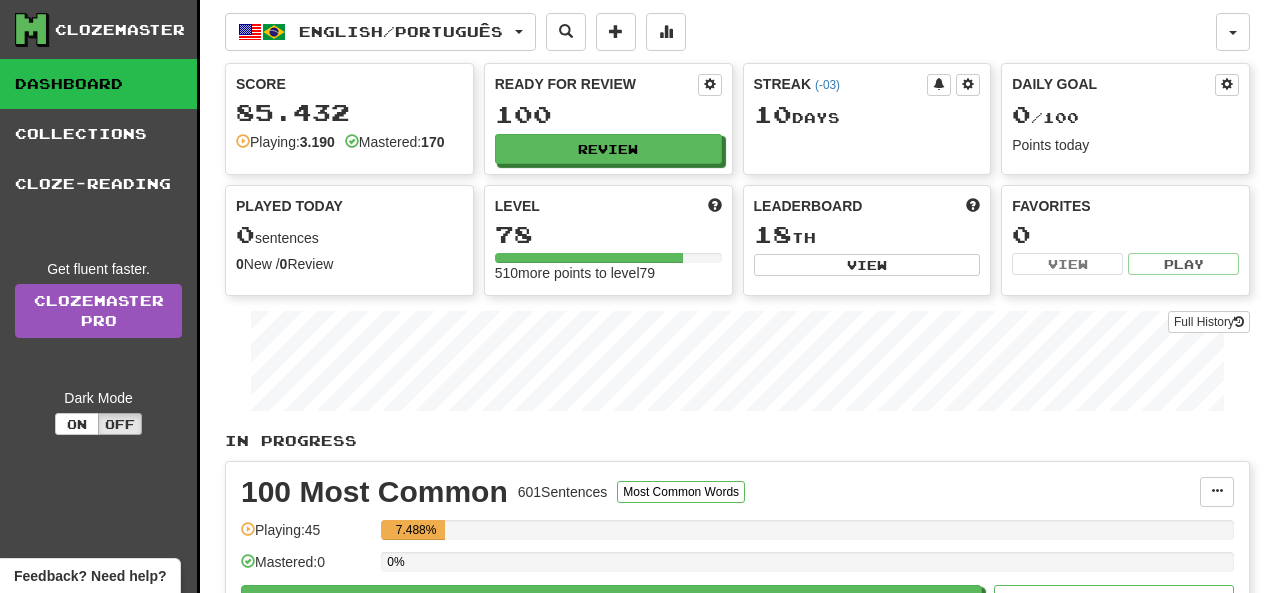scroll, scrollTop: 0, scrollLeft: 0, axis: both 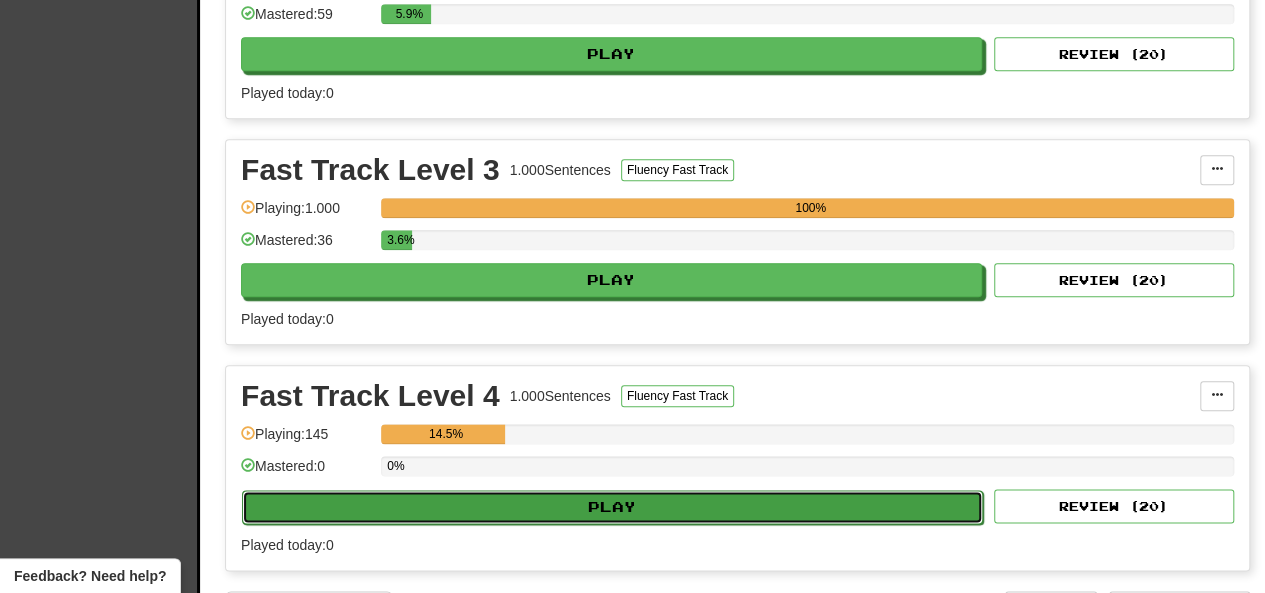 click on "Play" at bounding box center (612, 507) 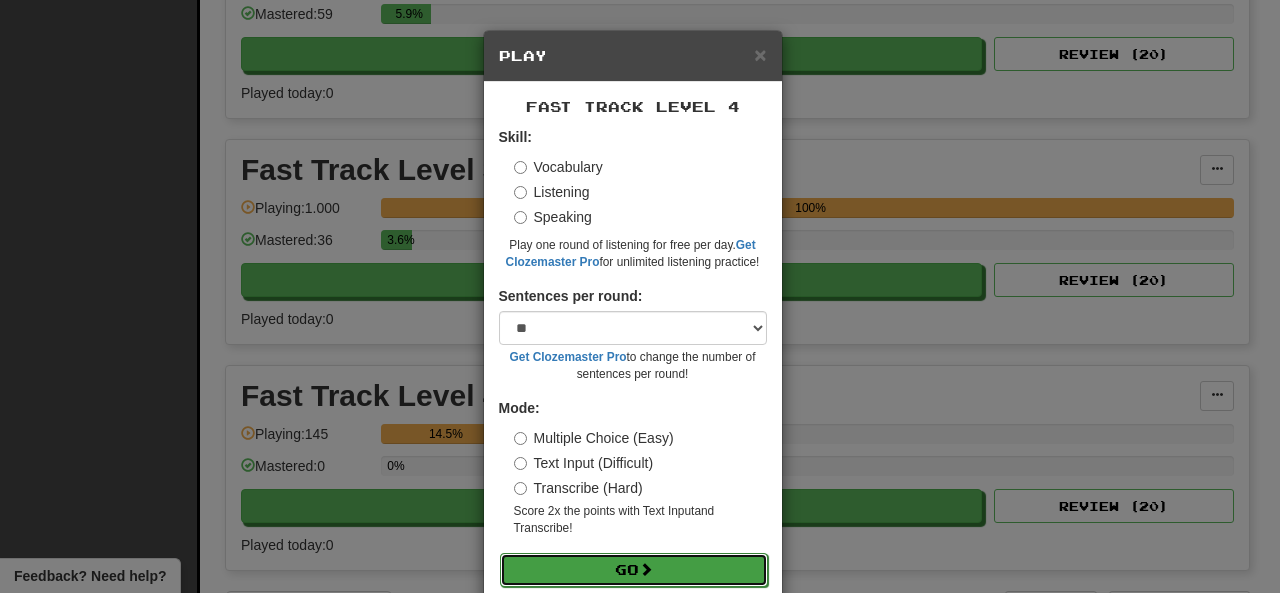 click on "Go" at bounding box center (634, 570) 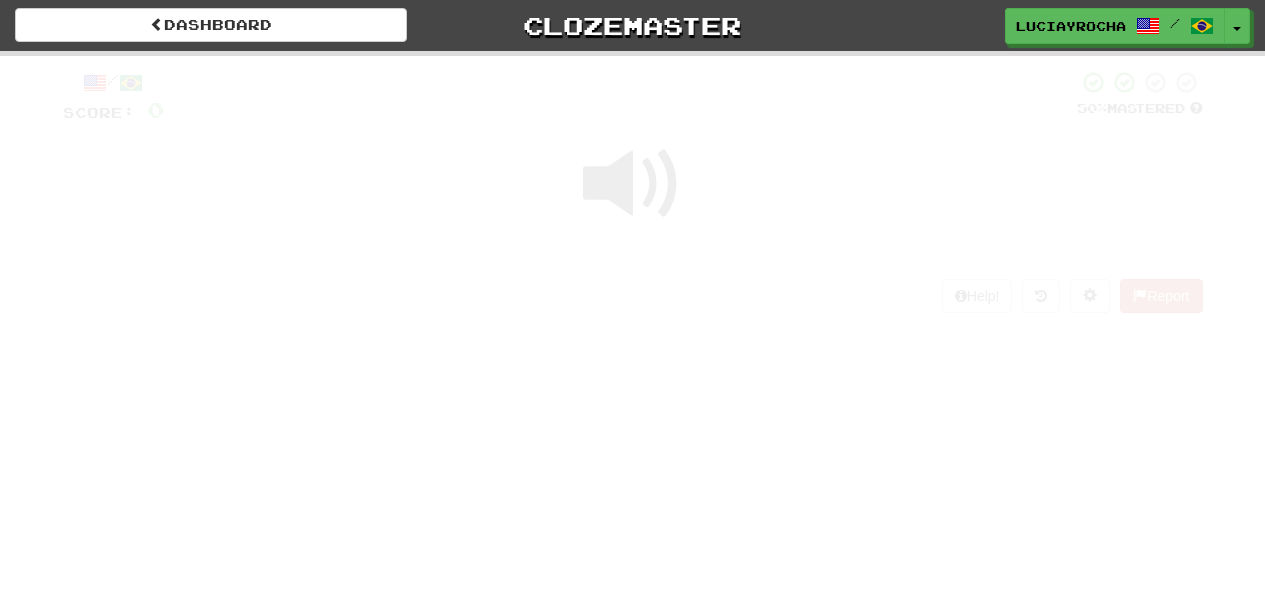 scroll, scrollTop: 0, scrollLeft: 0, axis: both 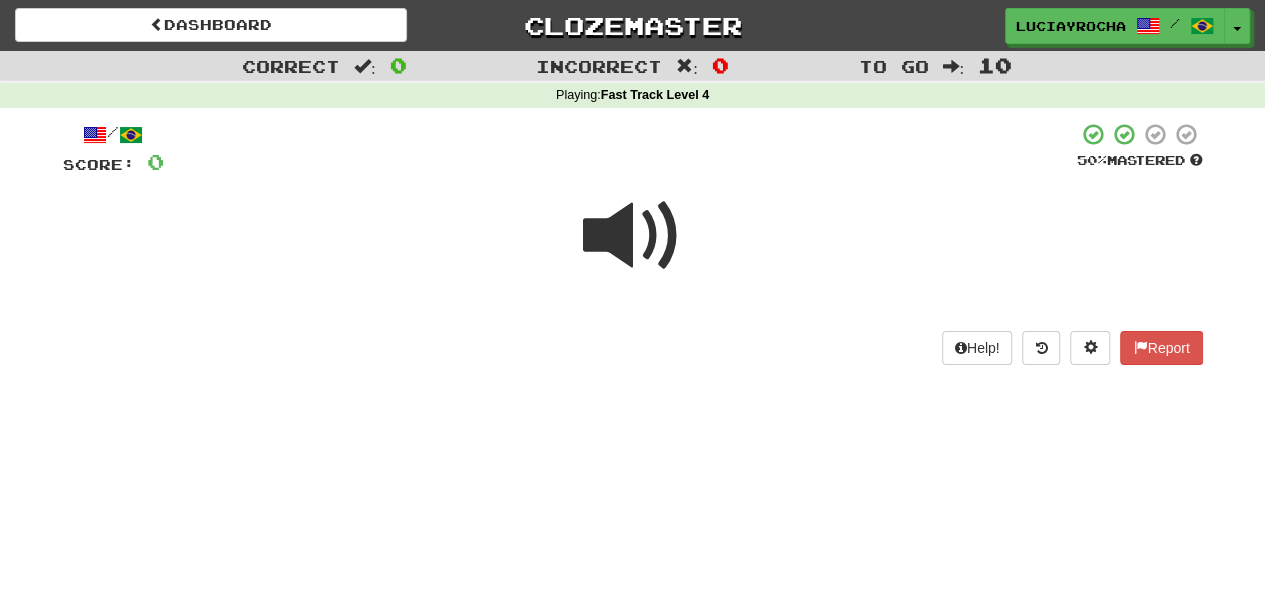 click at bounding box center (633, 236) 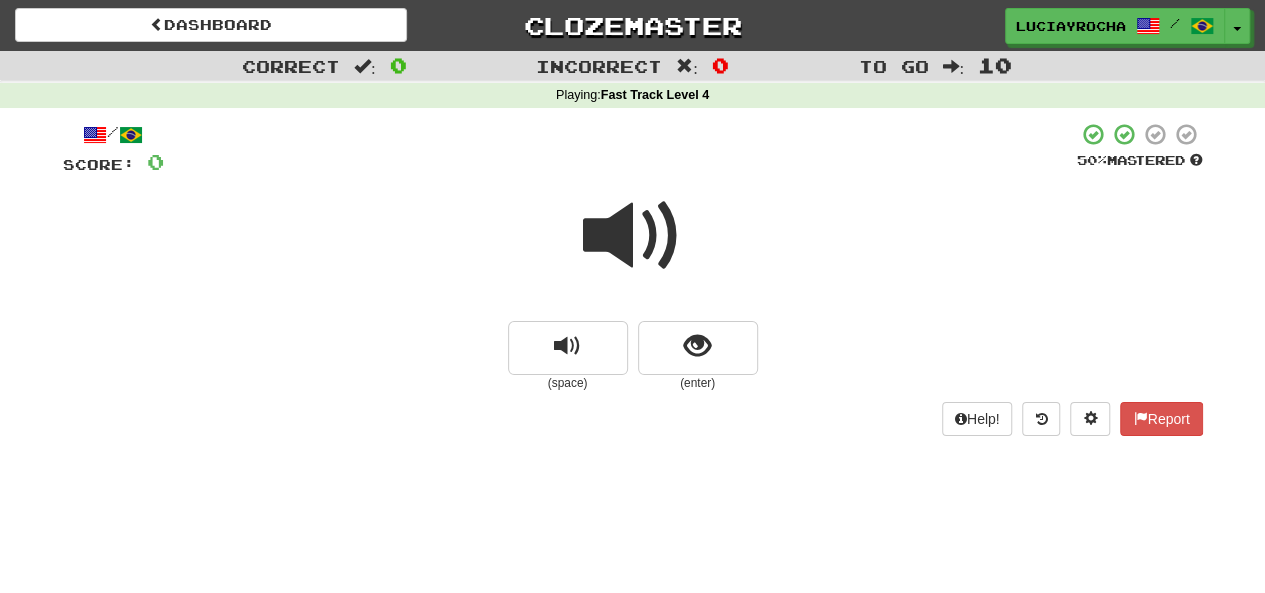 click at bounding box center (633, 236) 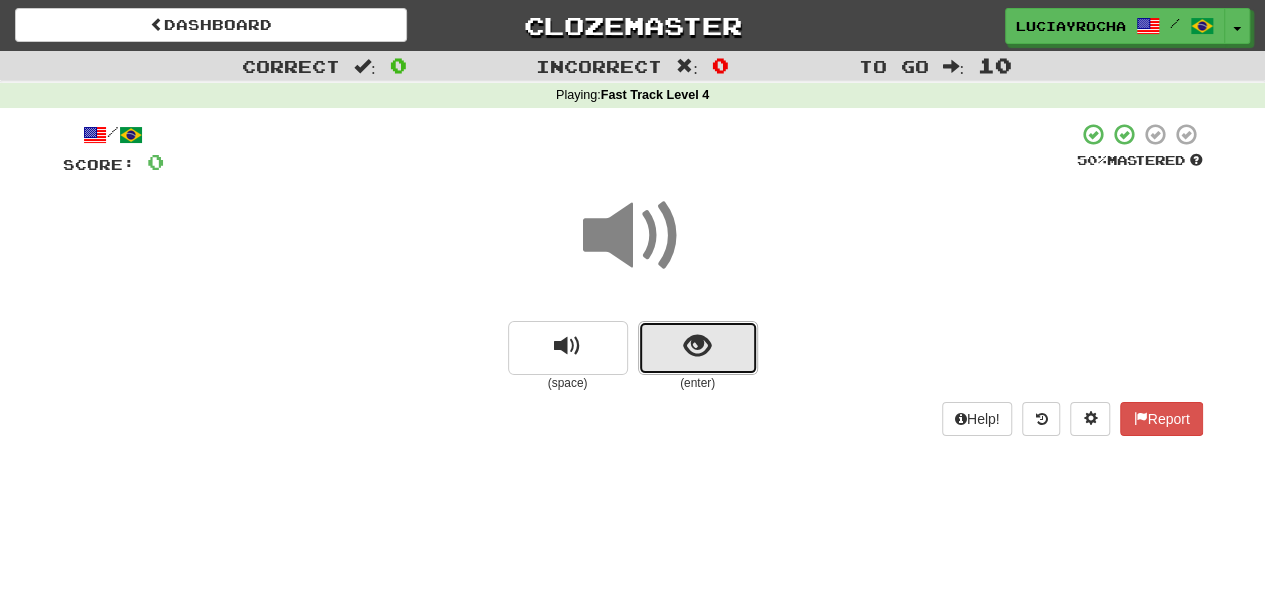 click at bounding box center (697, 346) 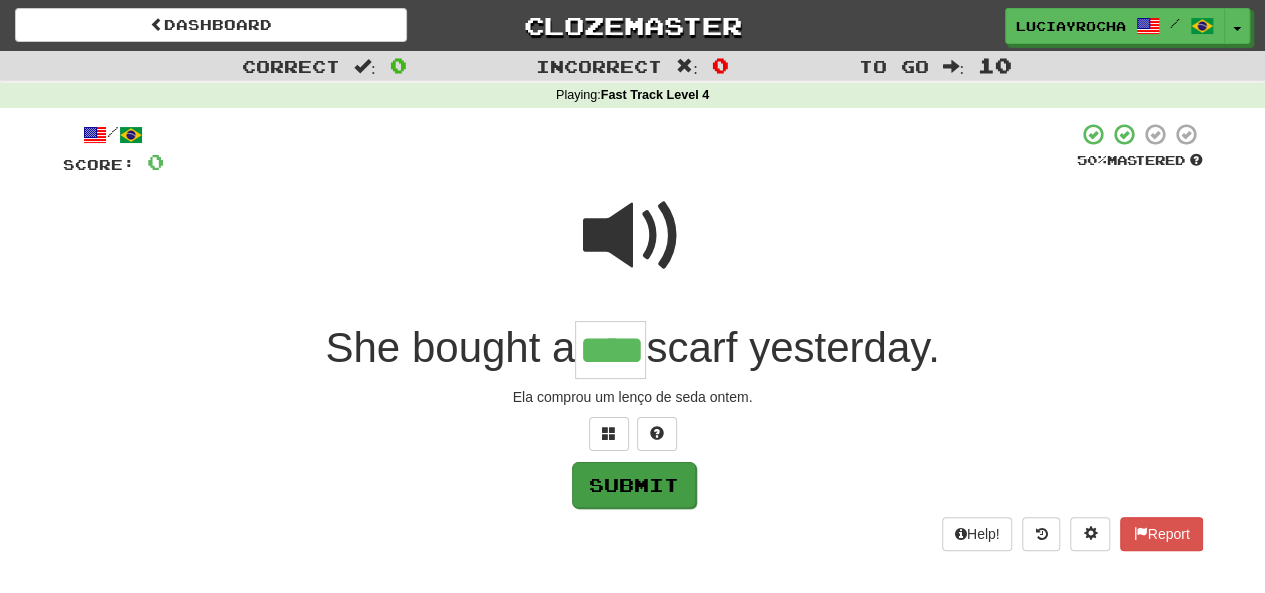type on "****" 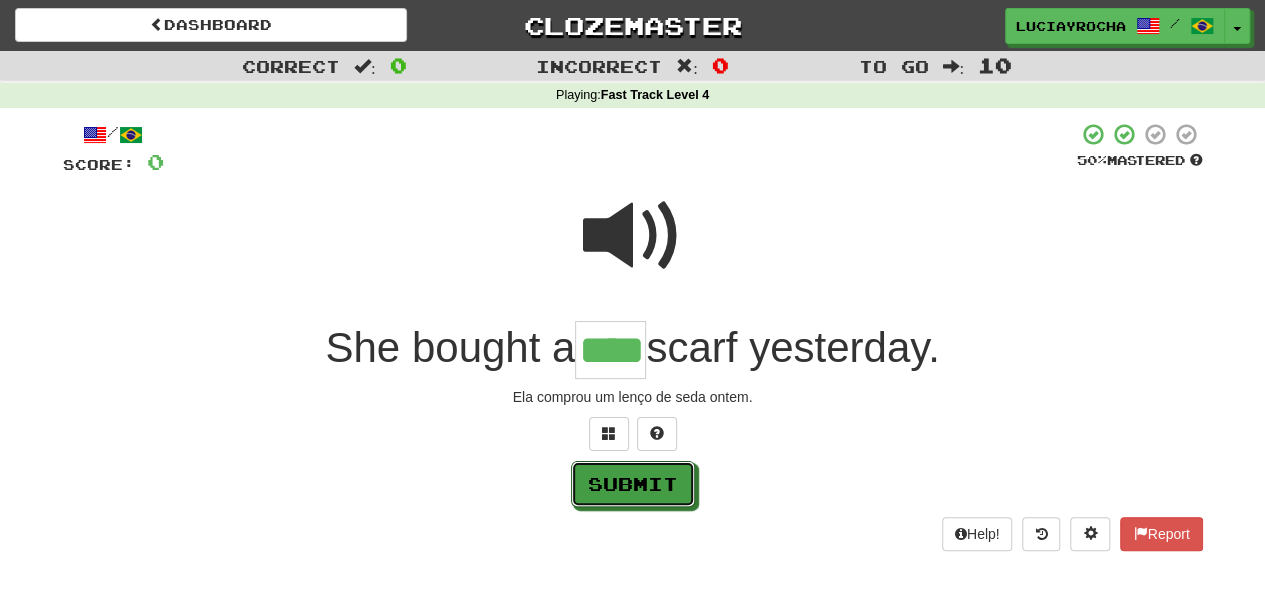 click on "Submit" at bounding box center [633, 484] 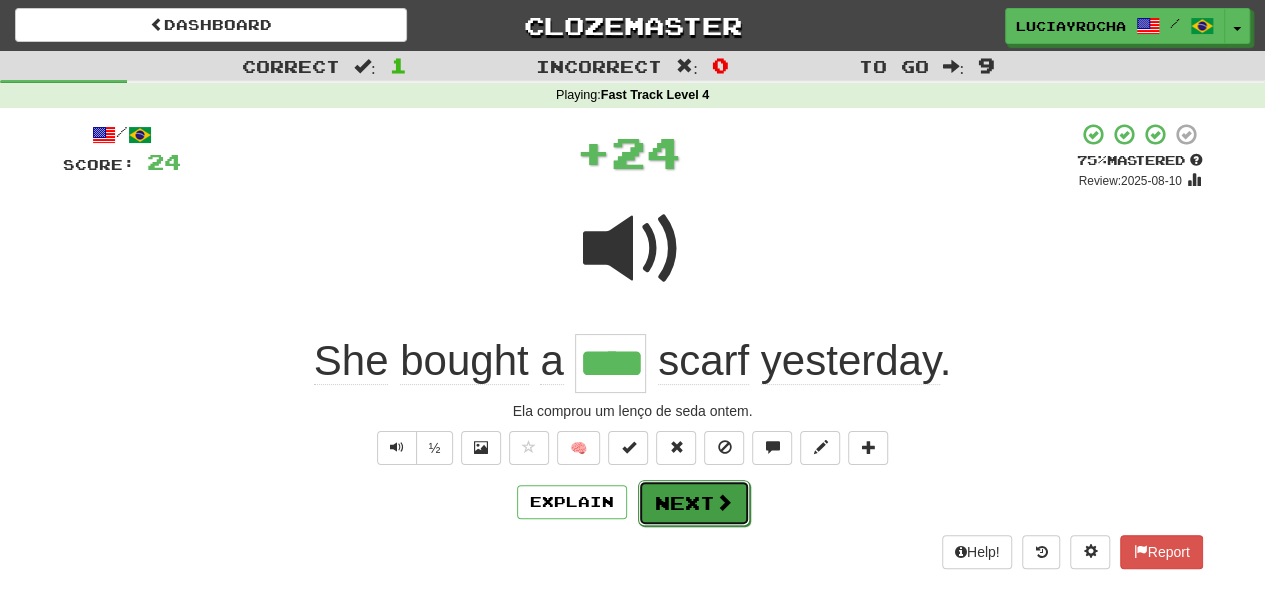 click at bounding box center [724, 502] 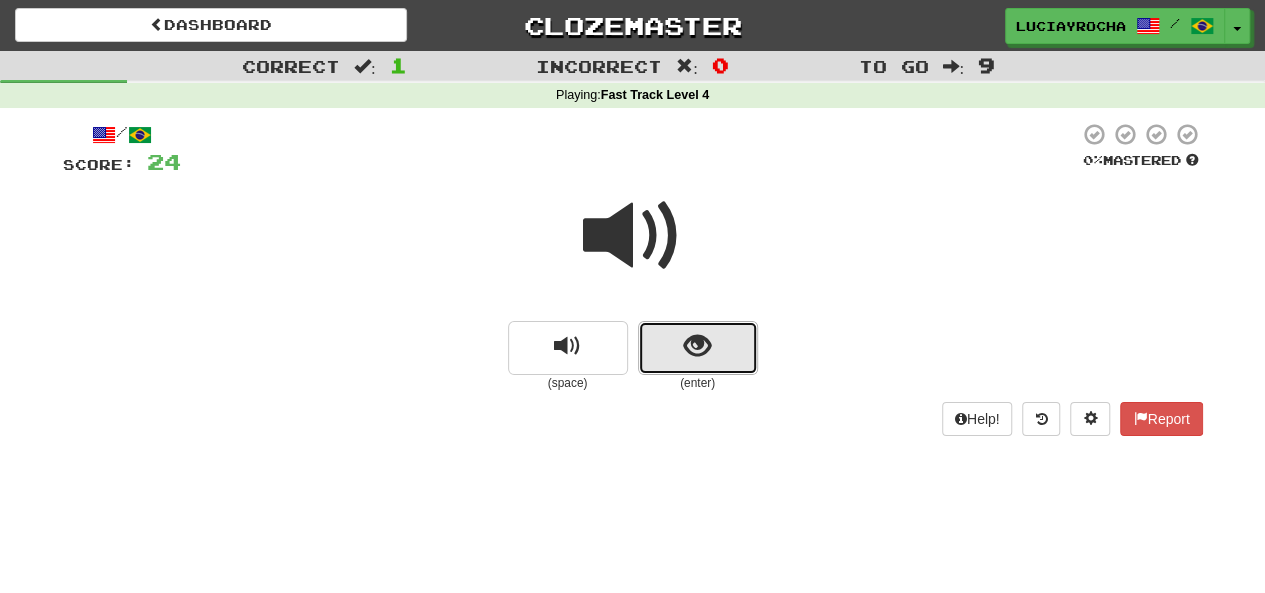 click at bounding box center [698, 348] 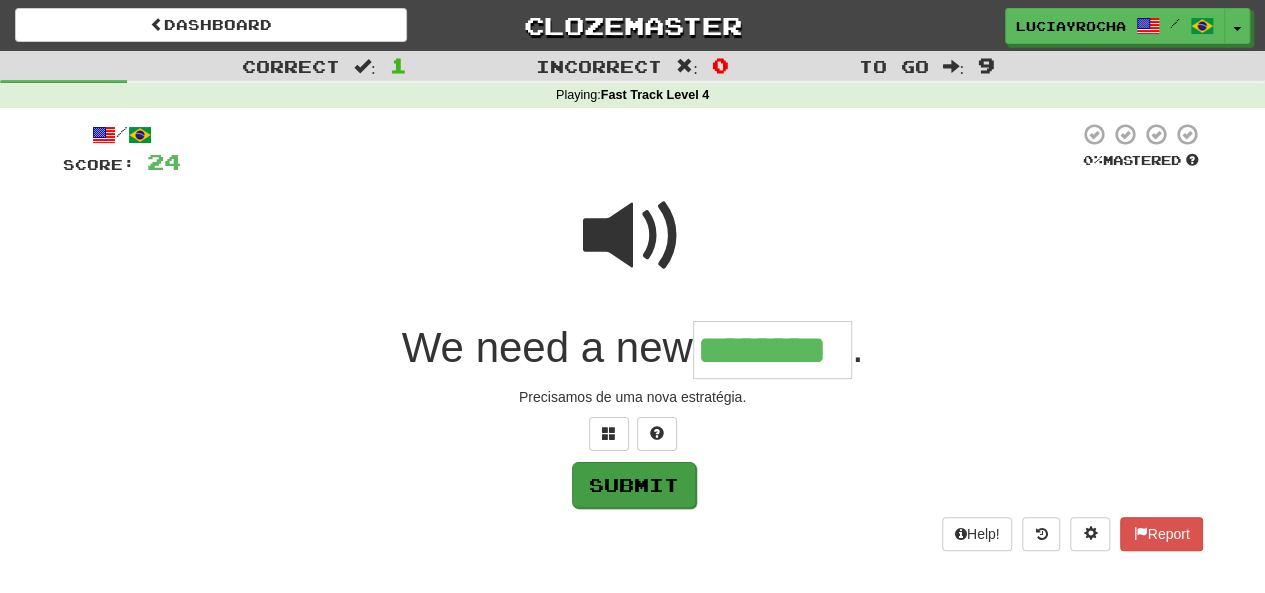 type on "********" 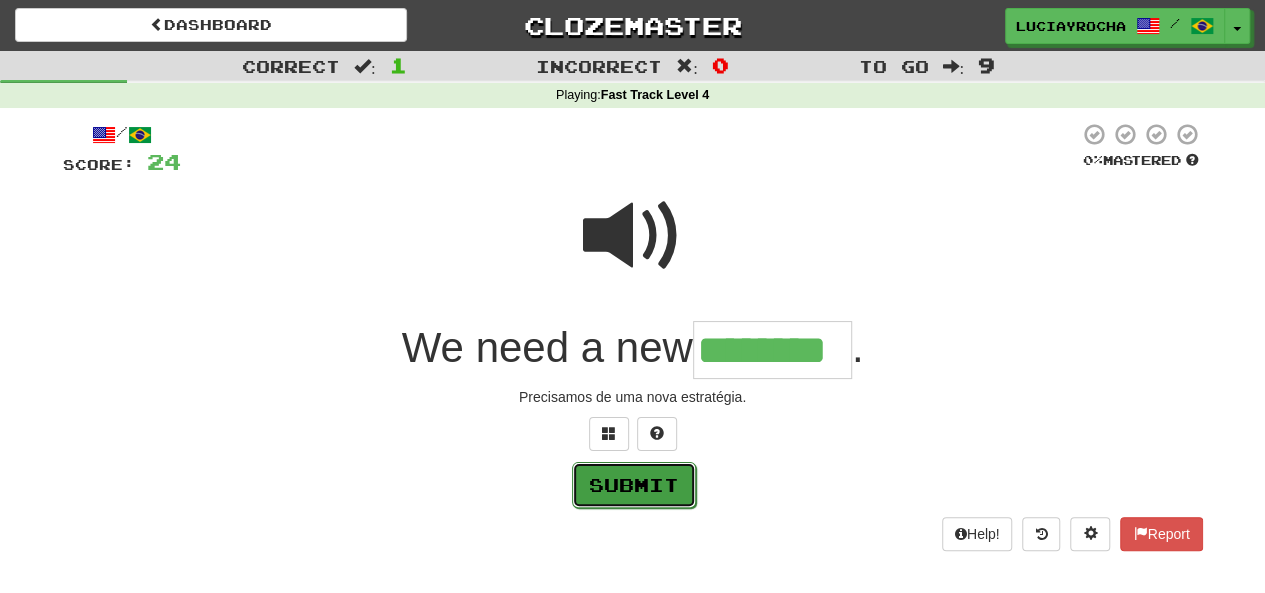click on "Submit" at bounding box center [634, 485] 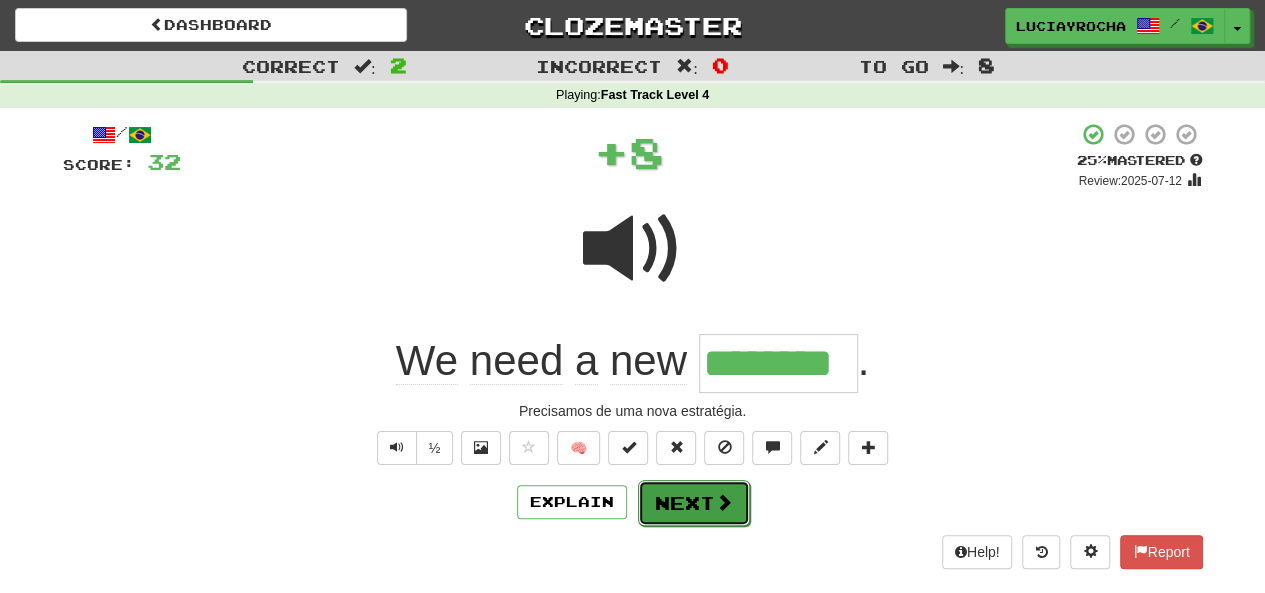 click on "Next" at bounding box center [694, 503] 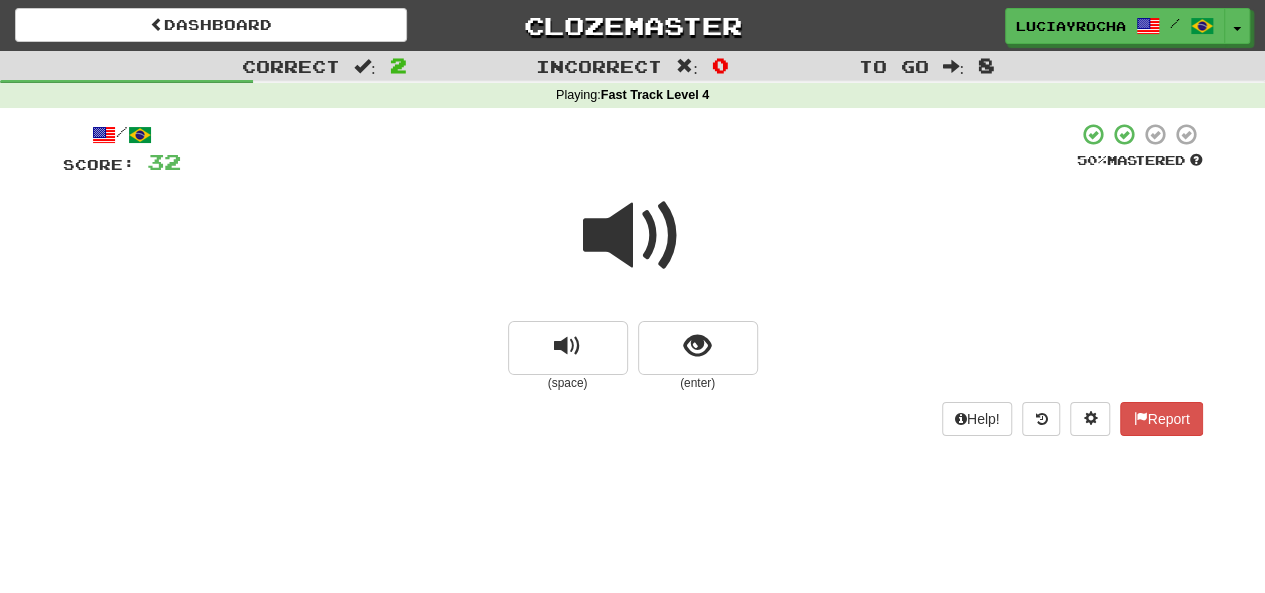 click at bounding box center (633, 236) 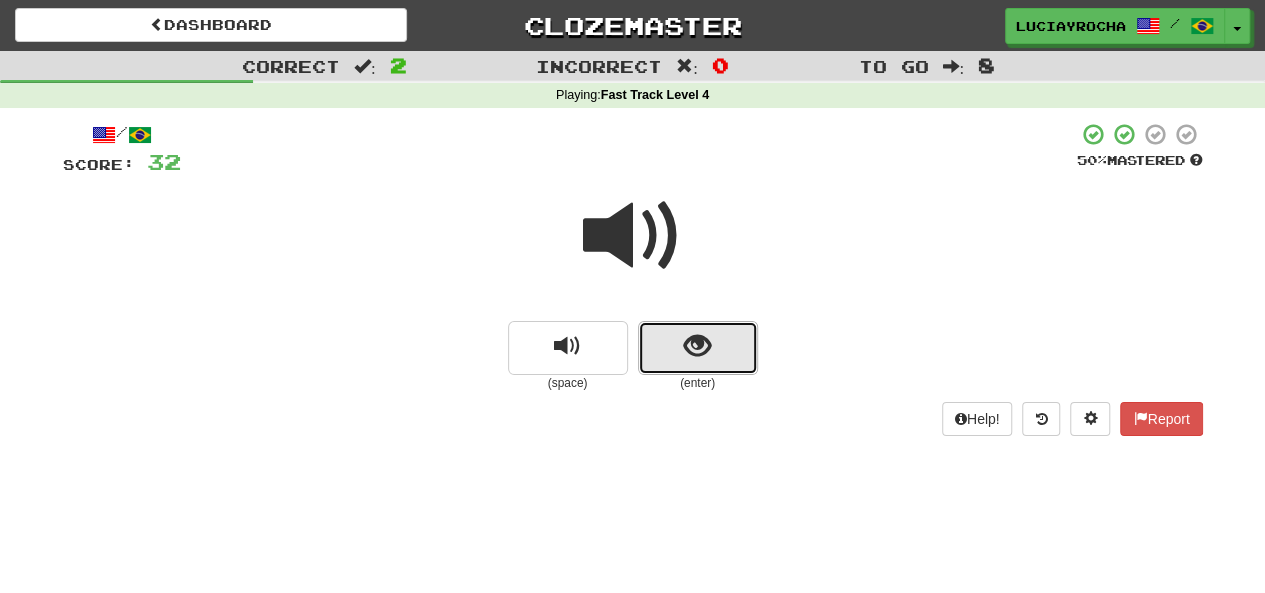click at bounding box center (697, 346) 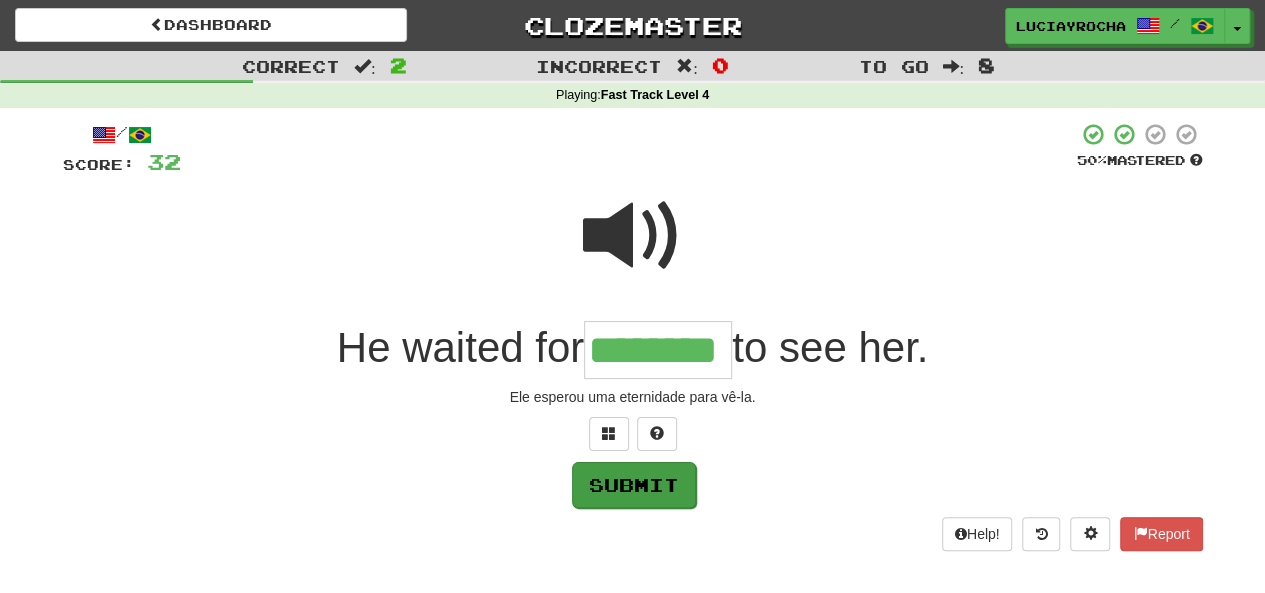 type on "********" 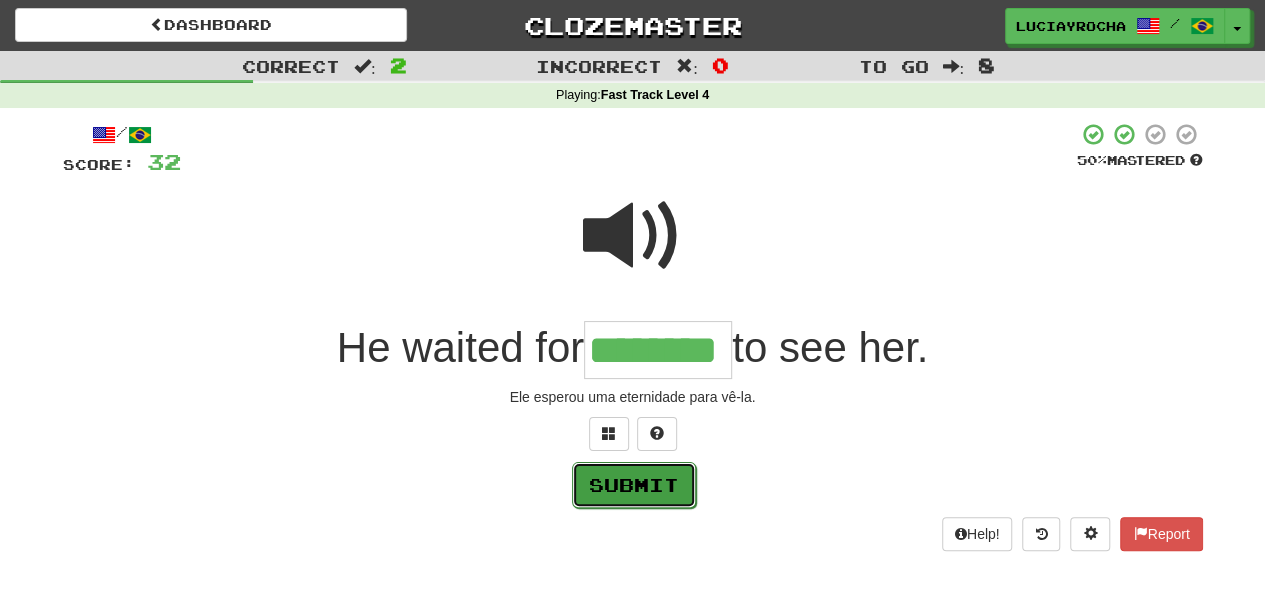 click on "Submit" at bounding box center [634, 485] 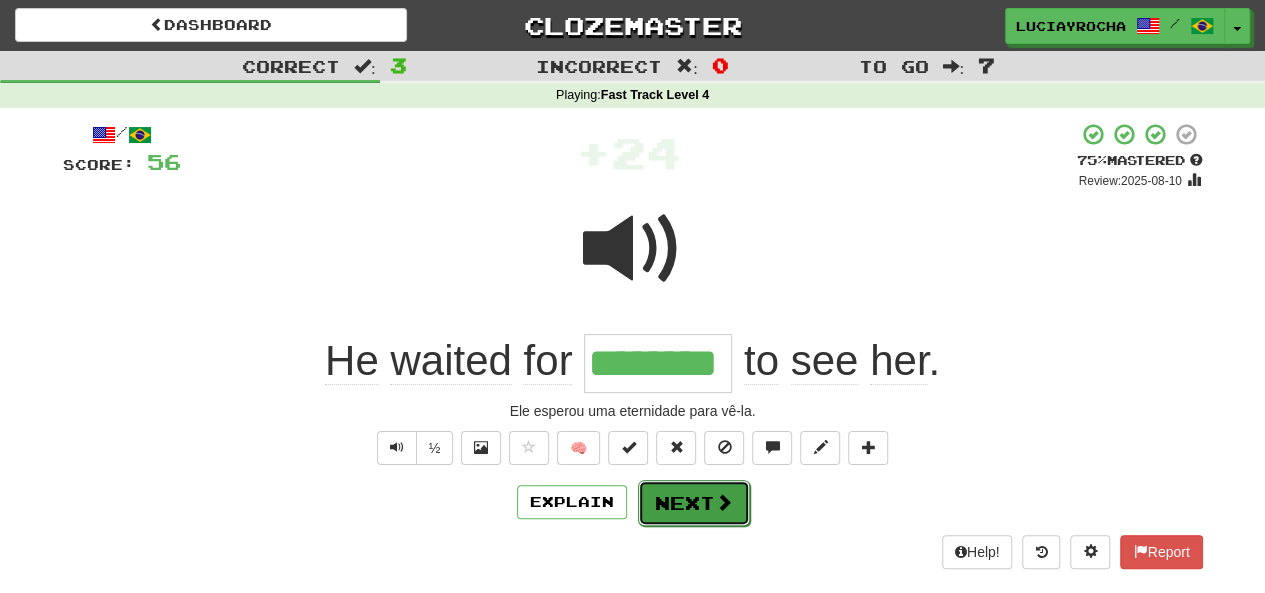 click on "Next" at bounding box center [694, 503] 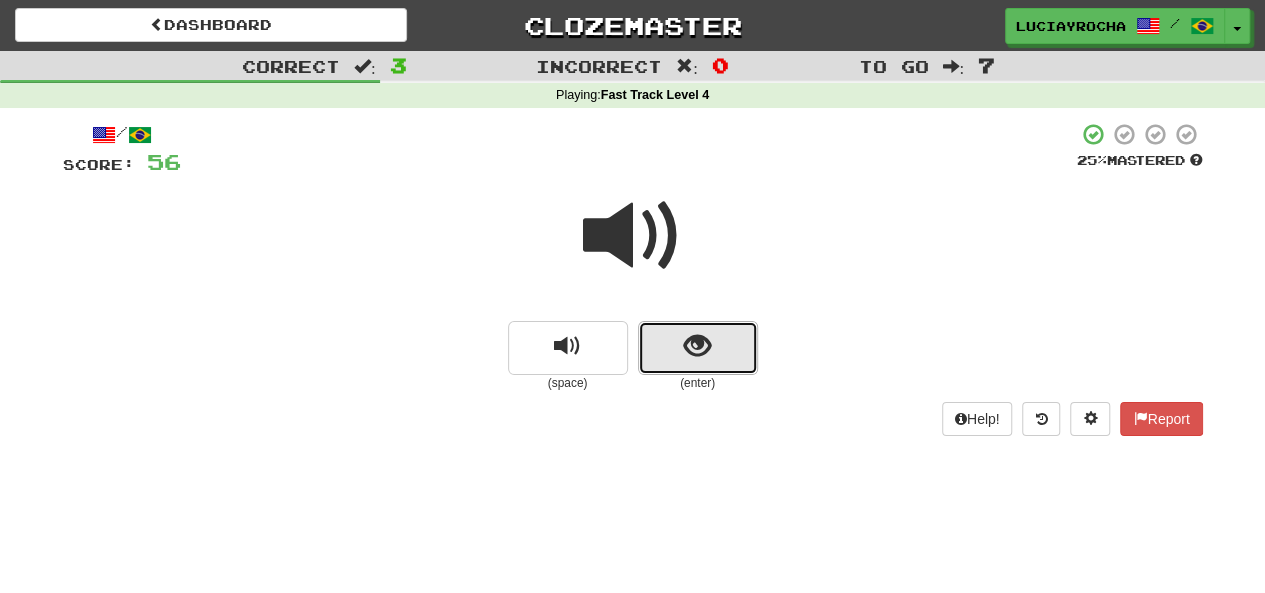 click at bounding box center [697, 346] 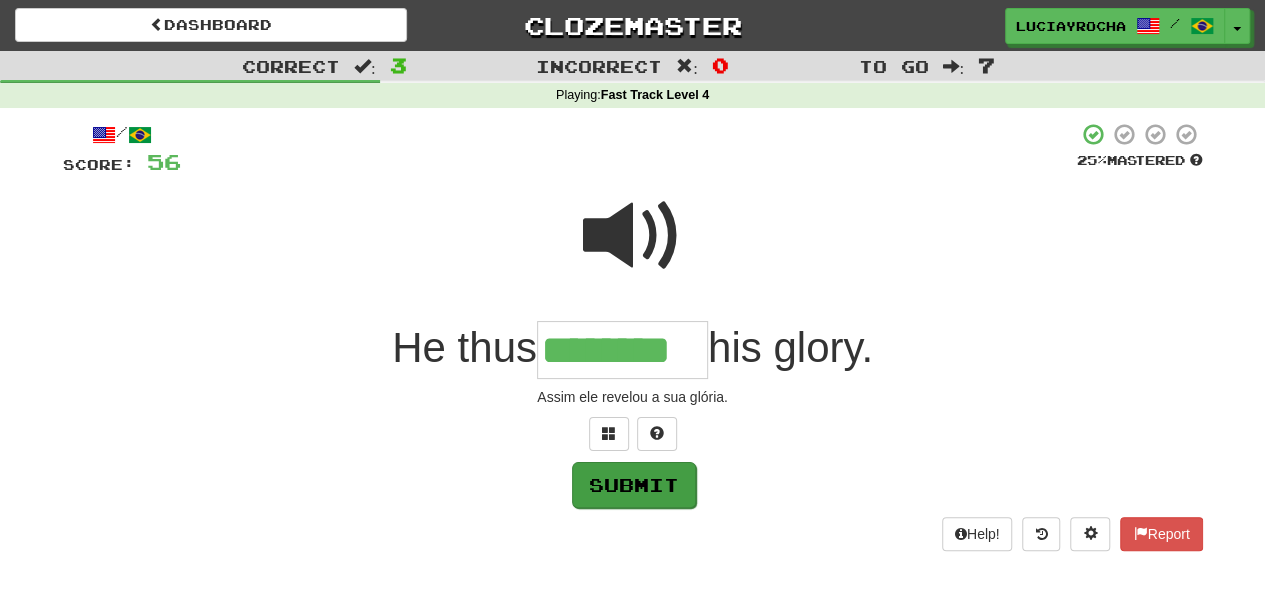 type on "********" 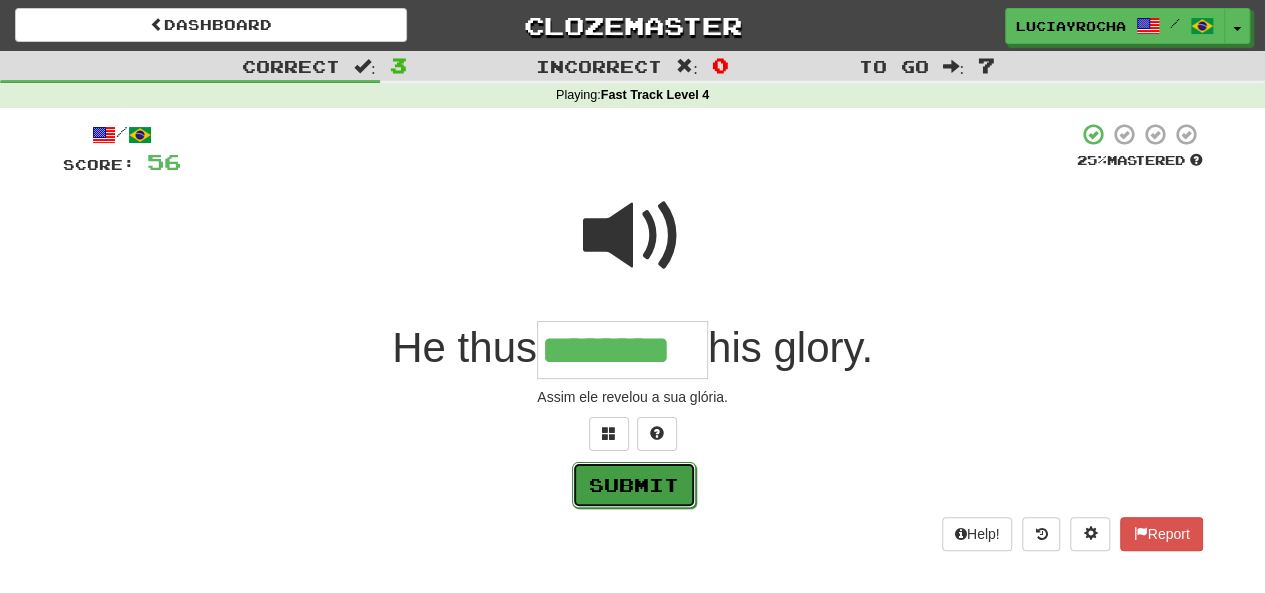 click on "Submit" at bounding box center [634, 485] 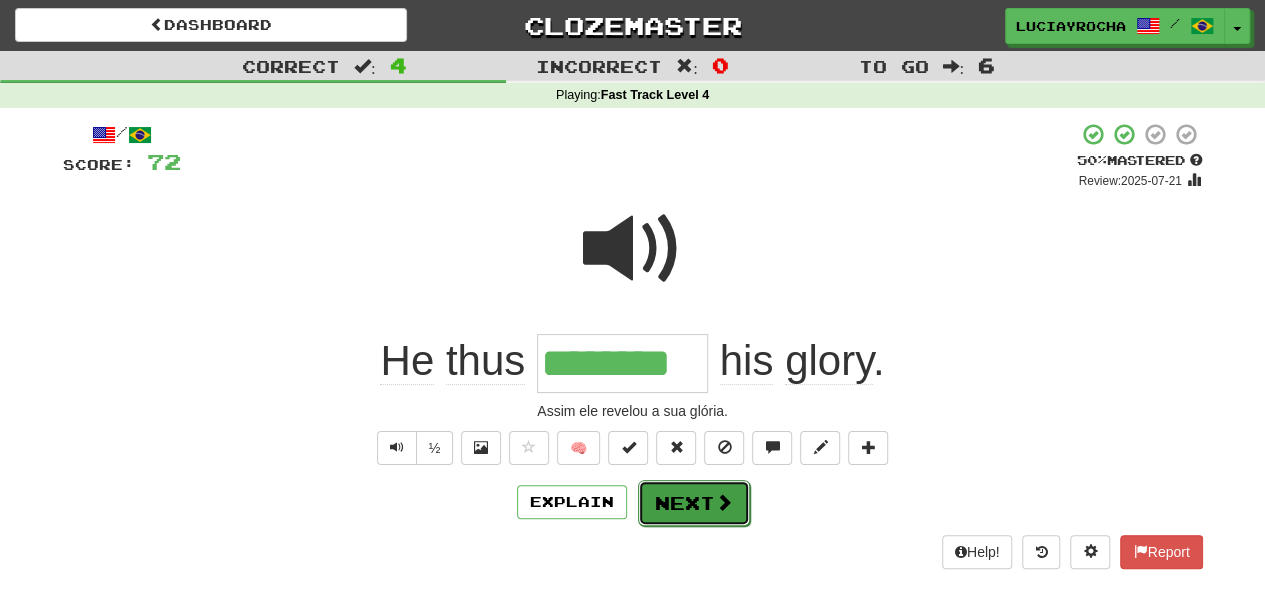click on "Next" at bounding box center (694, 503) 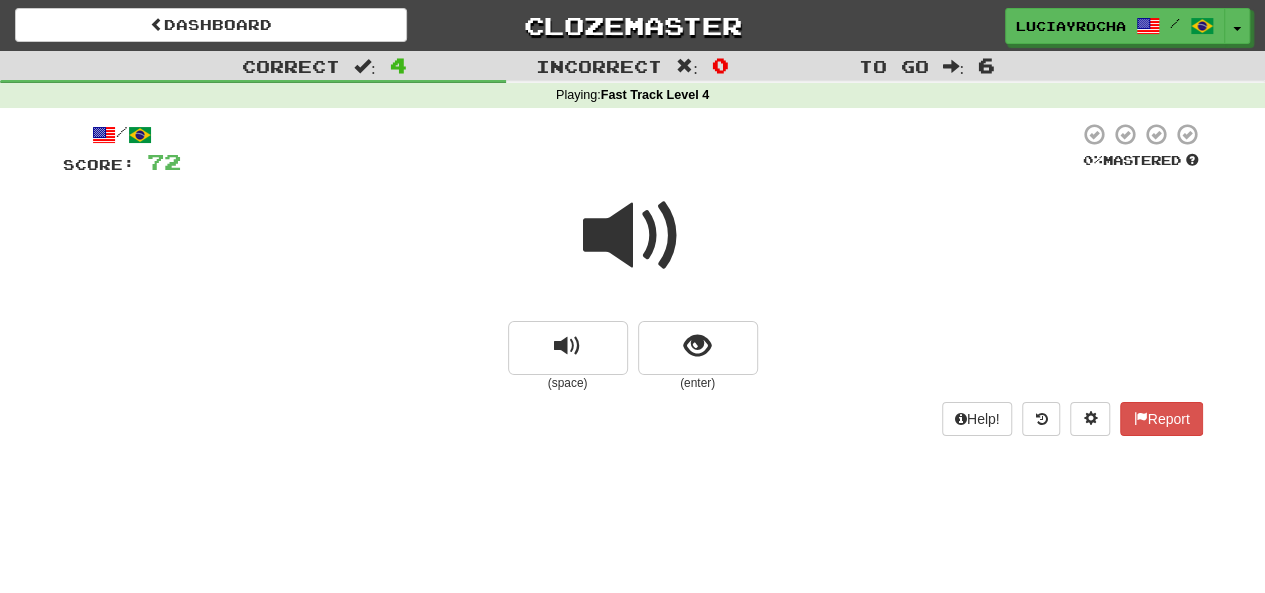 click at bounding box center [633, 236] 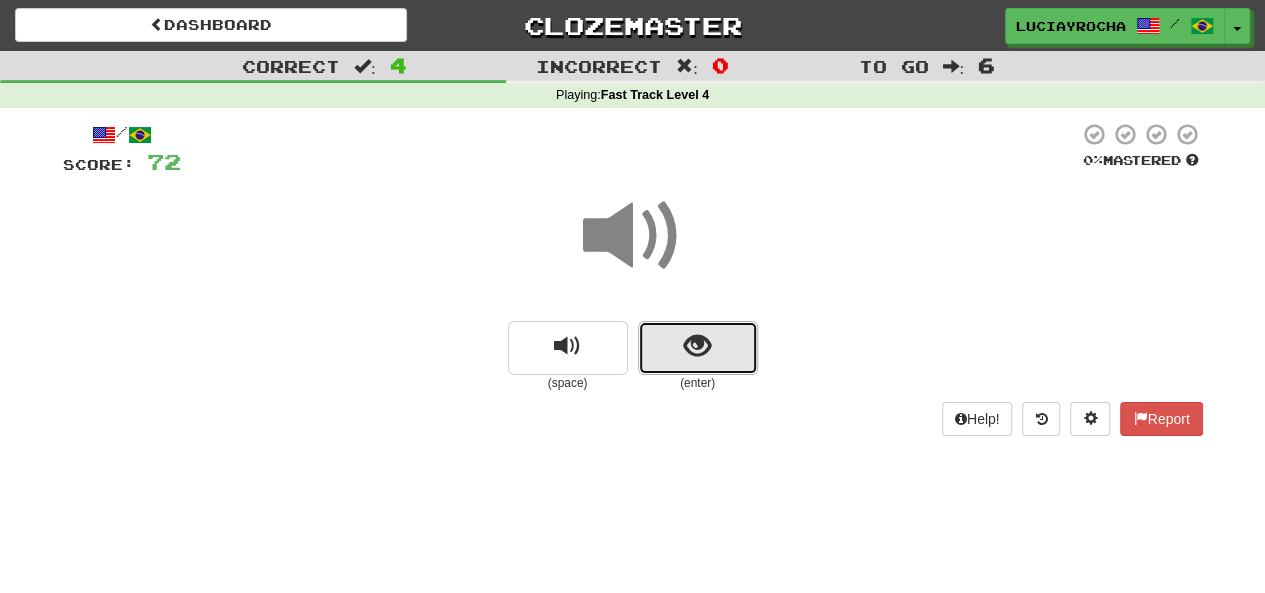 click at bounding box center [697, 346] 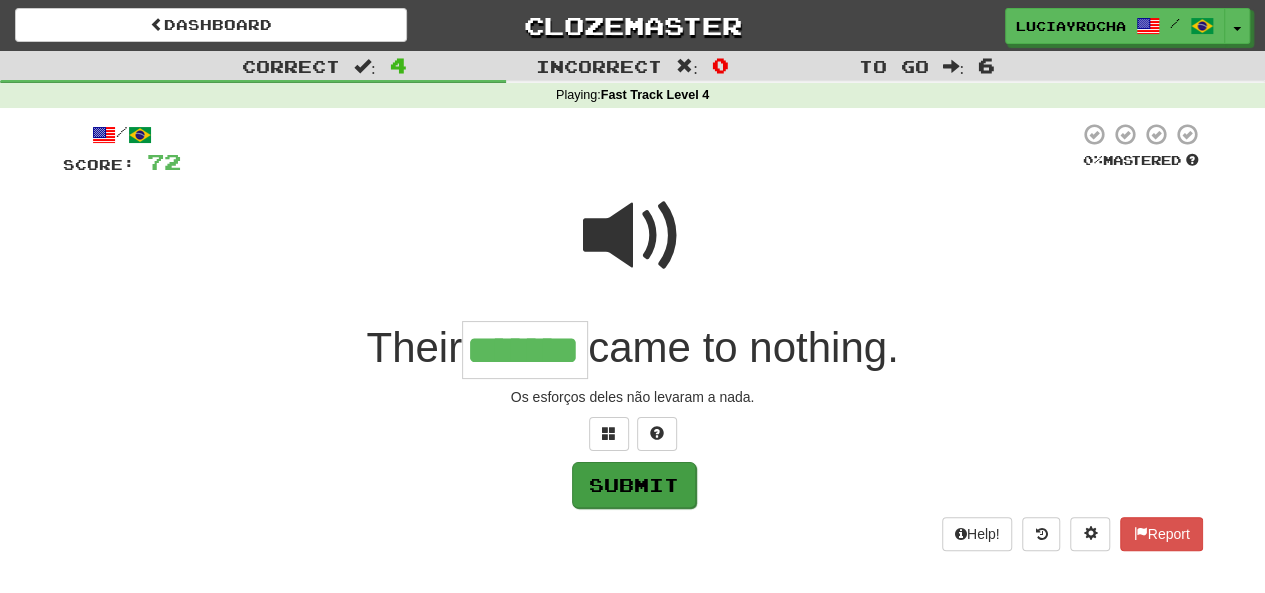 type on "*******" 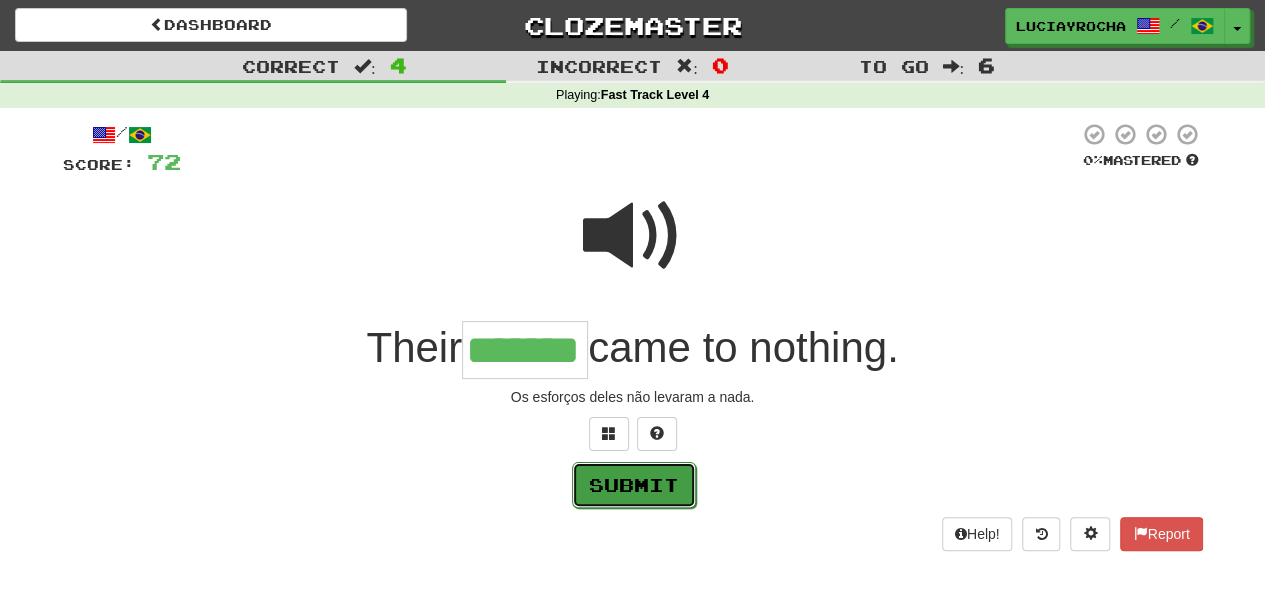 click on "Submit" at bounding box center (634, 485) 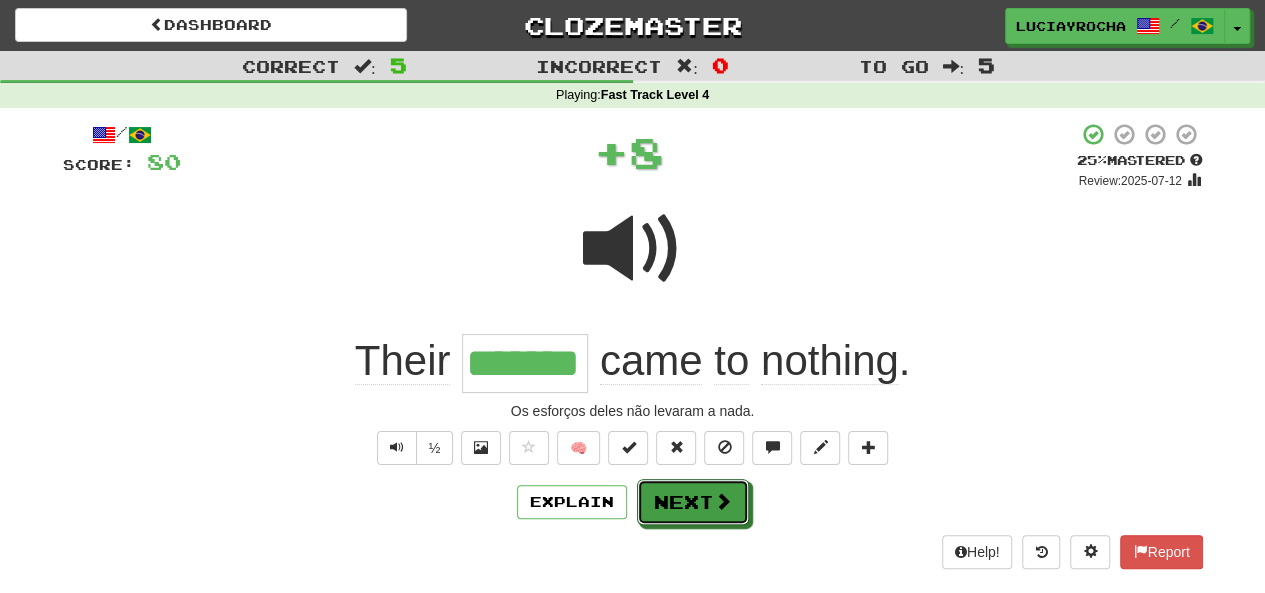 click on "Next" at bounding box center (693, 502) 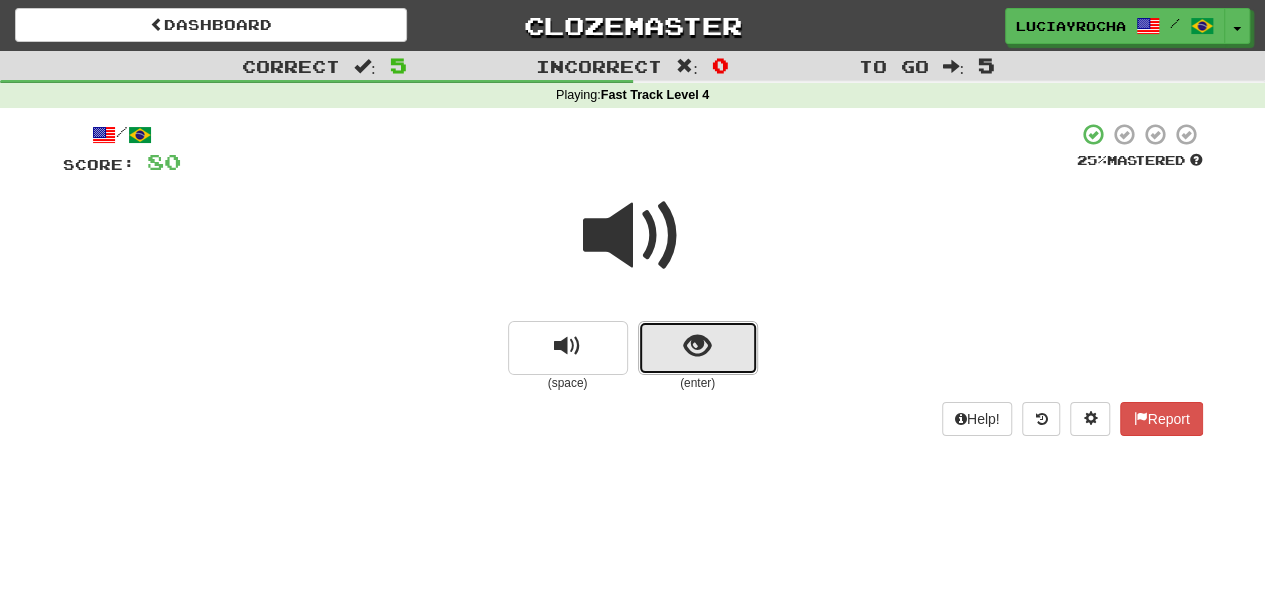 click at bounding box center (698, 348) 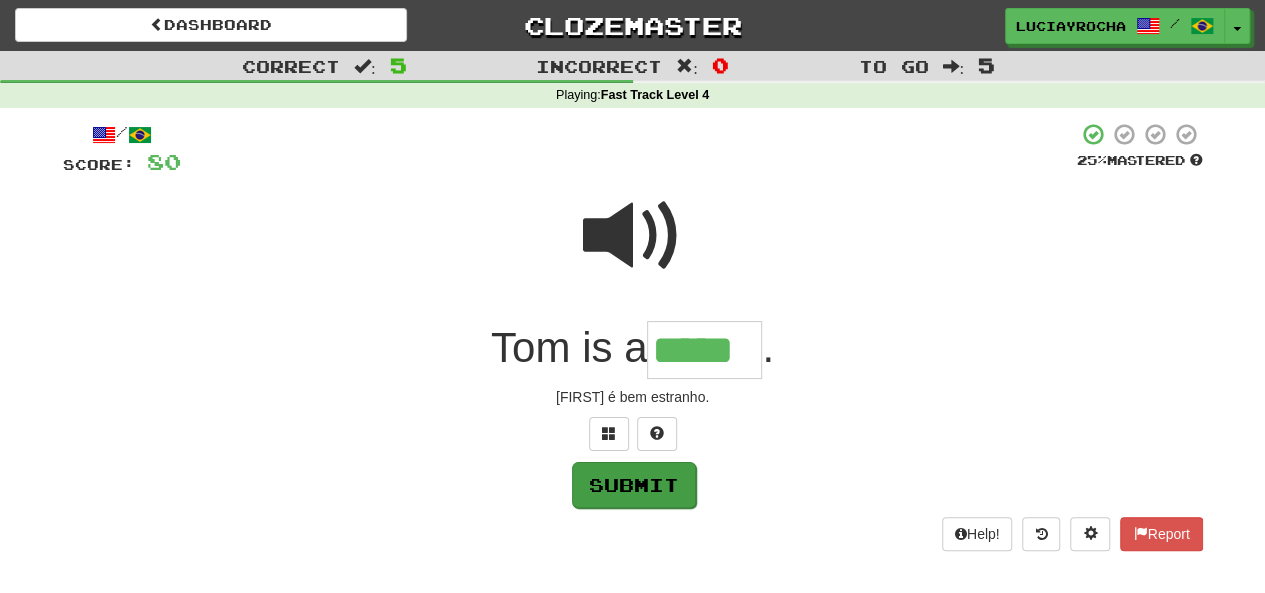 type on "*****" 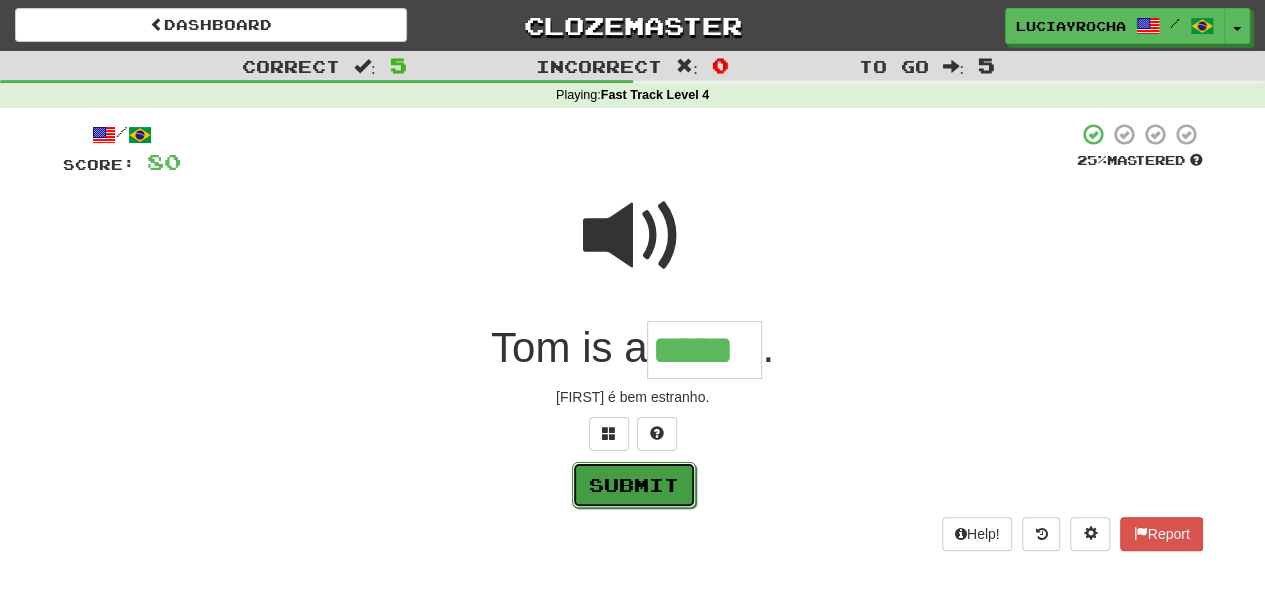 click on "Submit" at bounding box center [634, 485] 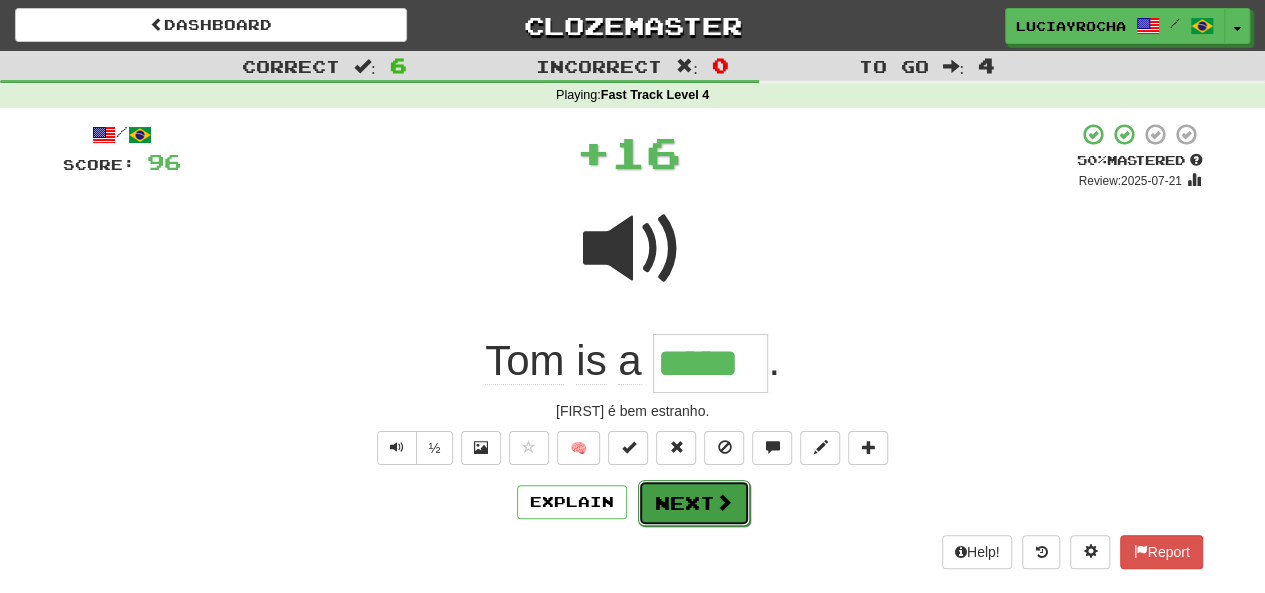 click on "Next" at bounding box center [694, 503] 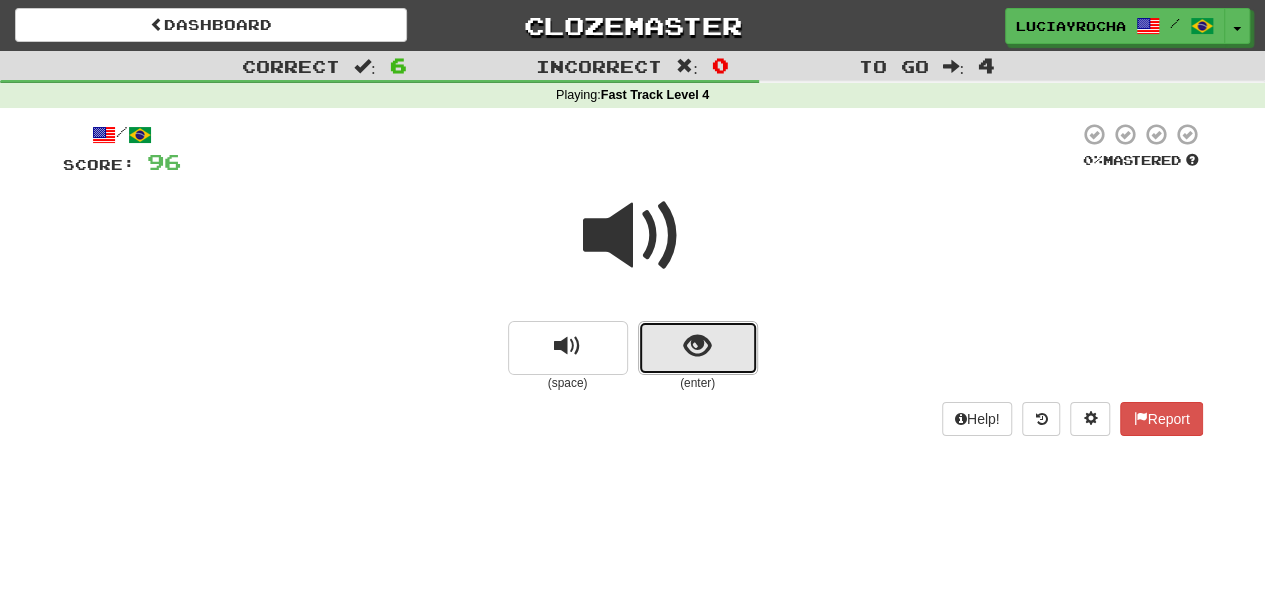 click at bounding box center (697, 346) 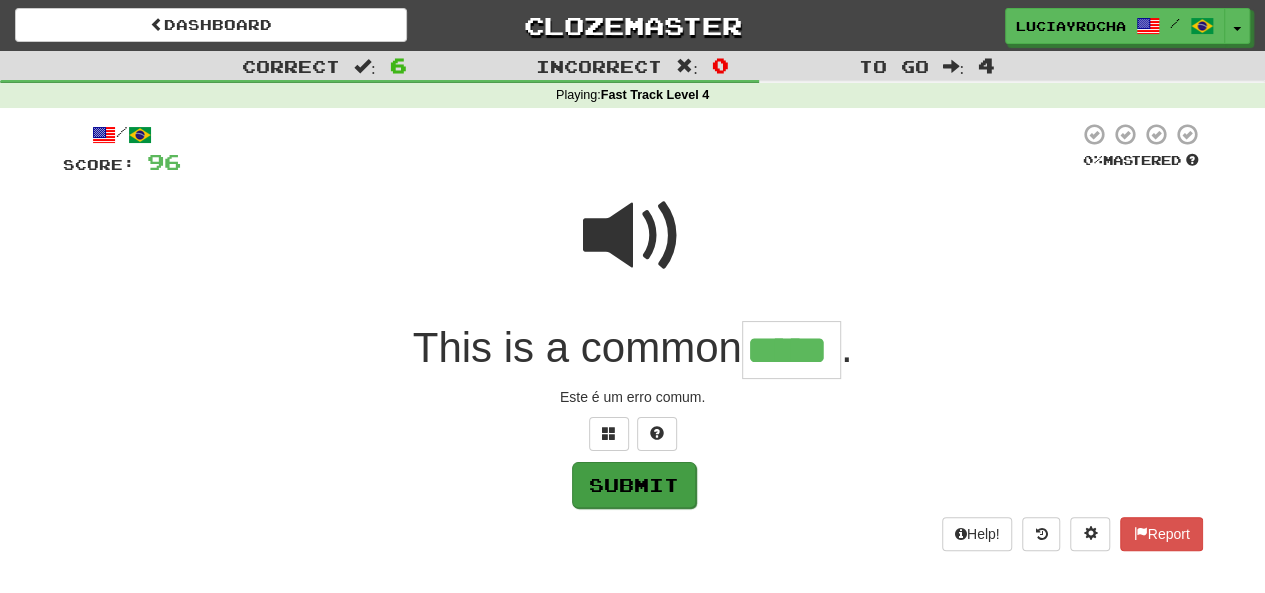 type on "*****" 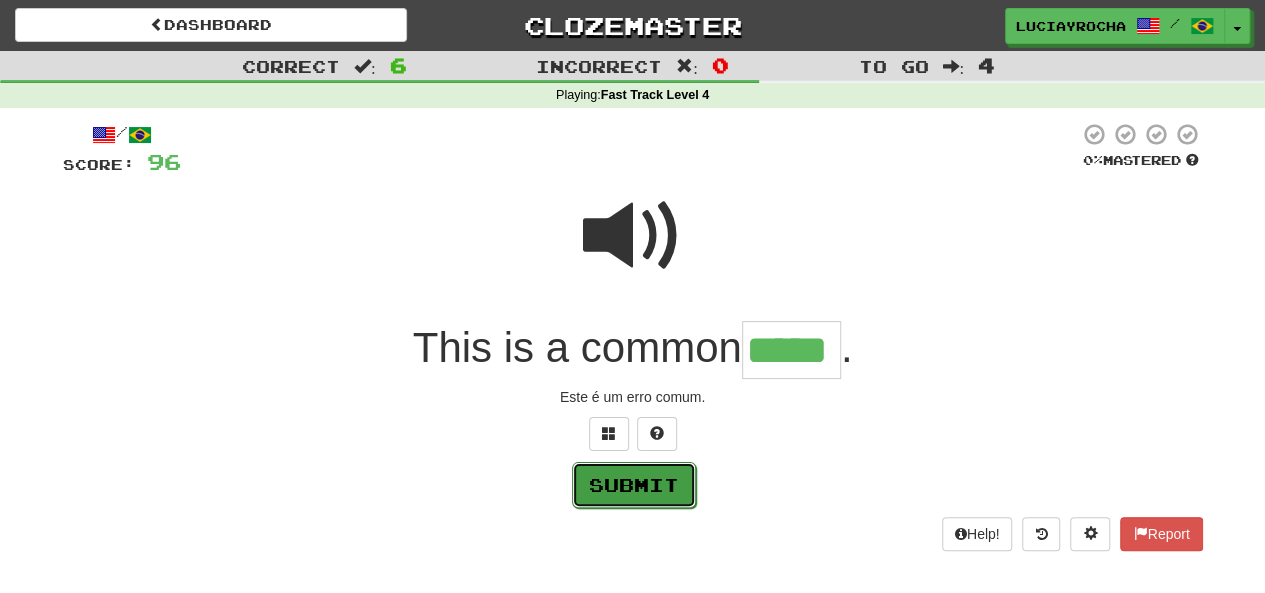 click on "Submit" at bounding box center [634, 485] 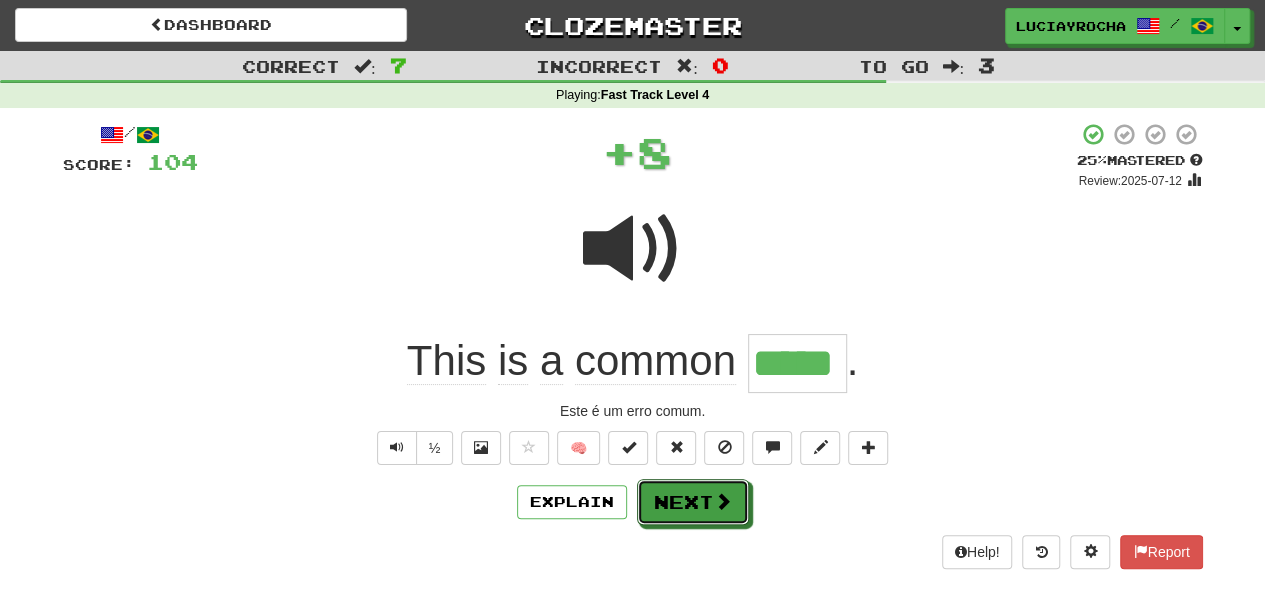 click on "Next" at bounding box center [693, 502] 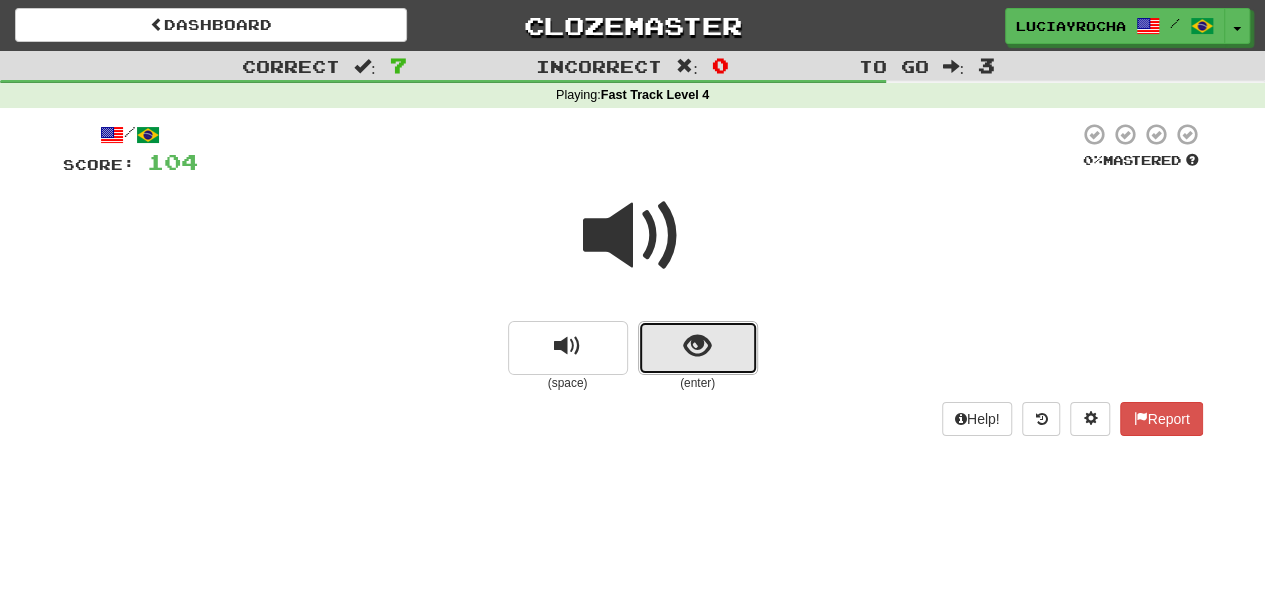 click at bounding box center (698, 348) 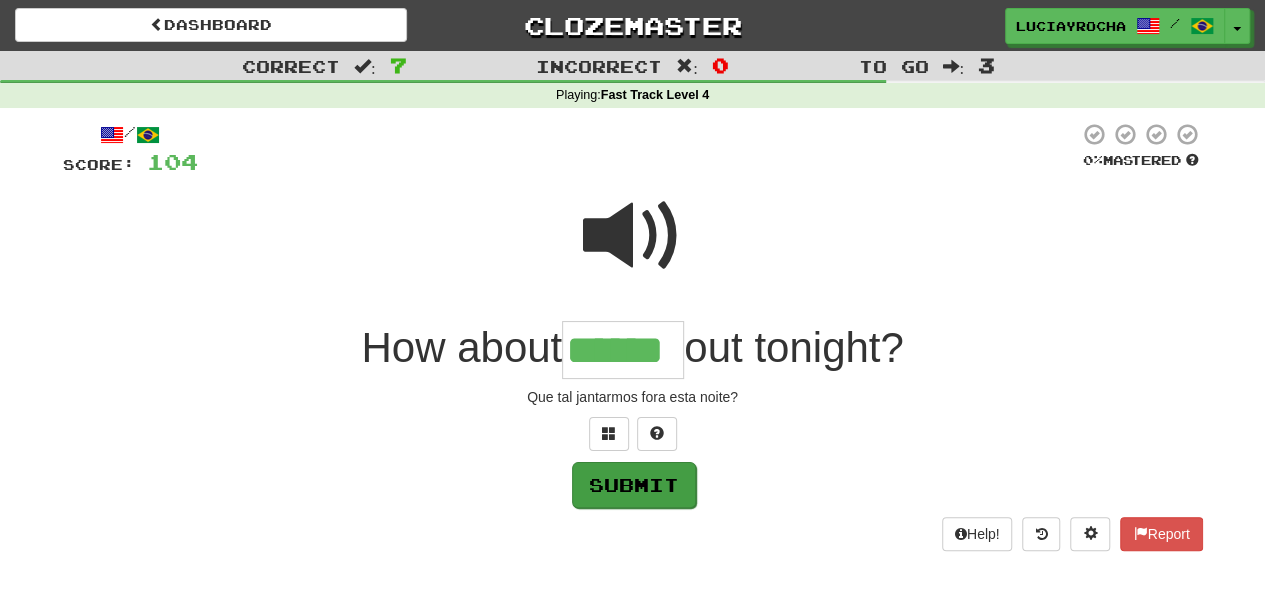 type on "******" 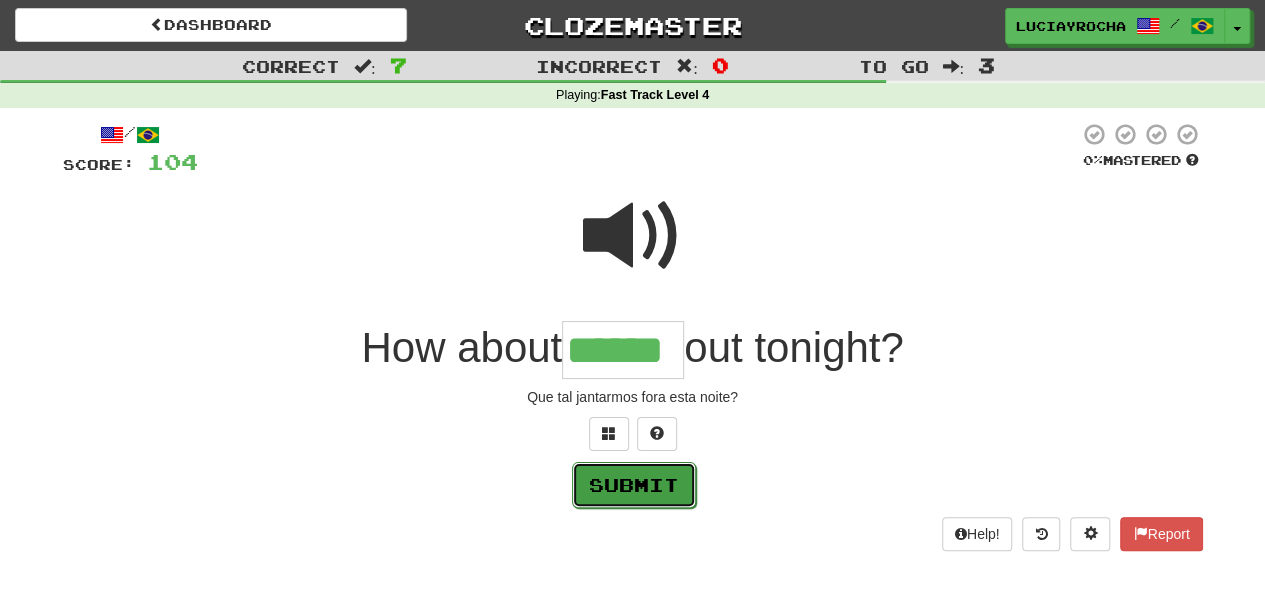 click on "Submit" at bounding box center [634, 485] 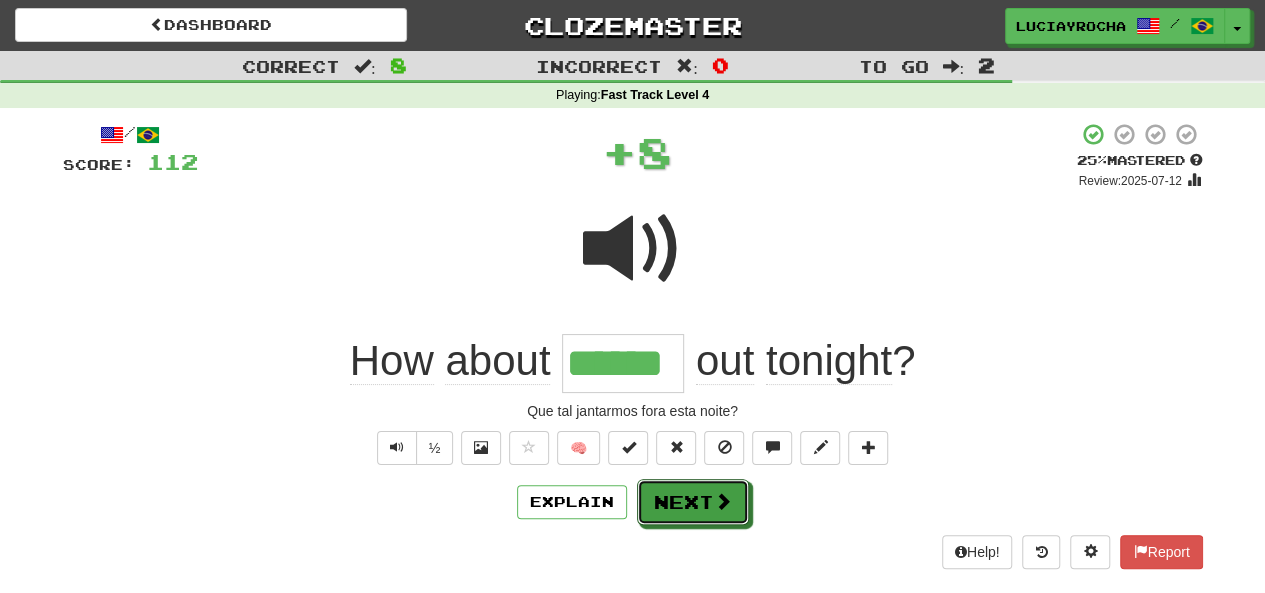 click on "Next" at bounding box center [693, 502] 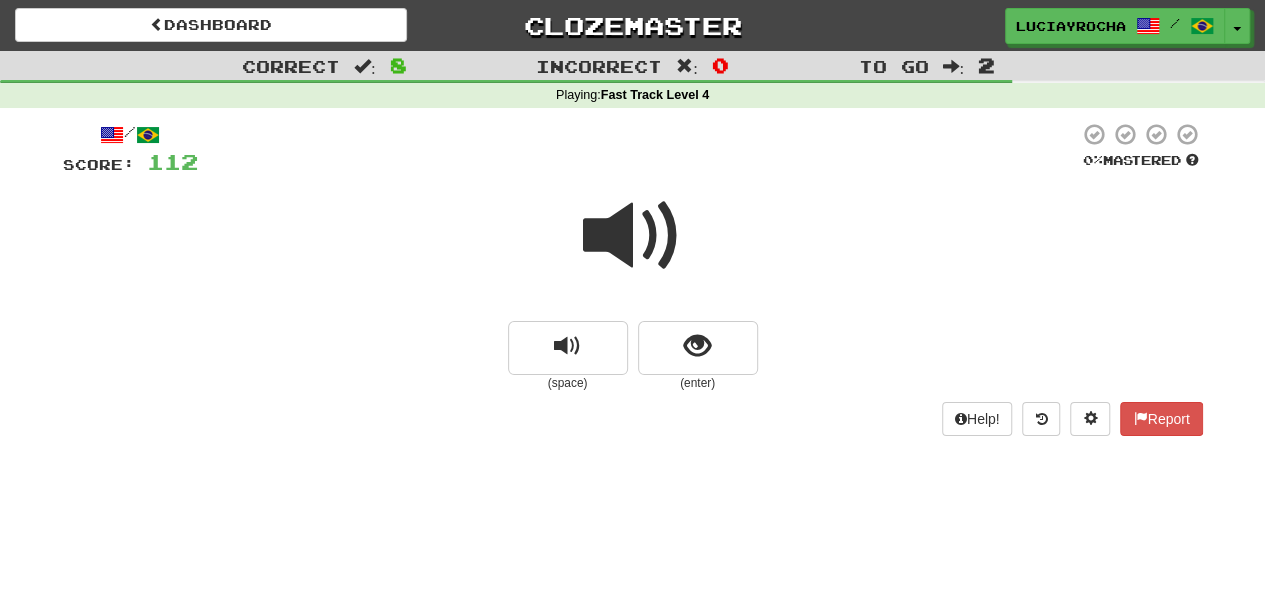 click at bounding box center [633, 236] 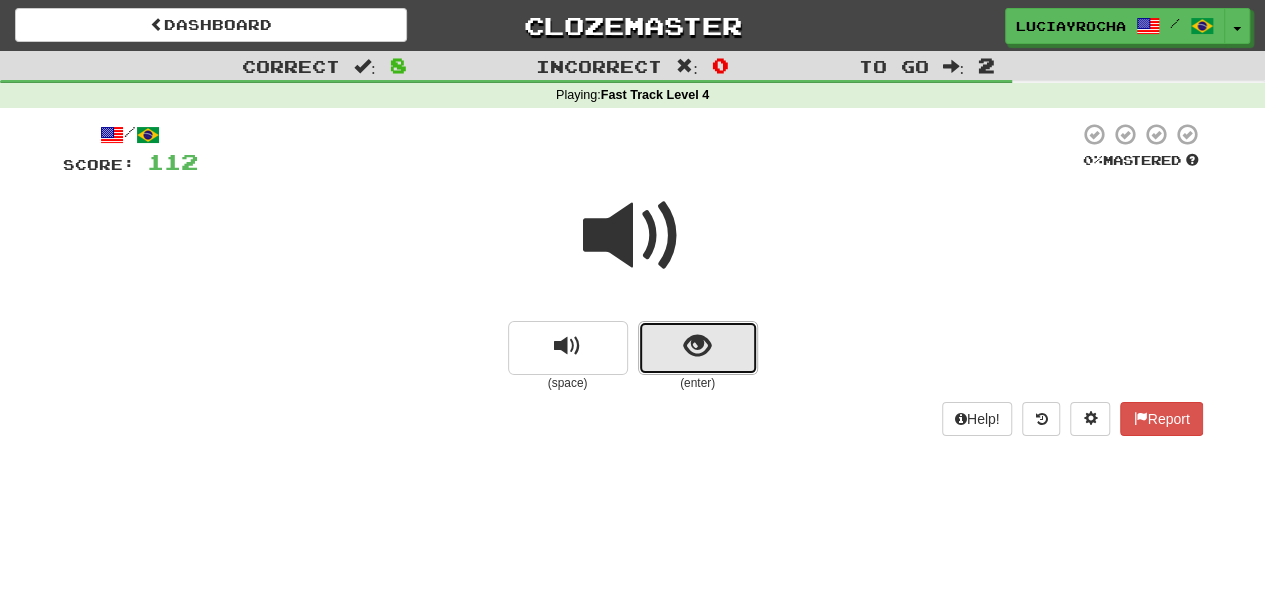 click at bounding box center (697, 346) 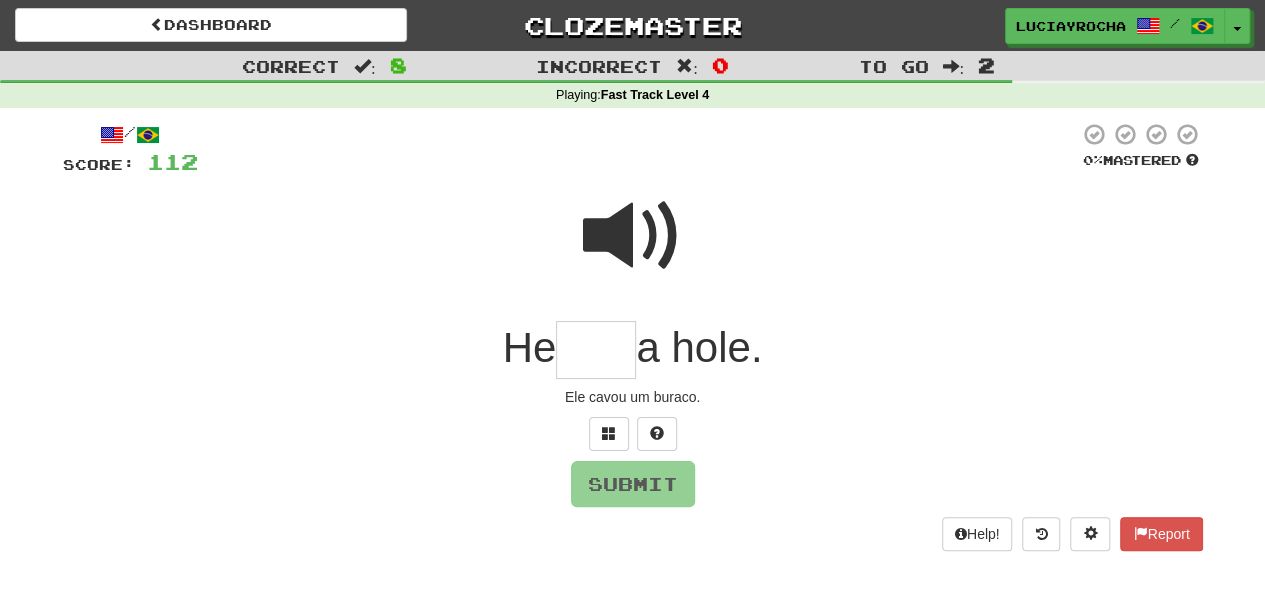 click on "a hole." at bounding box center (699, 347) 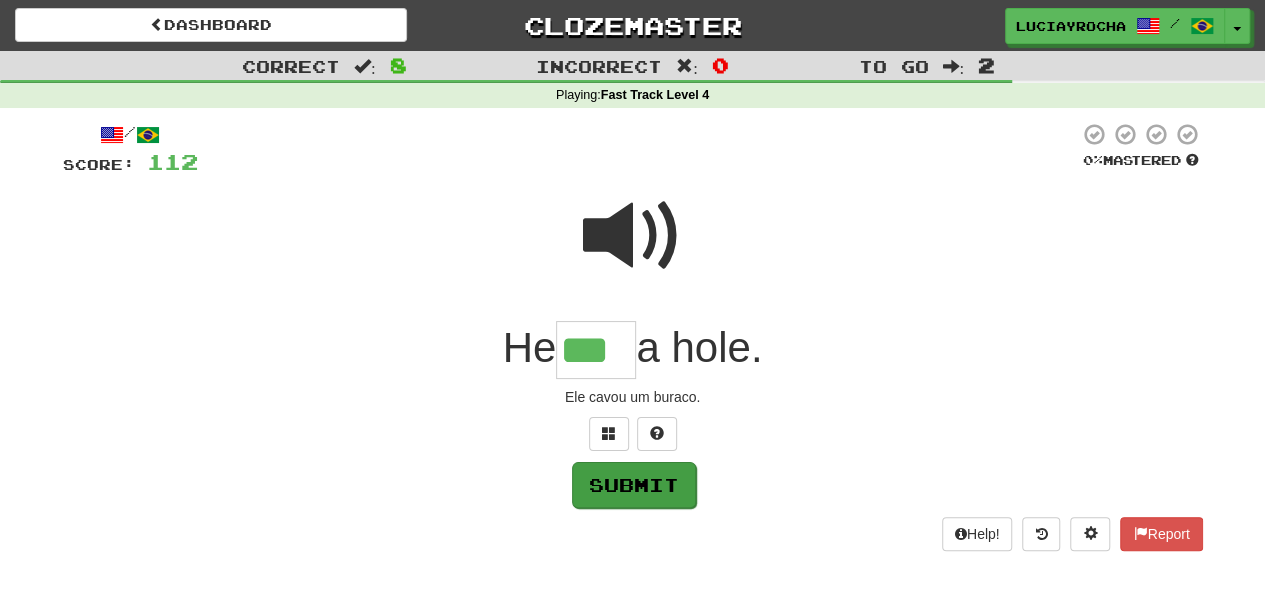 type on "***" 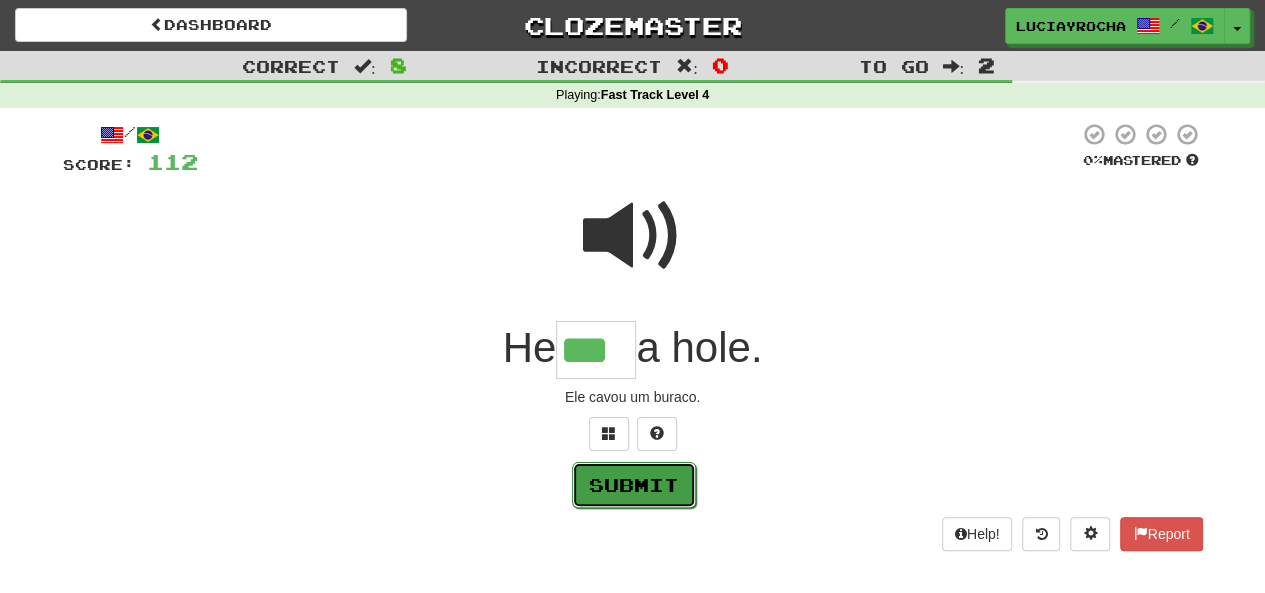 click on "Submit" at bounding box center [634, 485] 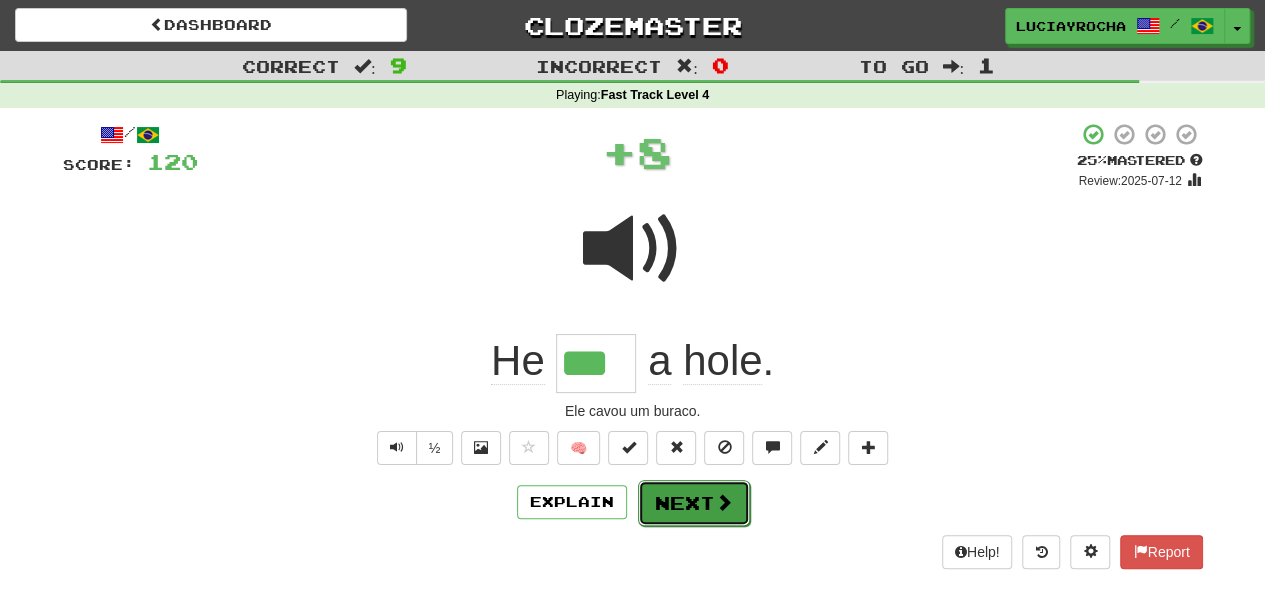 click on "Next" at bounding box center [694, 503] 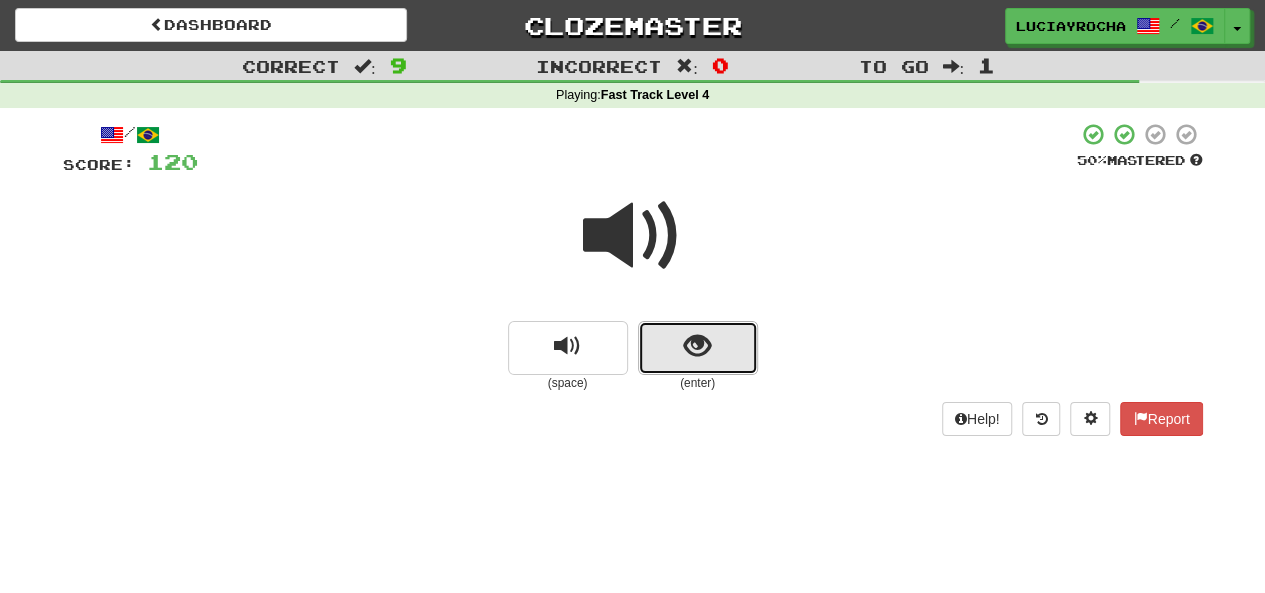 click at bounding box center [697, 346] 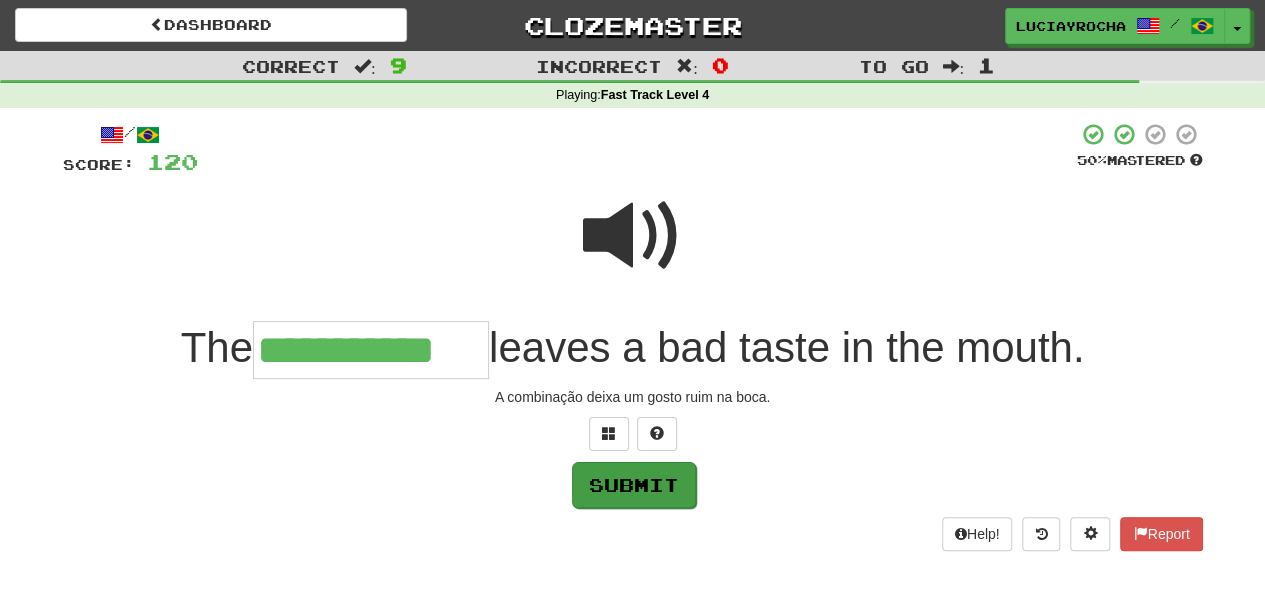 type on "**********" 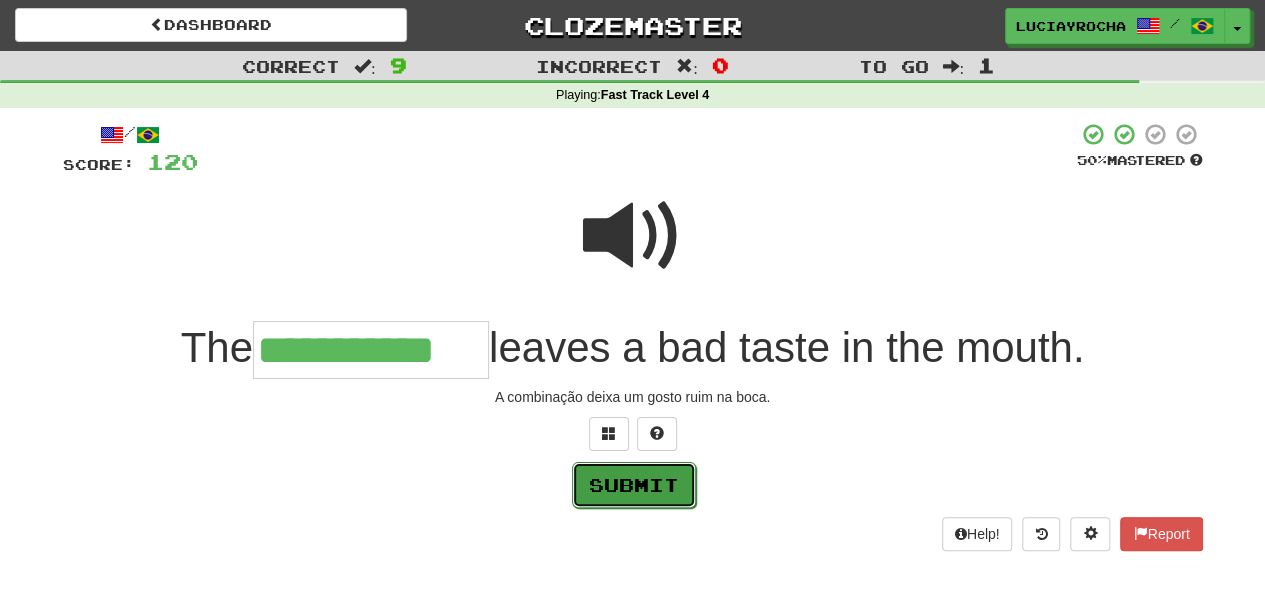 click on "Submit" at bounding box center [634, 485] 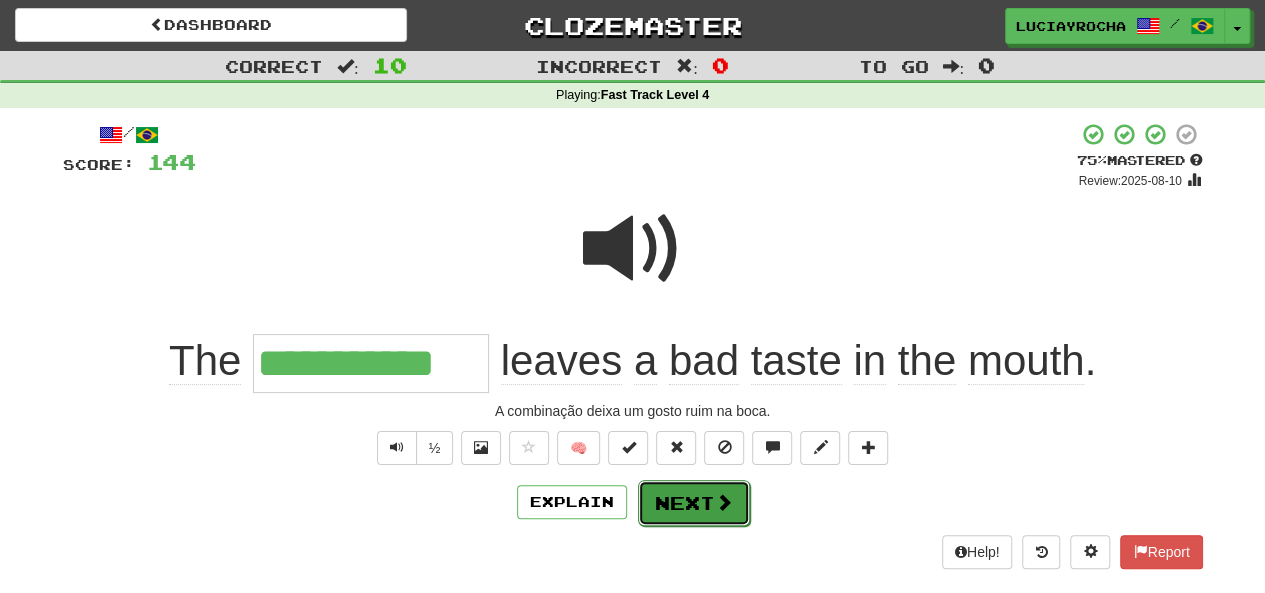 click on "Next" at bounding box center [694, 503] 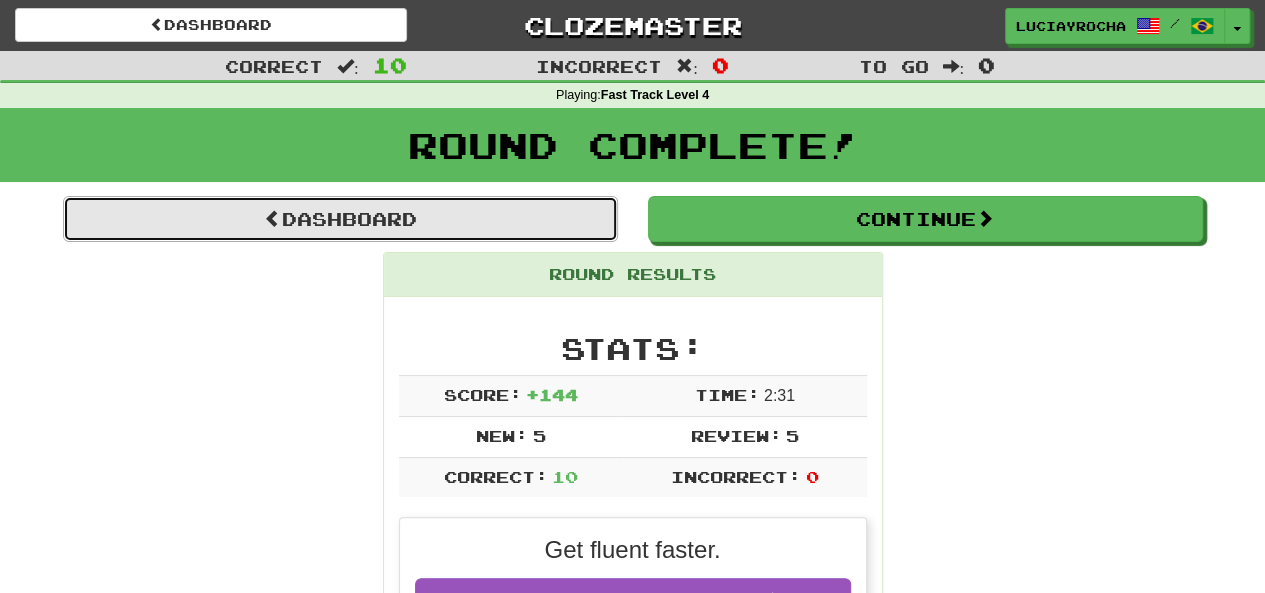 click on "Dashboard" at bounding box center (340, 219) 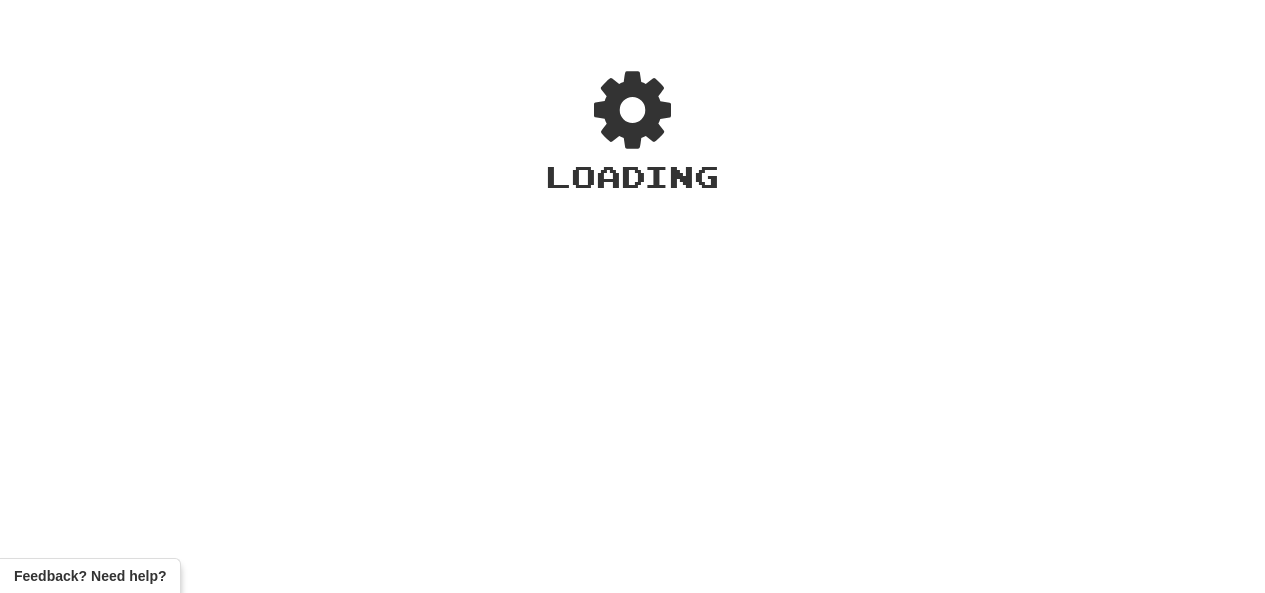 scroll, scrollTop: 0, scrollLeft: 0, axis: both 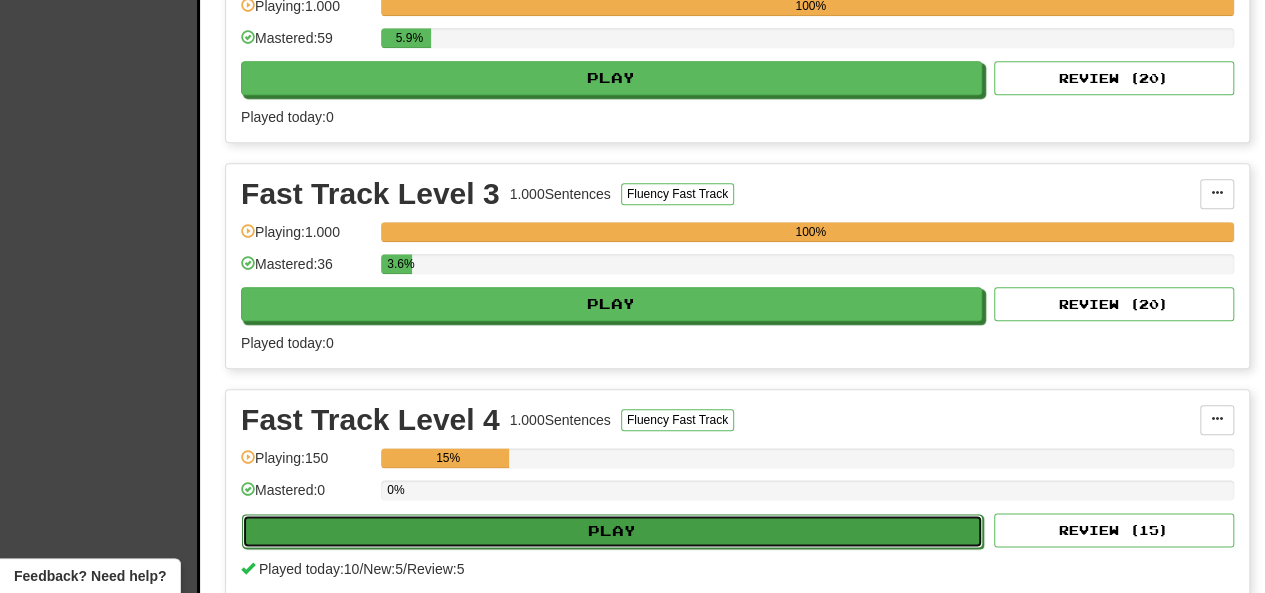 click on "Play" at bounding box center [612, 531] 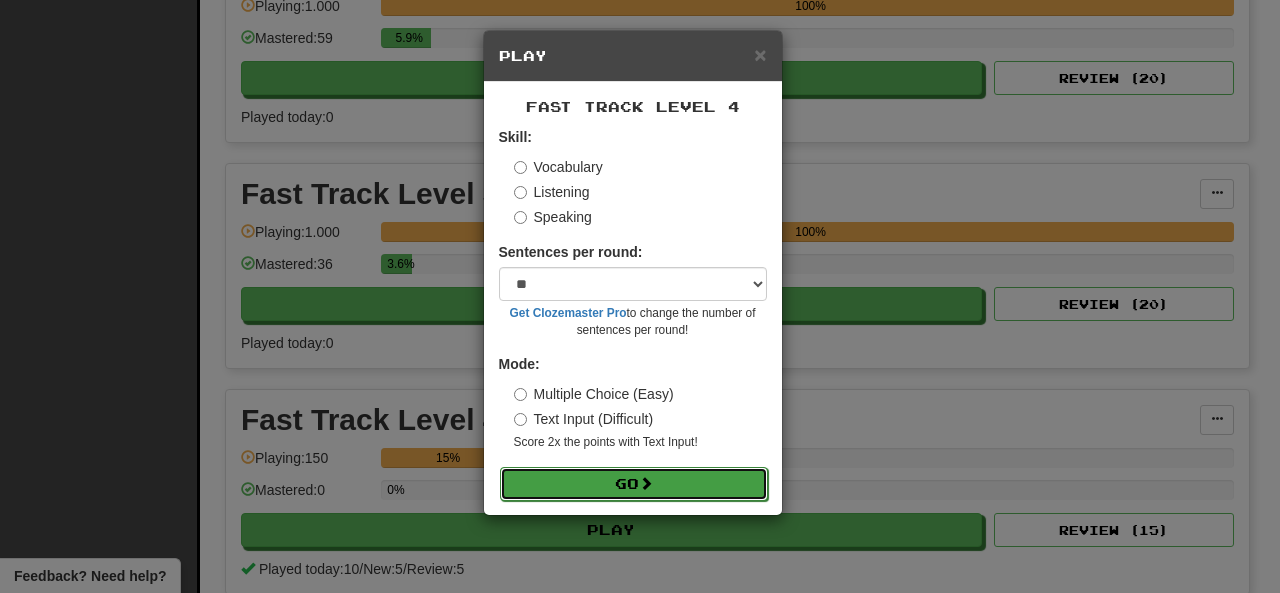 click on "Go" at bounding box center [634, 484] 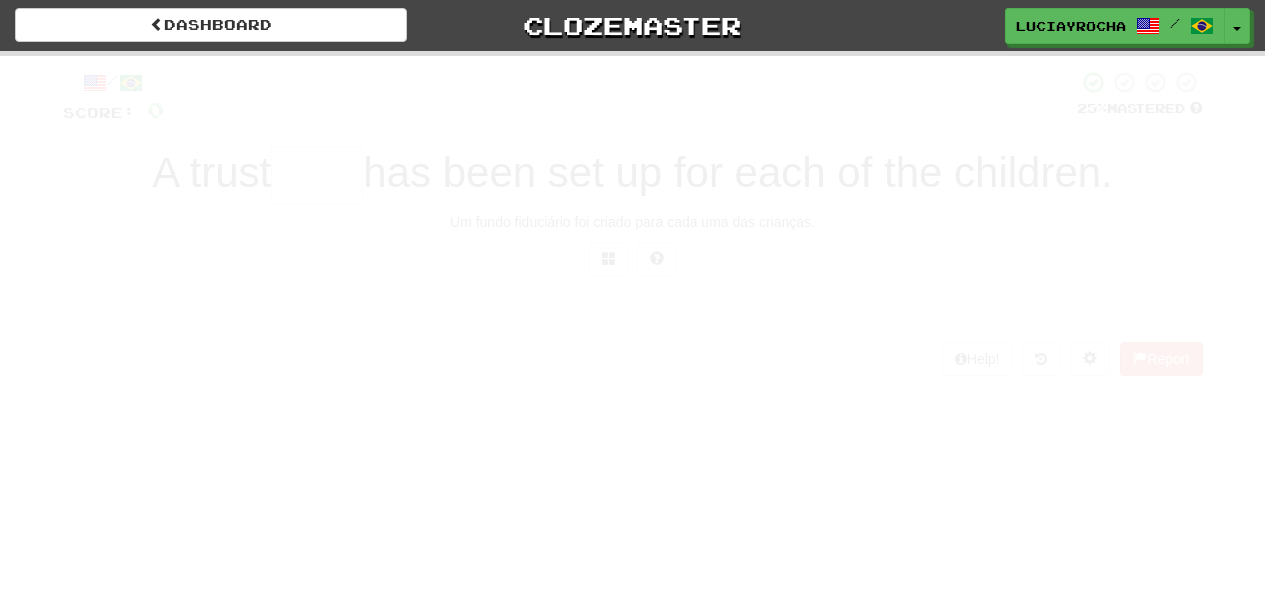 scroll, scrollTop: 0, scrollLeft: 0, axis: both 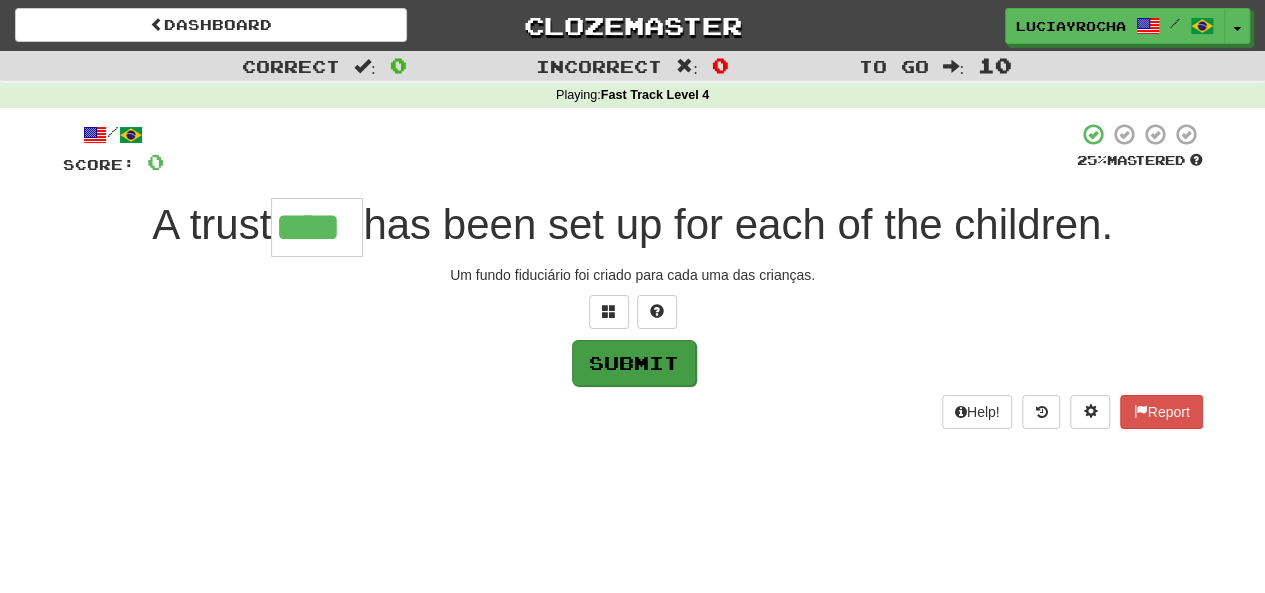type on "****" 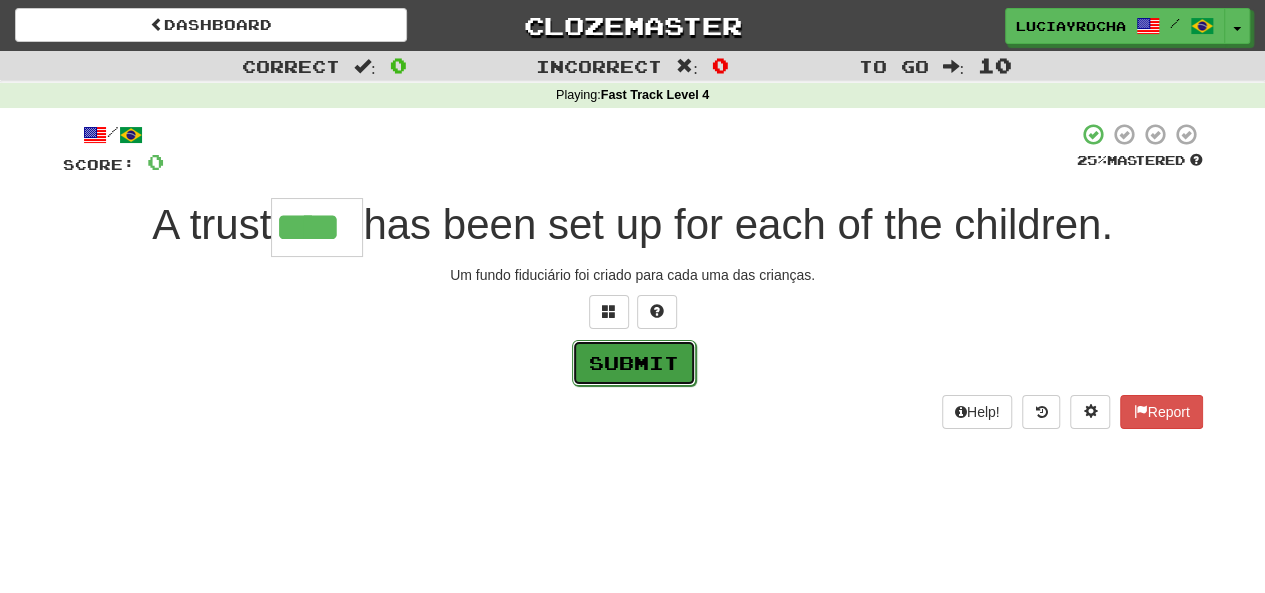 click on "Submit" at bounding box center [634, 363] 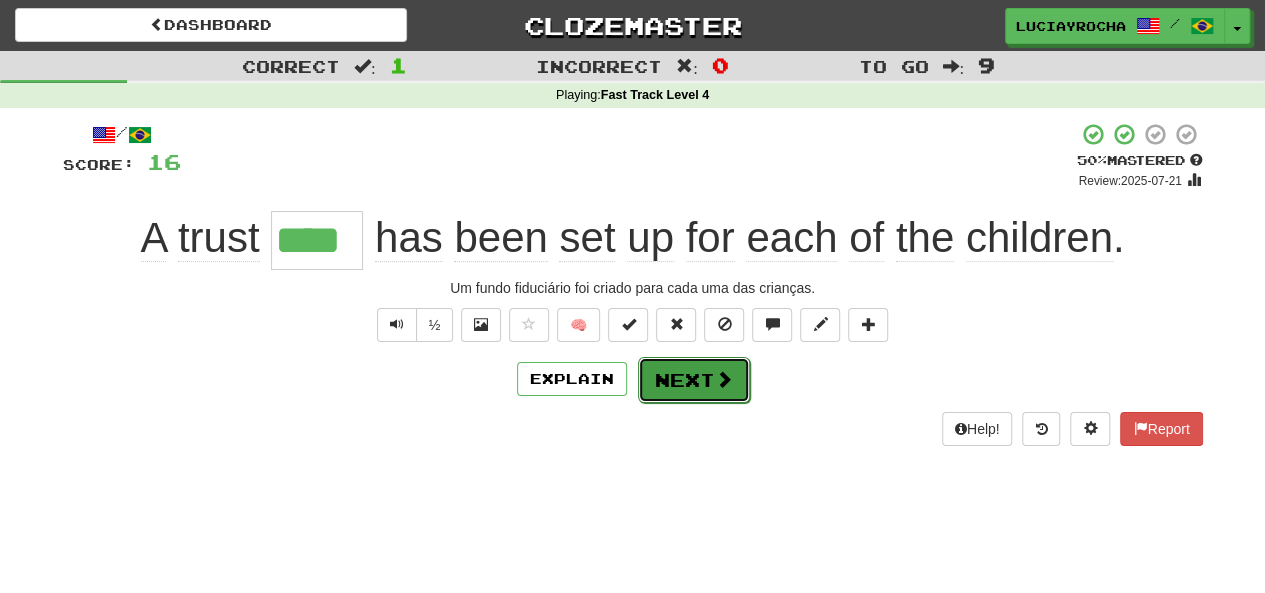 click on "Next" at bounding box center (694, 380) 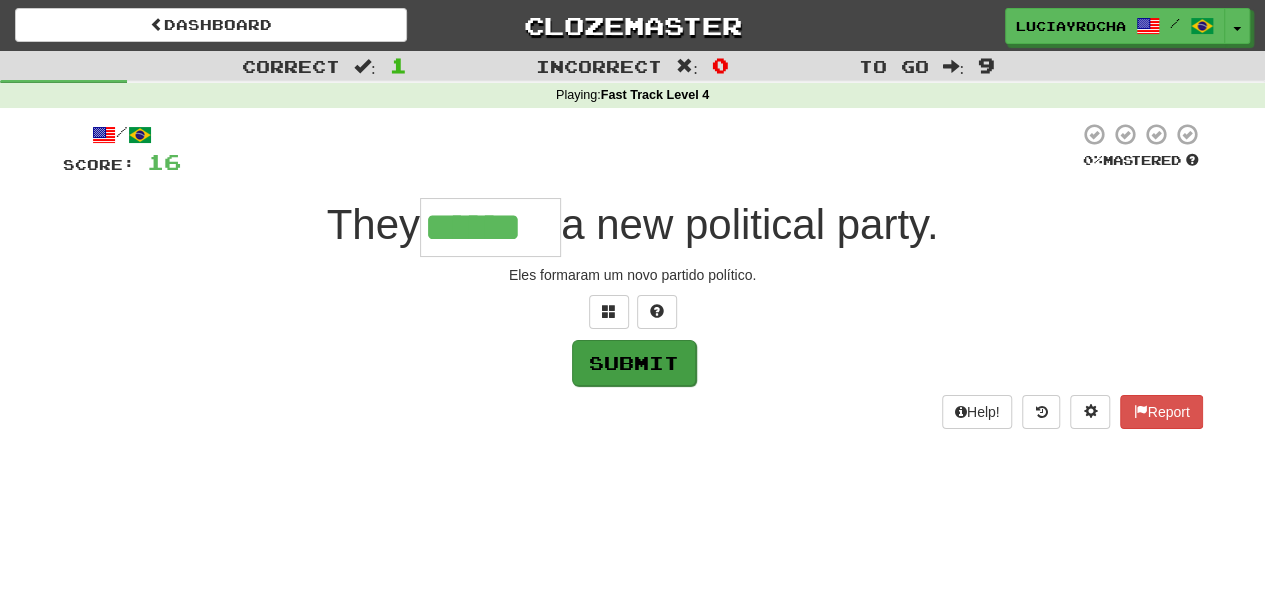 type on "******" 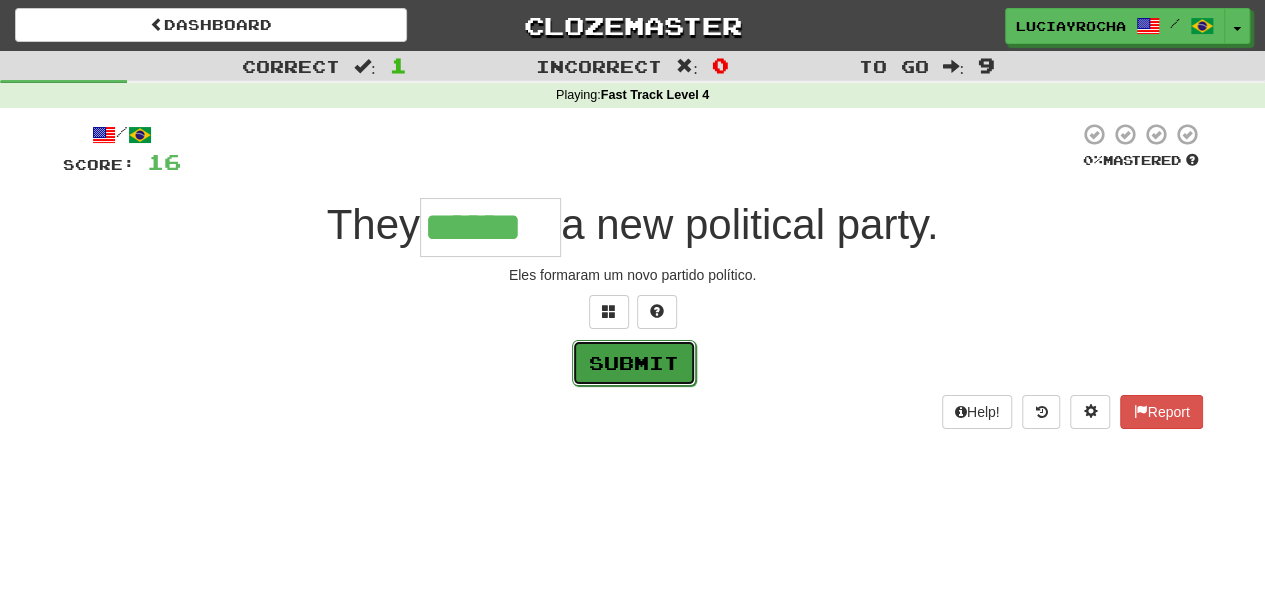 click on "Submit" at bounding box center (634, 363) 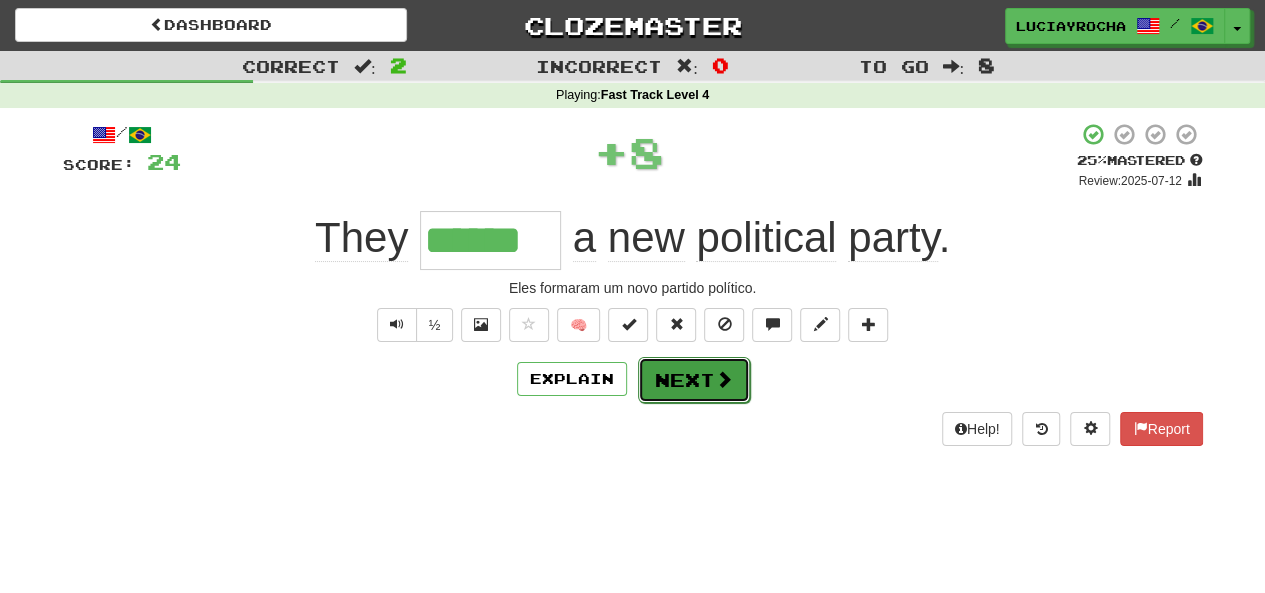click on "Next" at bounding box center (694, 380) 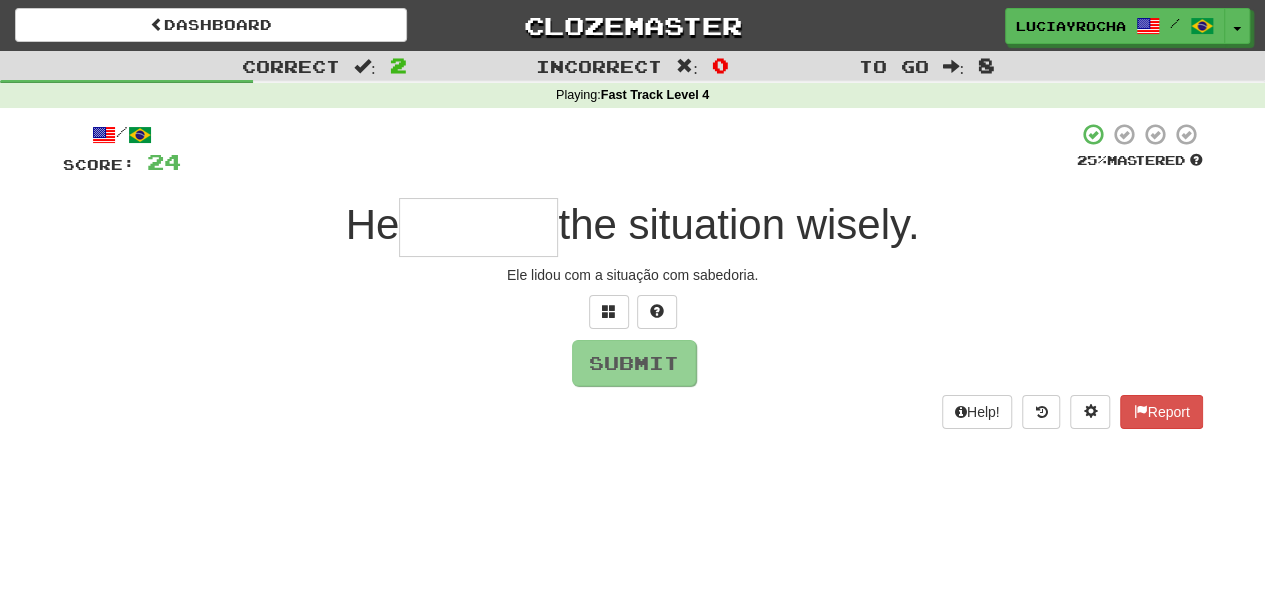 type on "*" 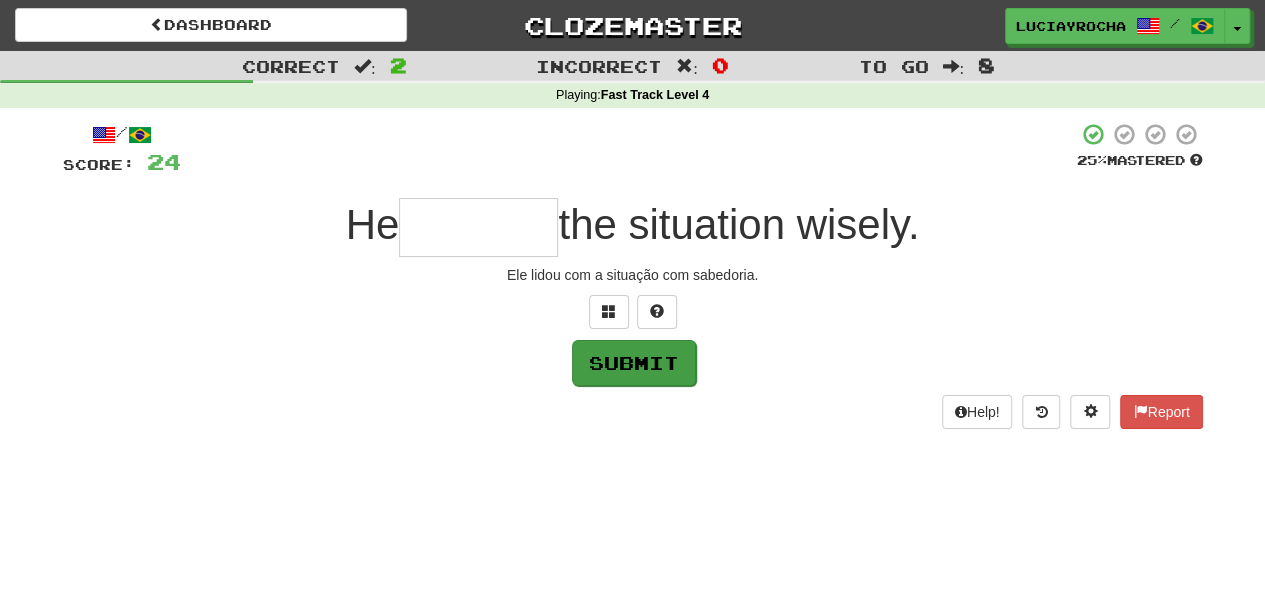 type on "*" 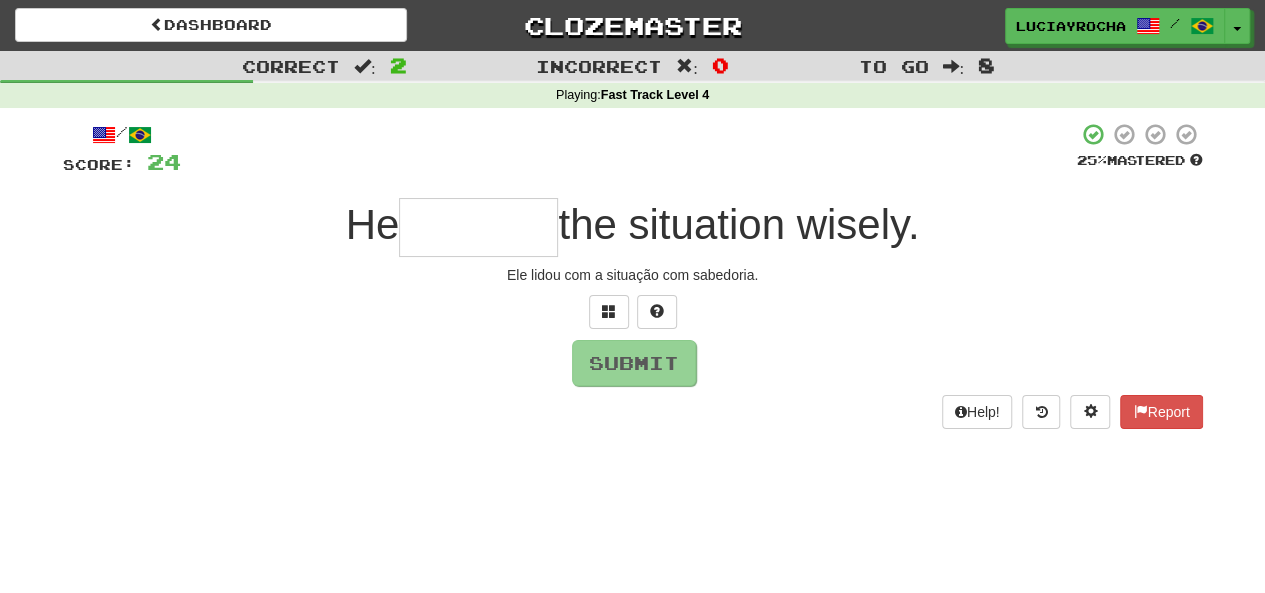 type on "*" 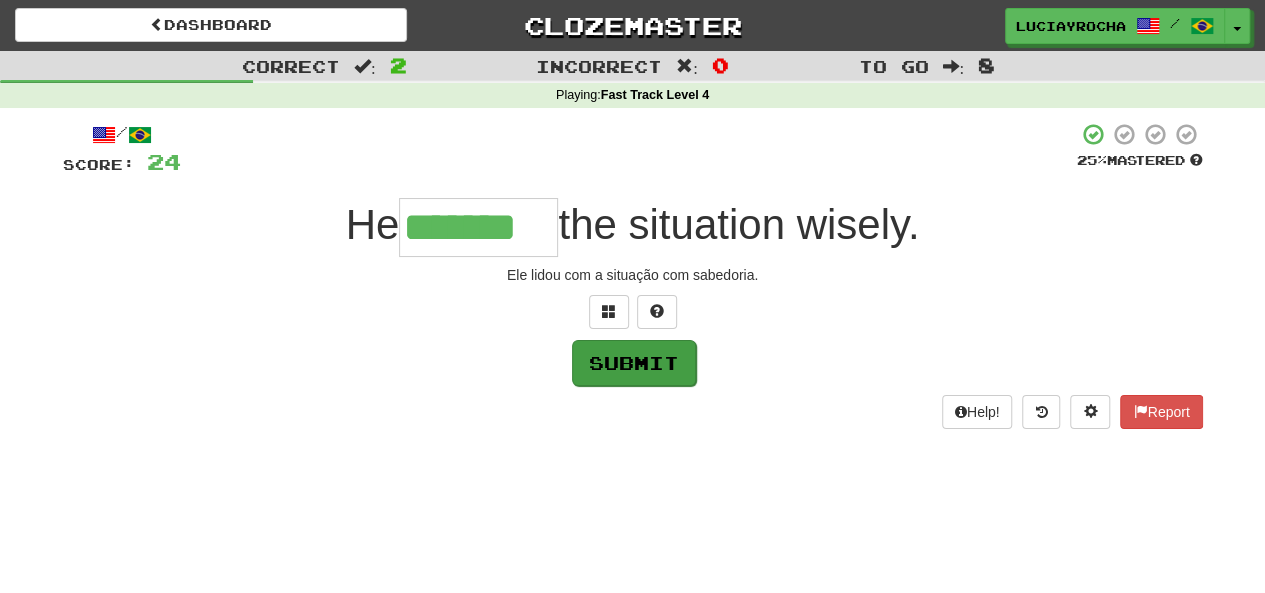 type on "*******" 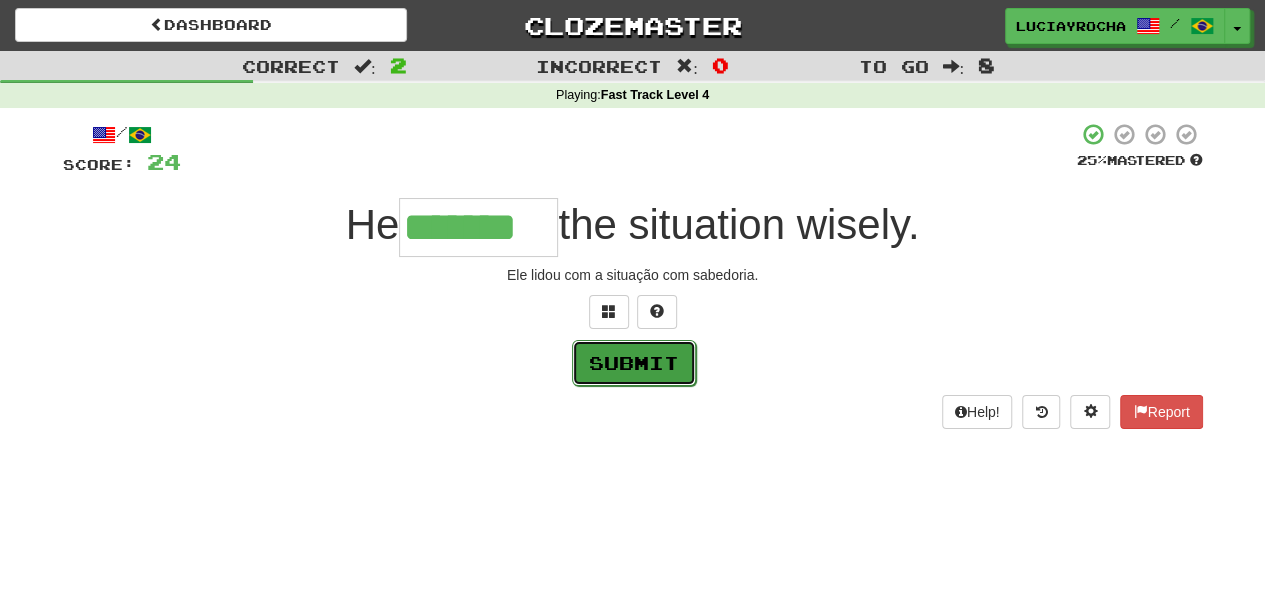 click on "Submit" at bounding box center [634, 363] 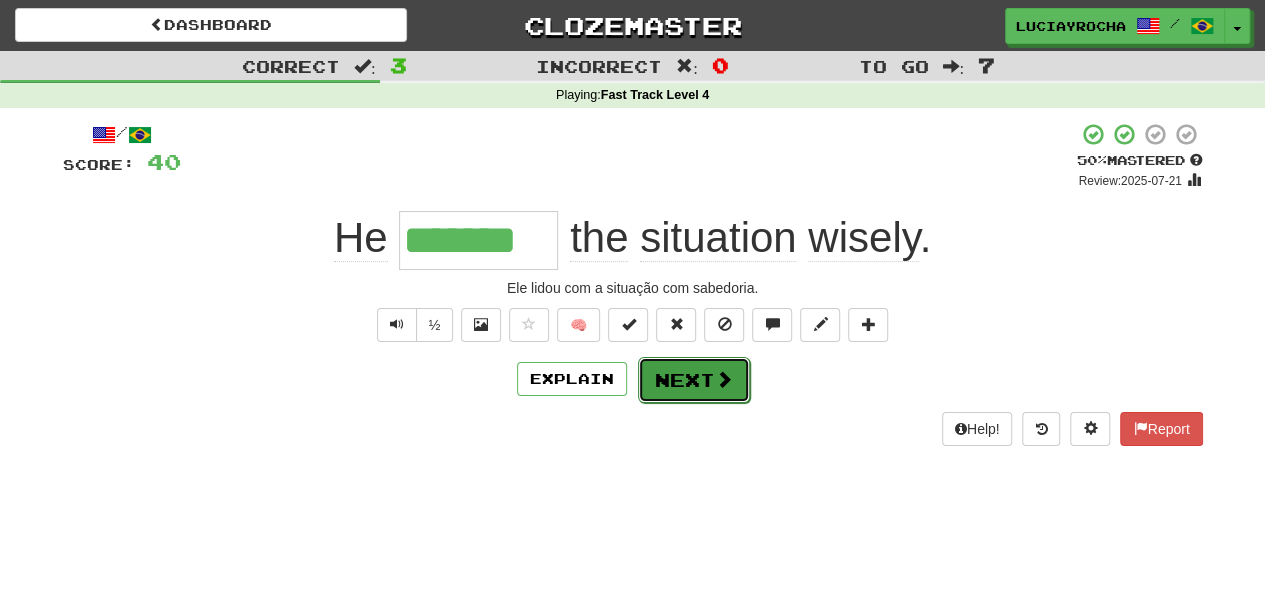 click on "Next" at bounding box center (694, 380) 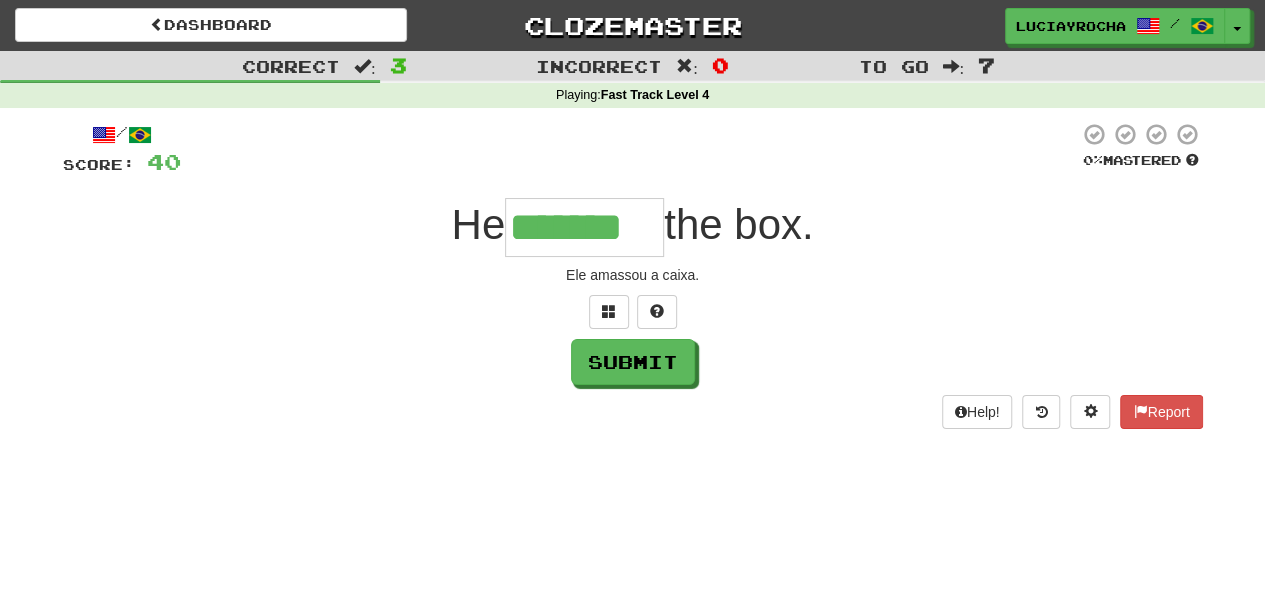 type on "*******" 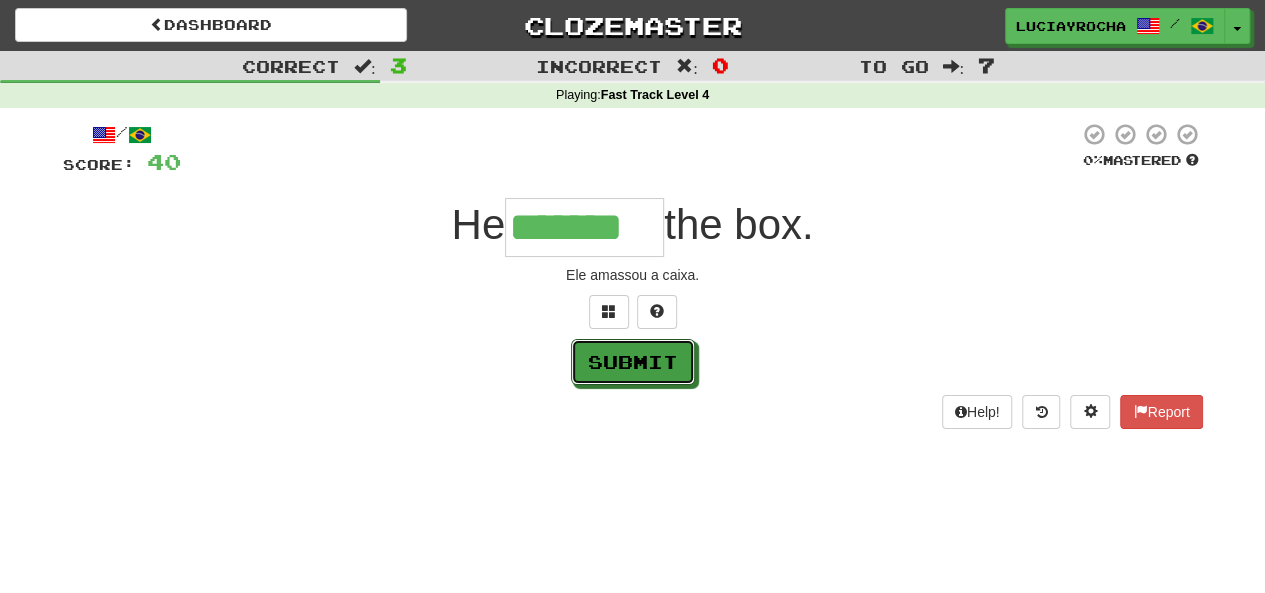 click on "Submit" at bounding box center [633, 362] 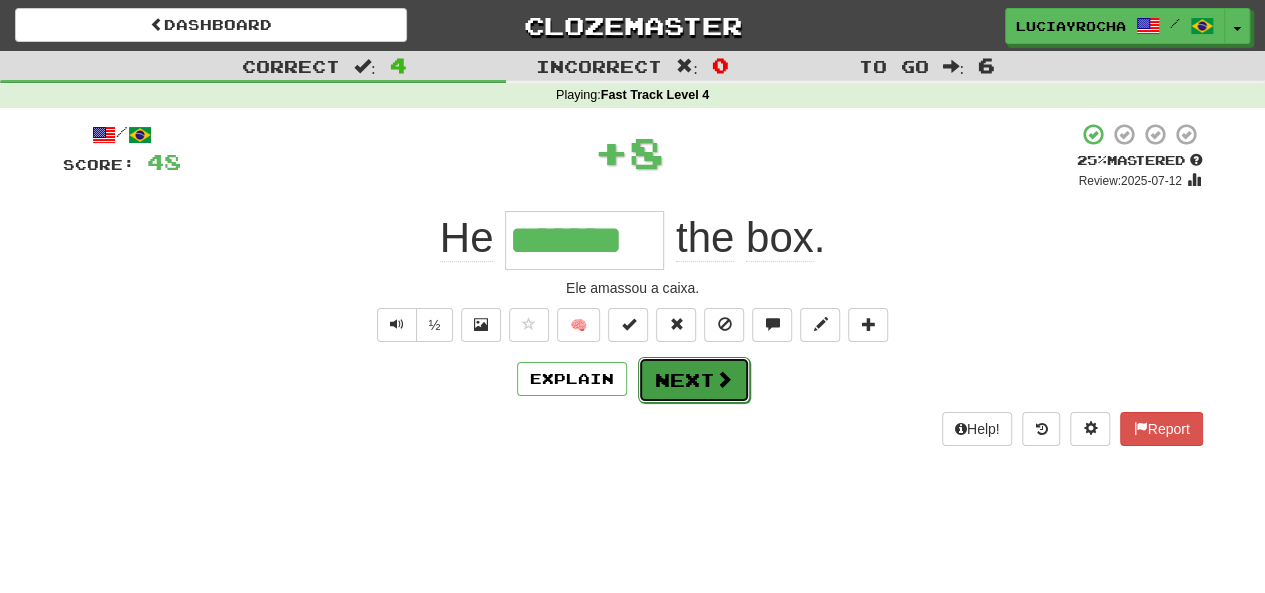 click on "Next" at bounding box center [694, 380] 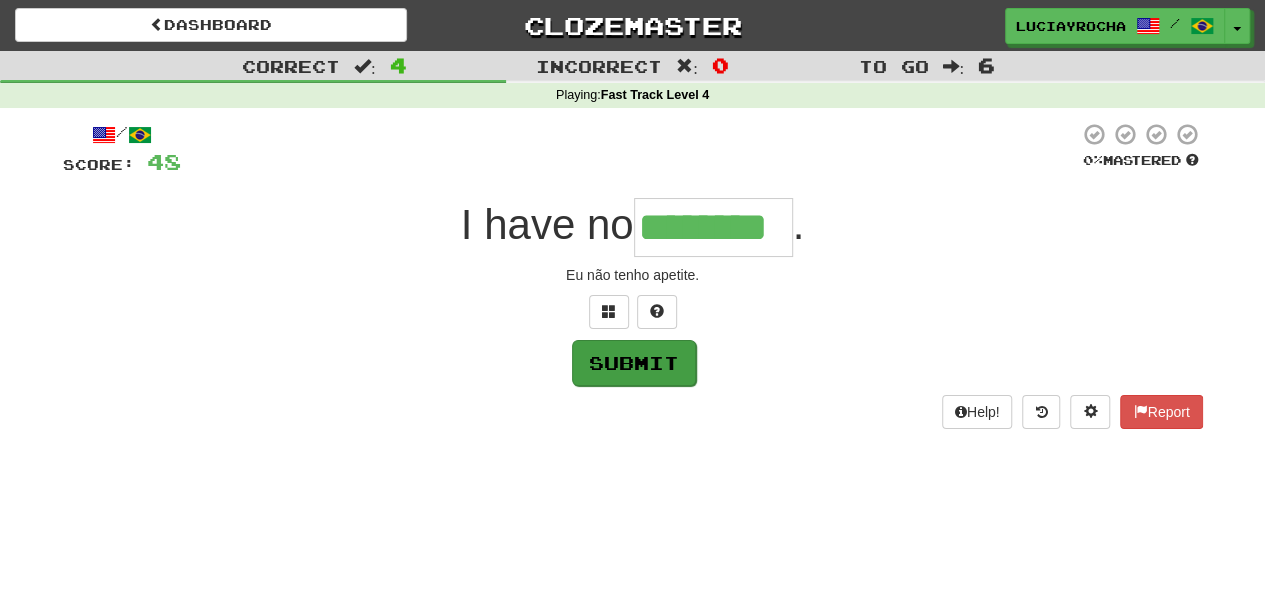 type on "********" 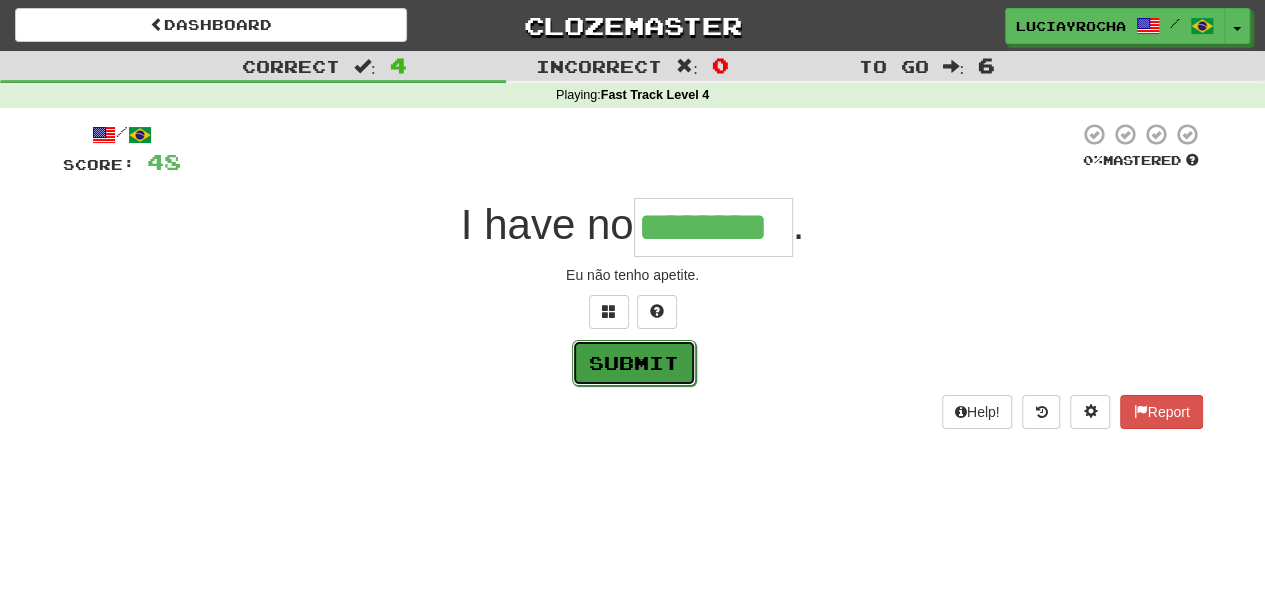click on "Submit" at bounding box center (634, 363) 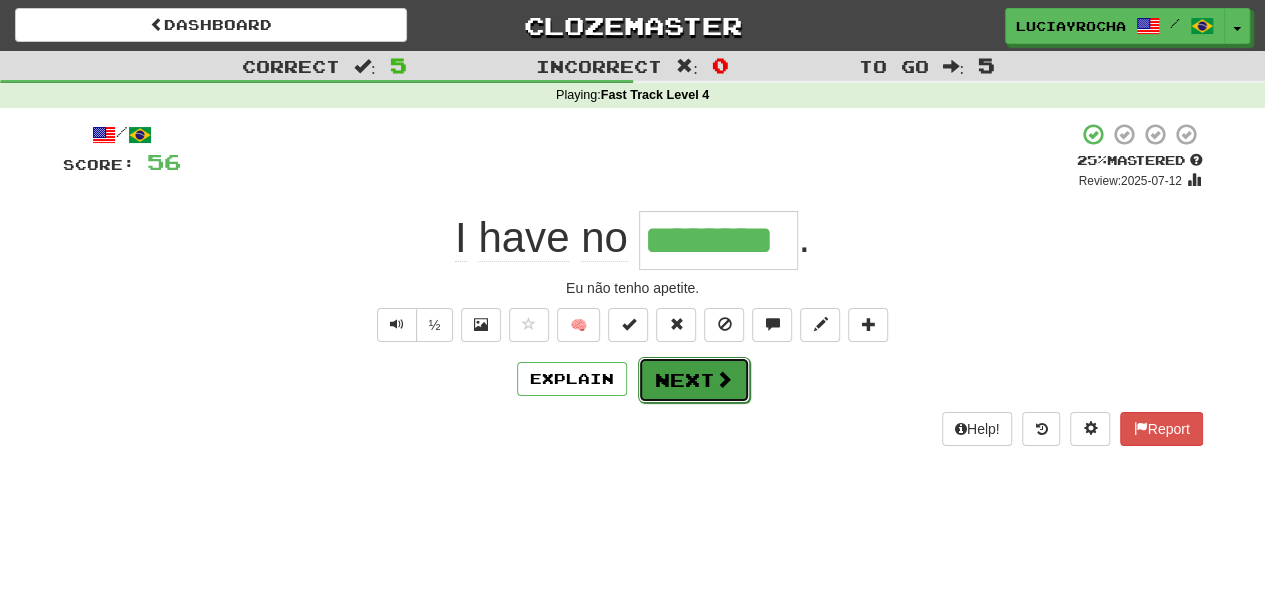 click on "Next" at bounding box center [694, 380] 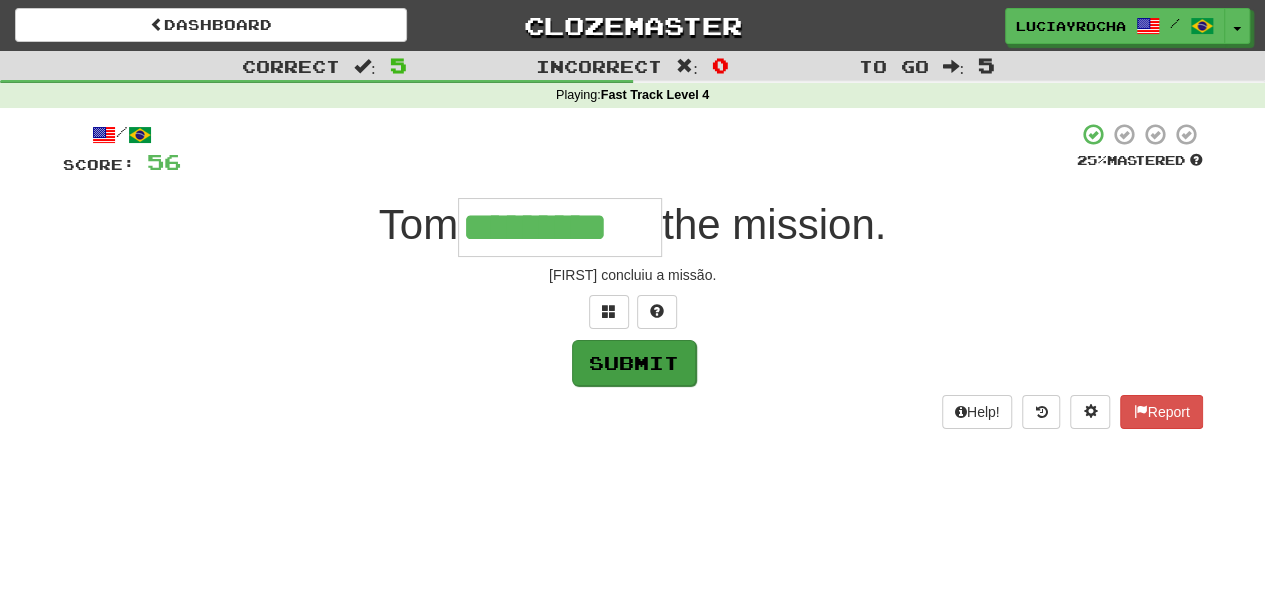 type on "*********" 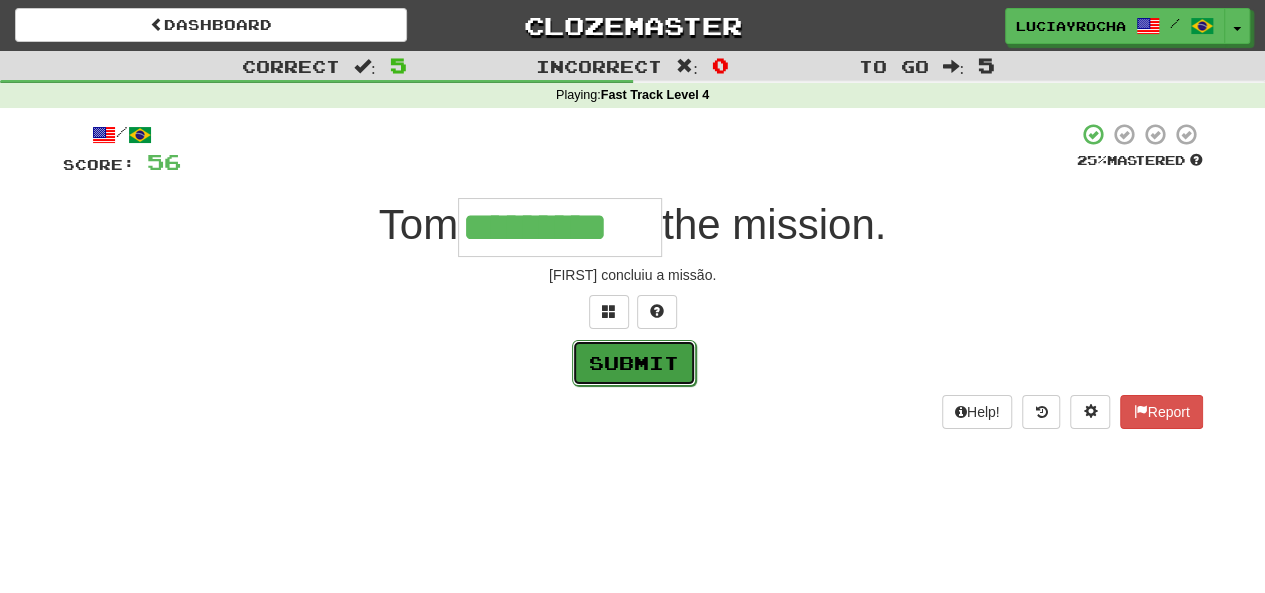 click on "Submit" at bounding box center [634, 363] 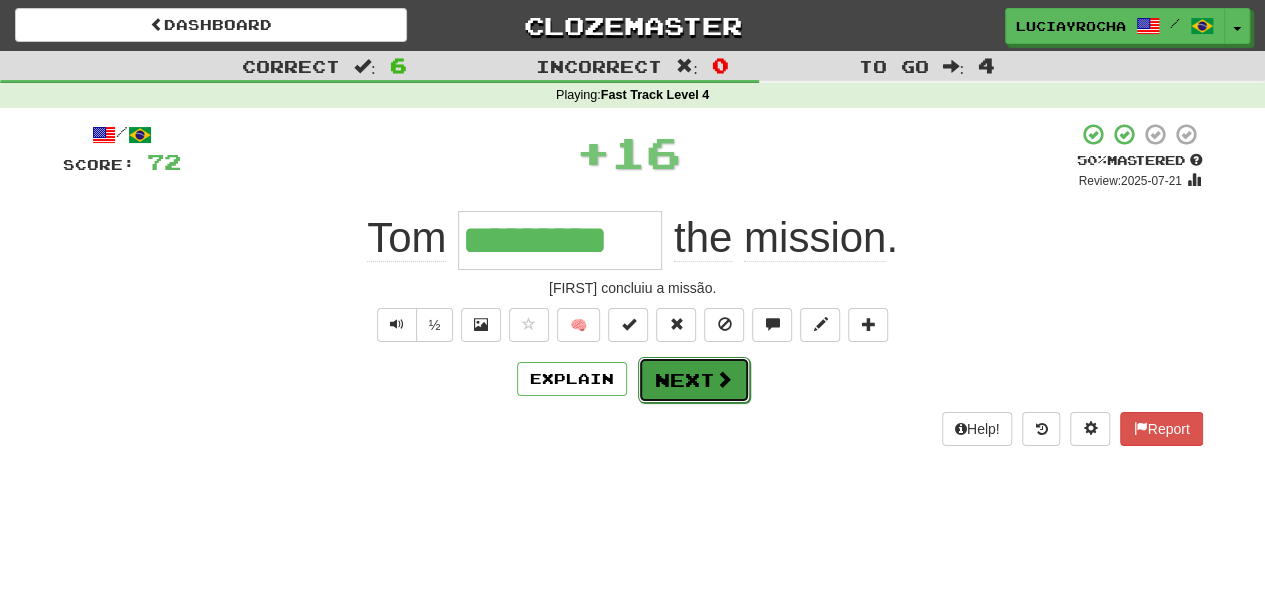 click on "Next" at bounding box center (694, 380) 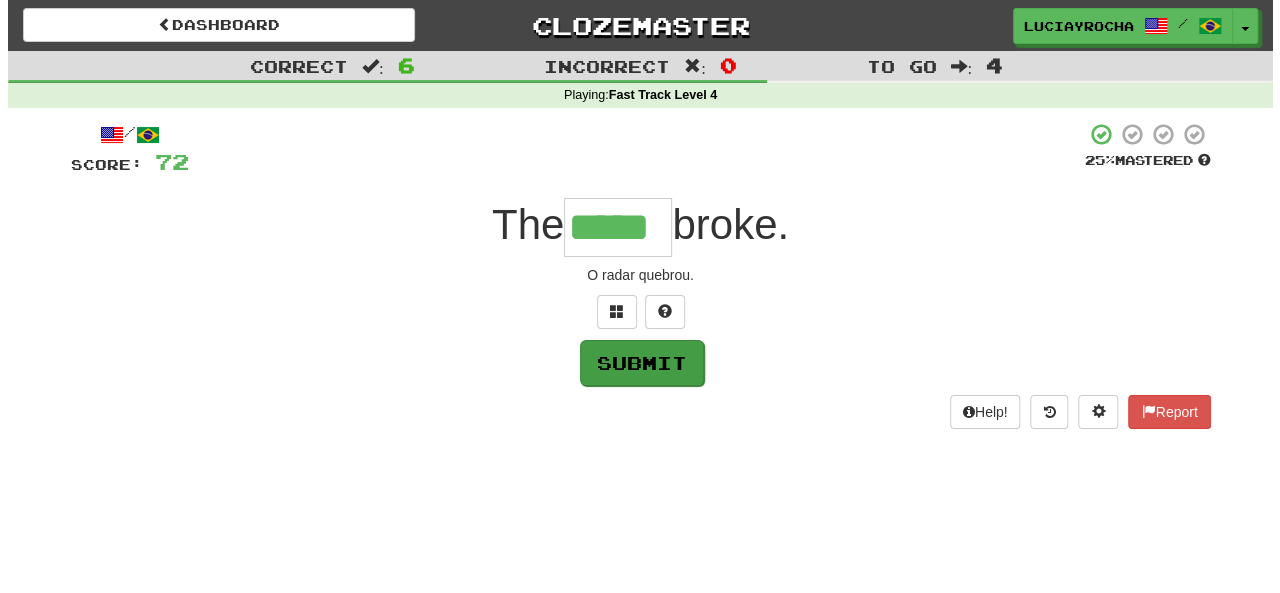 scroll, scrollTop: 10, scrollLeft: 0, axis: vertical 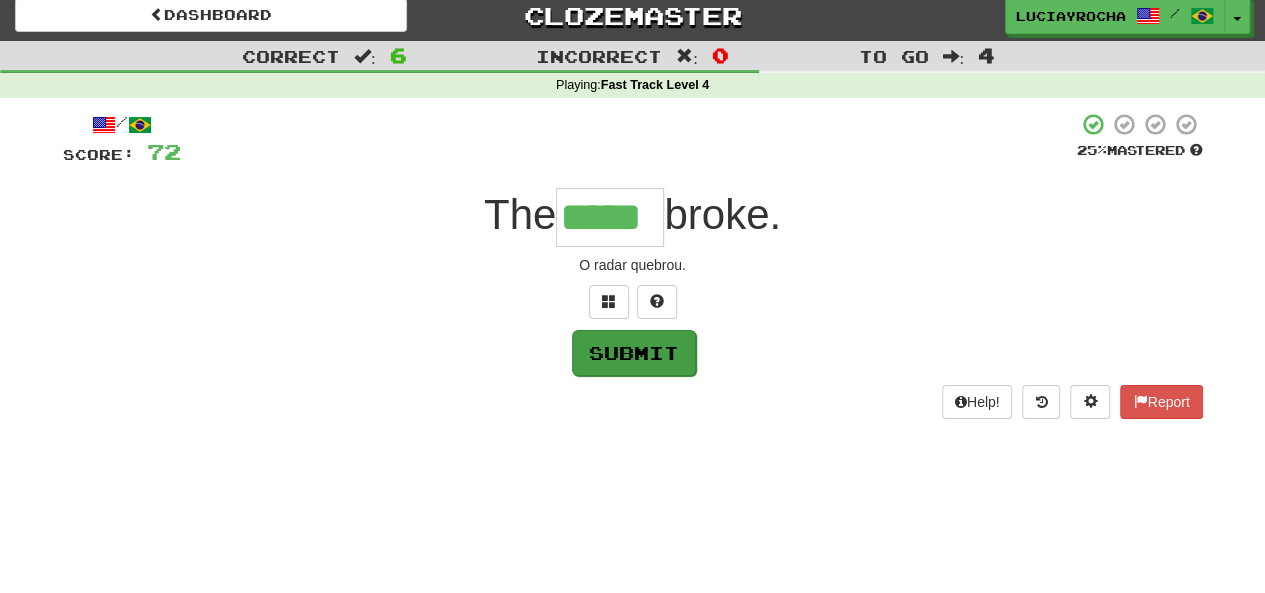 type on "*****" 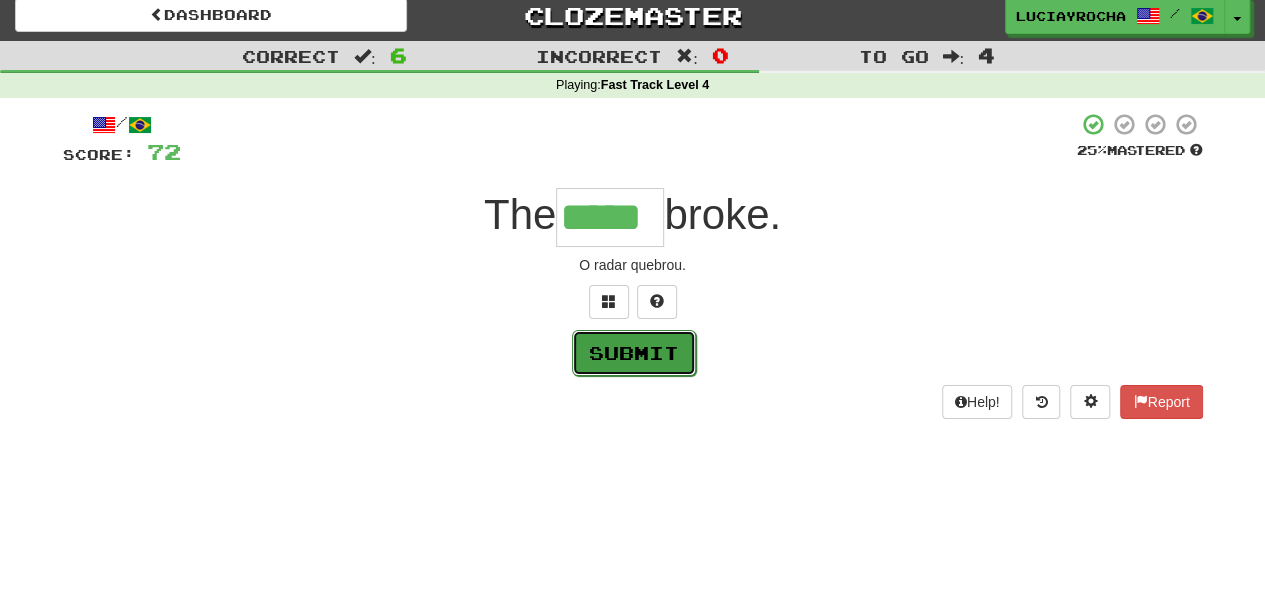 click on "Submit" at bounding box center (634, 353) 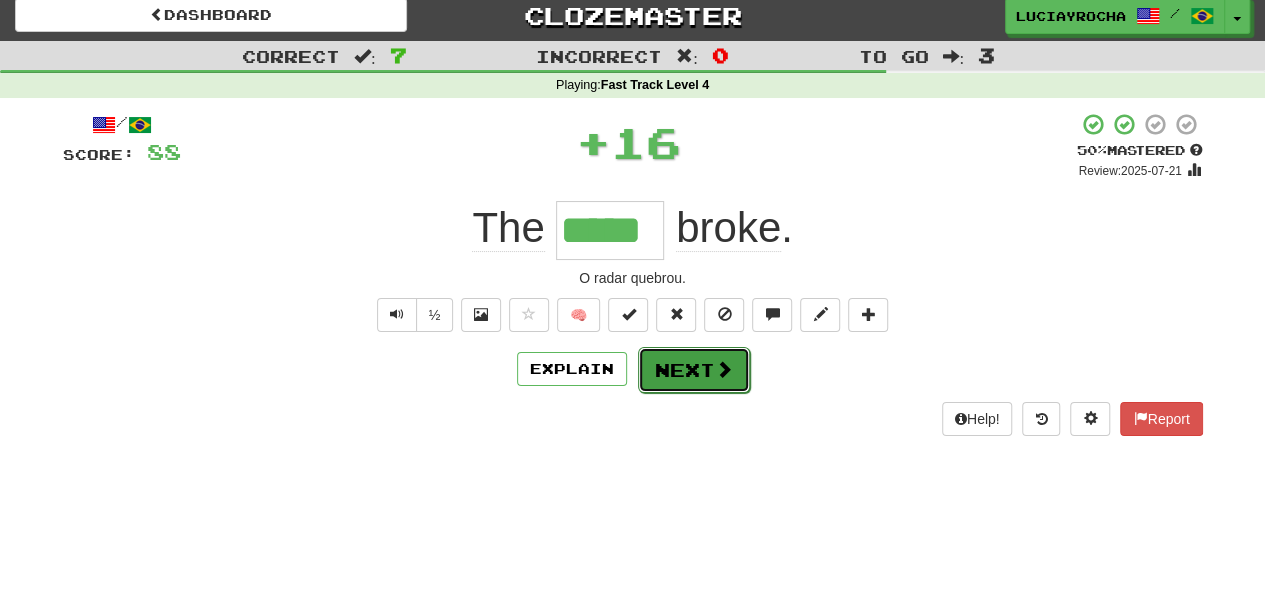 click on "Next" at bounding box center [694, 370] 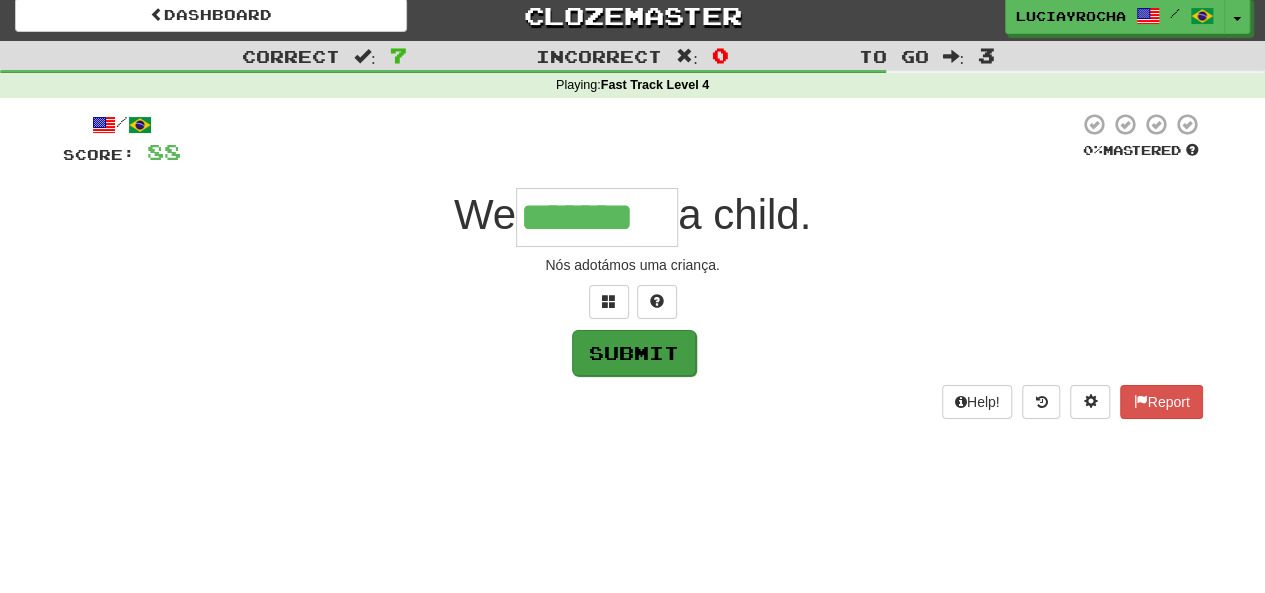 type on "*******" 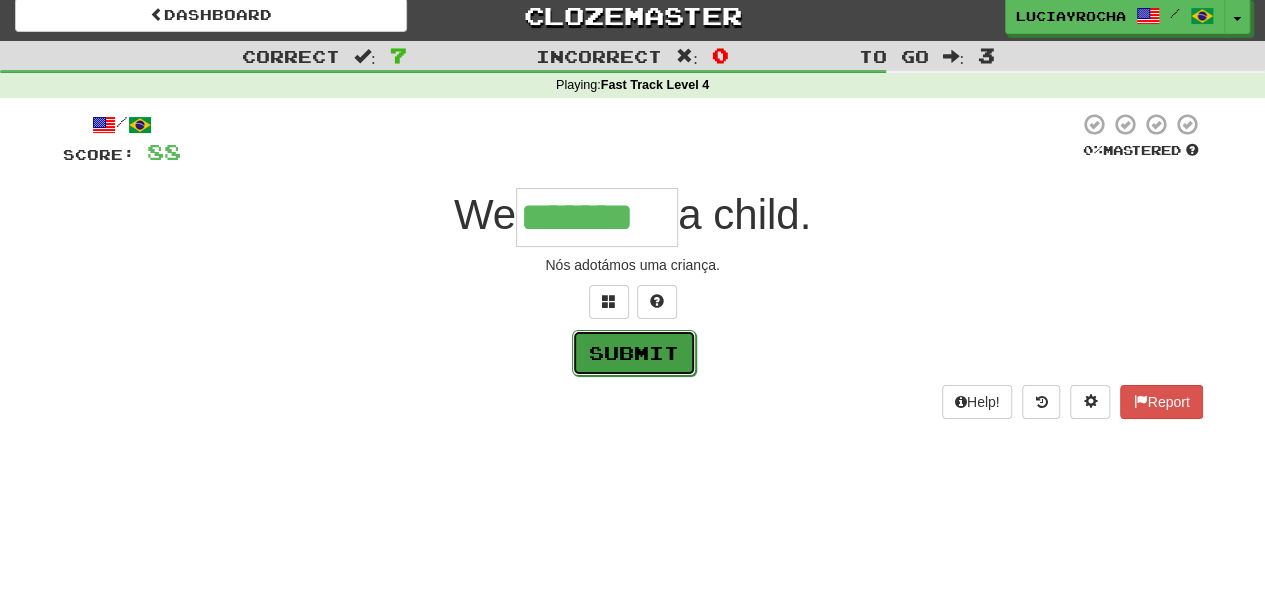 click on "Submit" at bounding box center [634, 353] 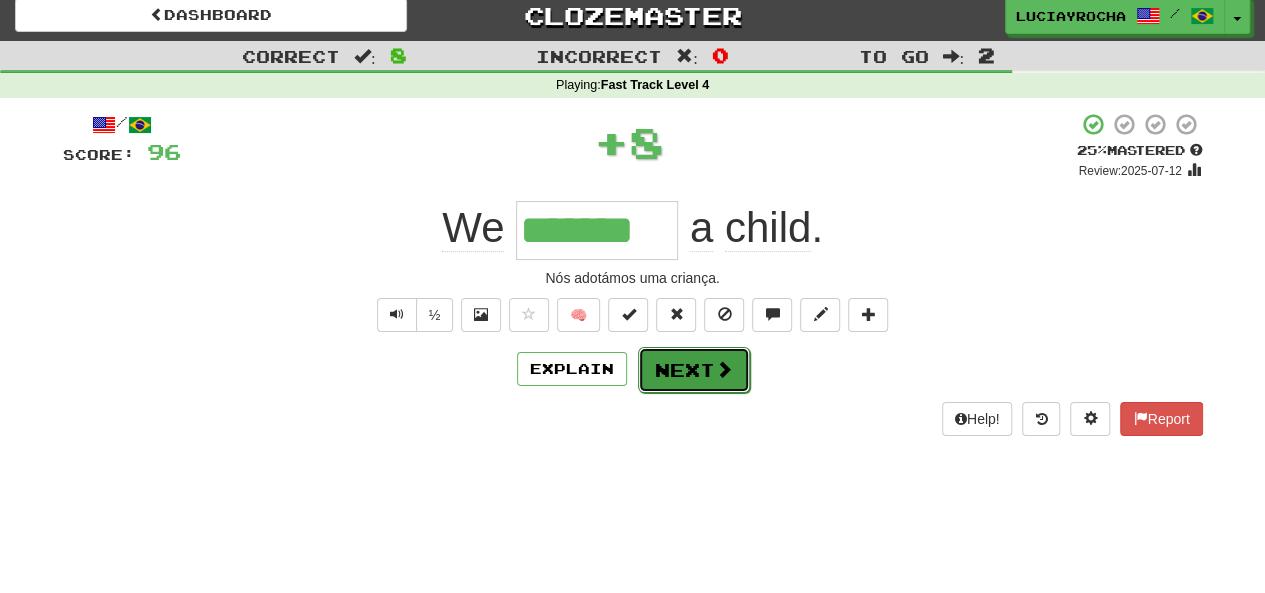 click on "Next" at bounding box center [694, 370] 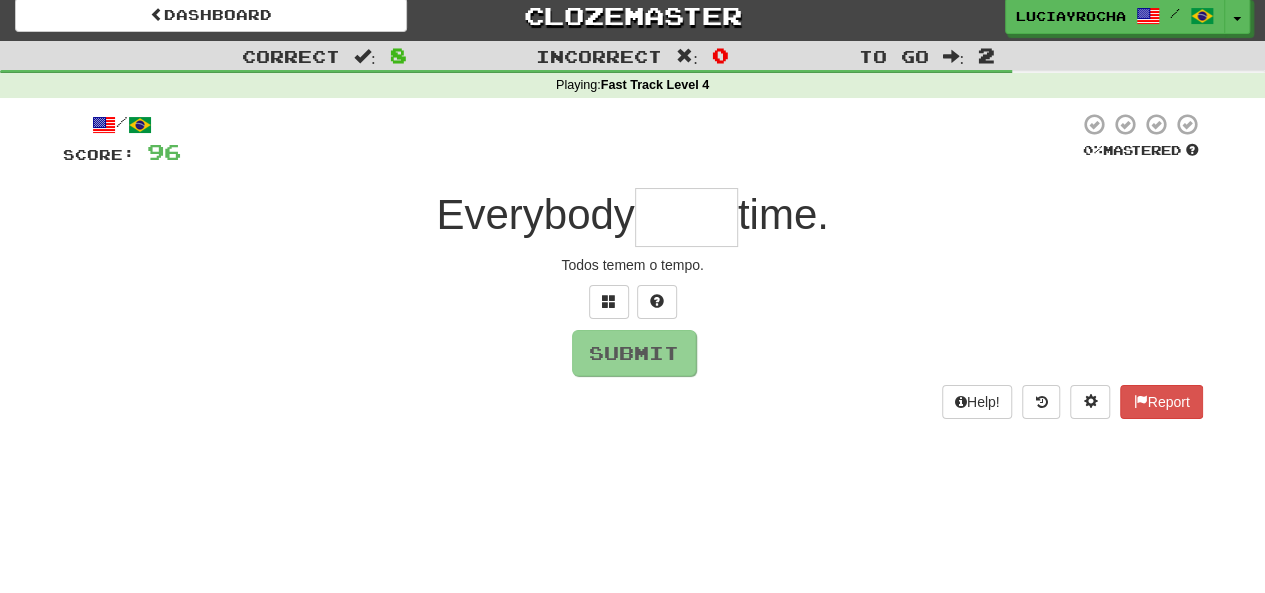 type on "*" 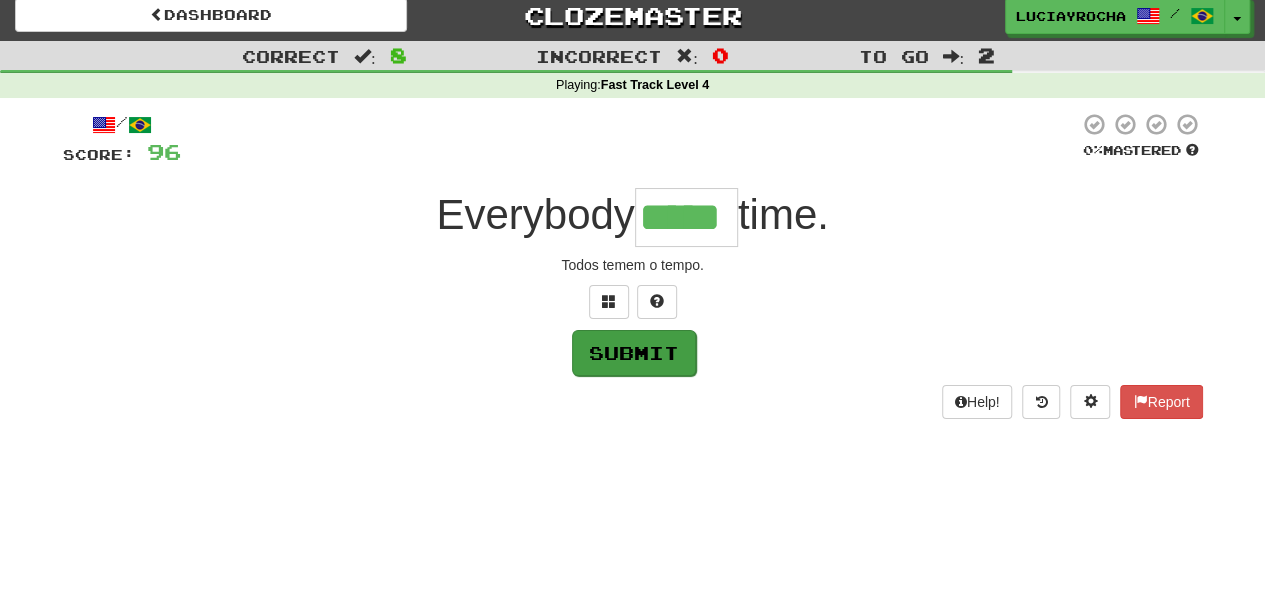 type on "*****" 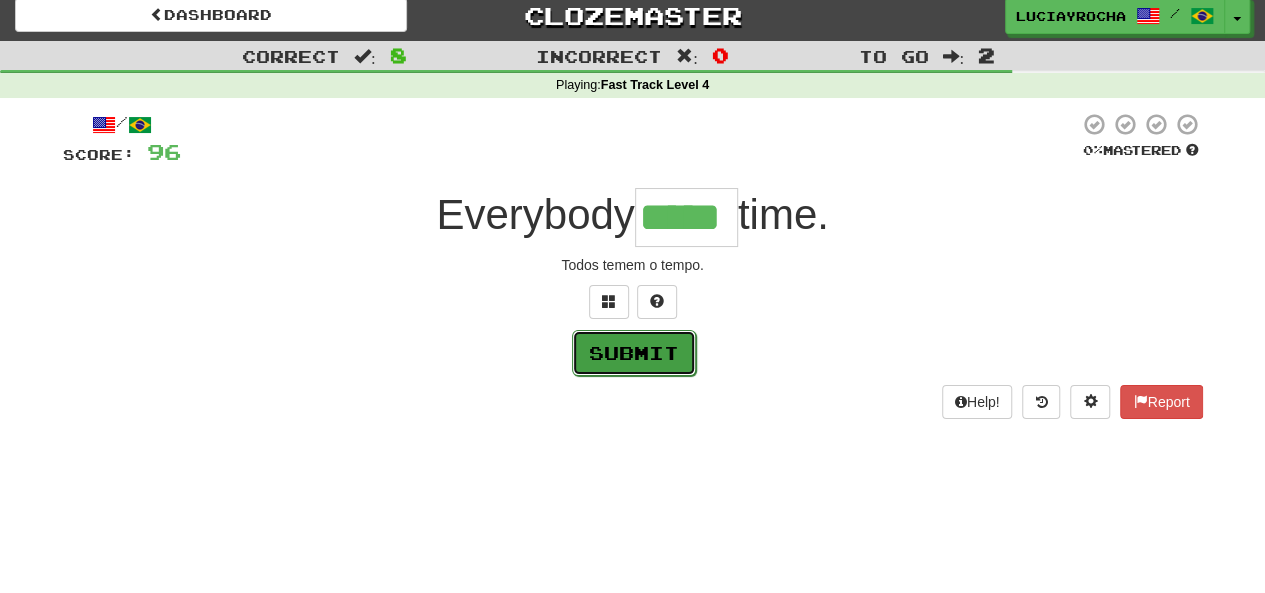 click on "Submit" at bounding box center (634, 353) 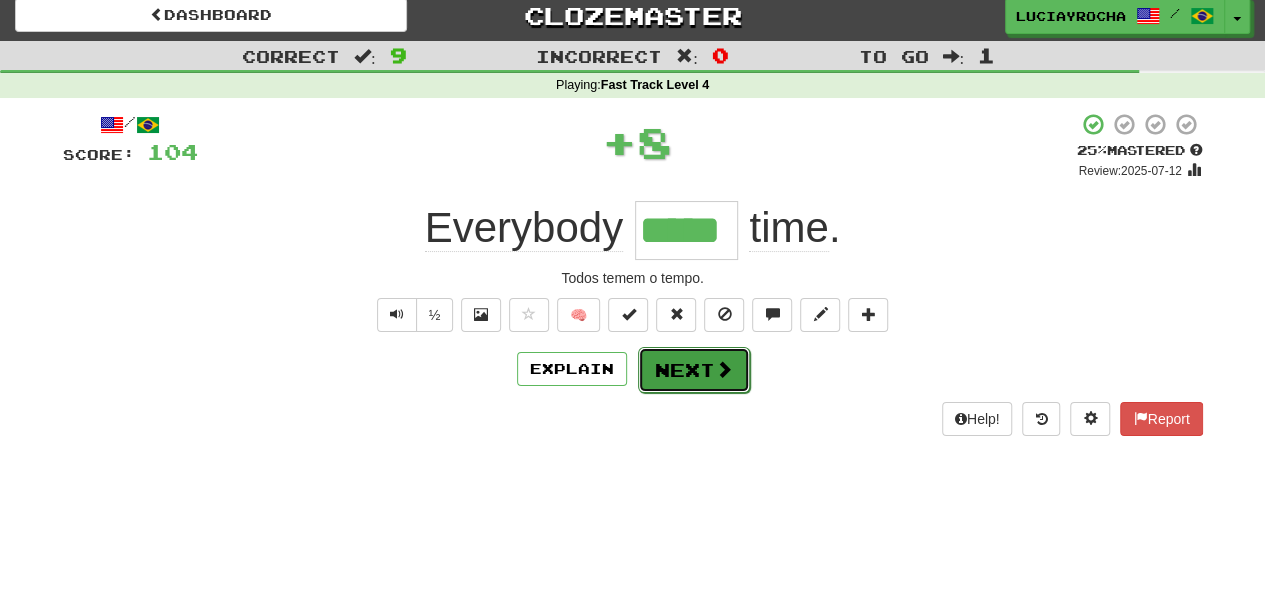 click on "Next" at bounding box center [694, 370] 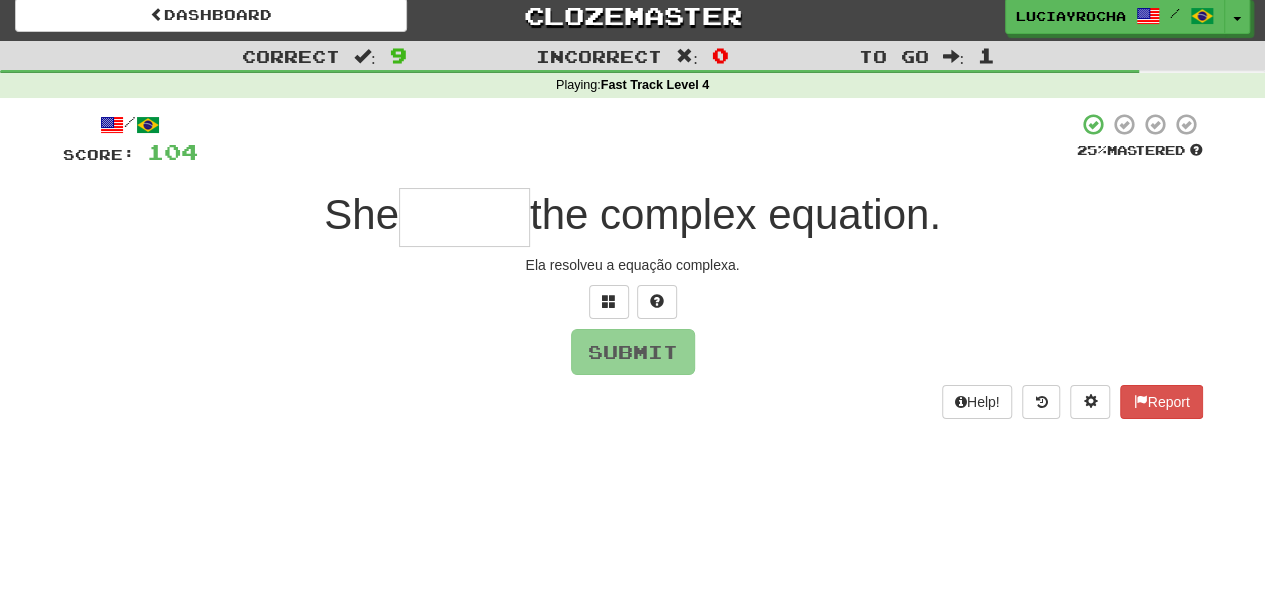 type on "*" 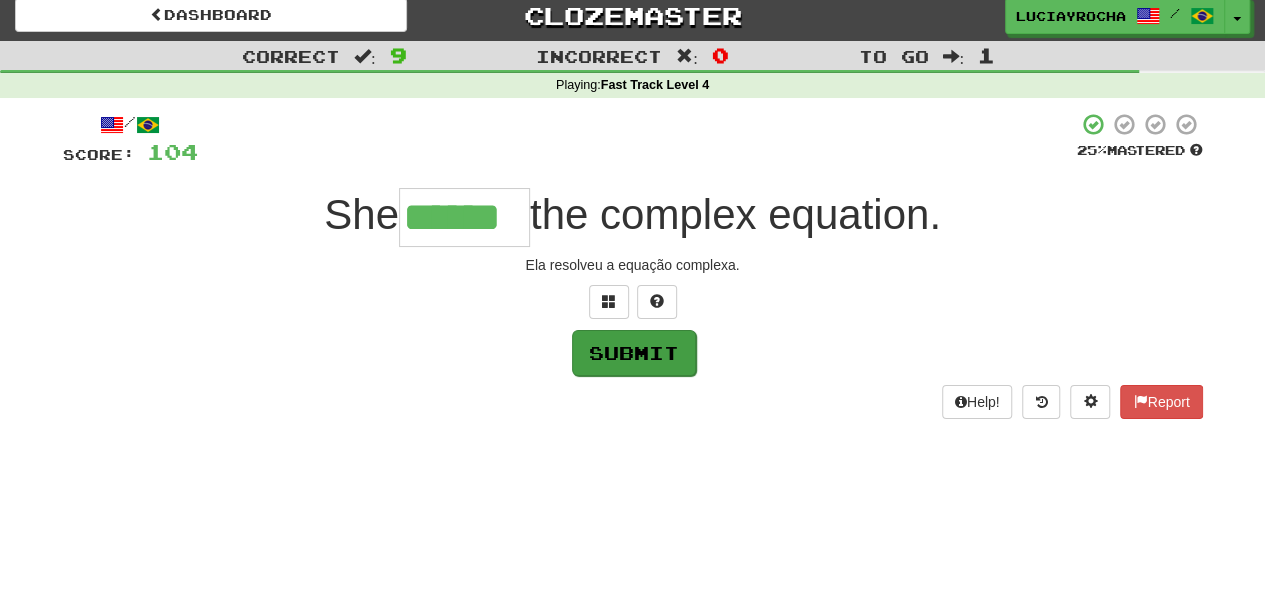 type on "******" 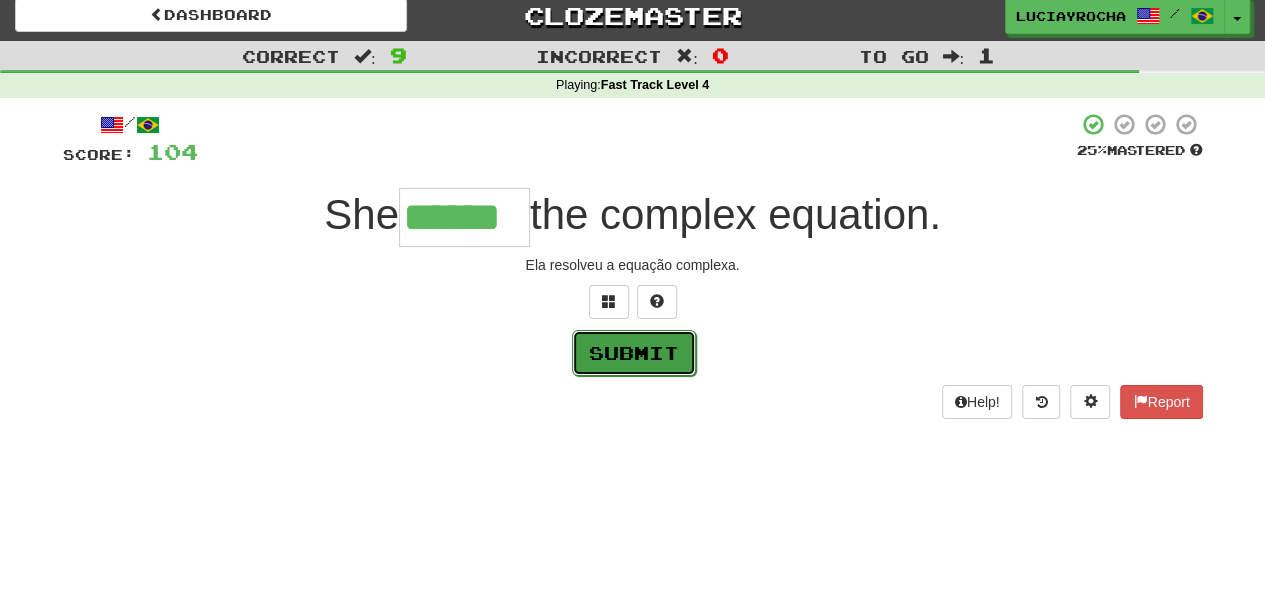 click on "Submit" at bounding box center [634, 353] 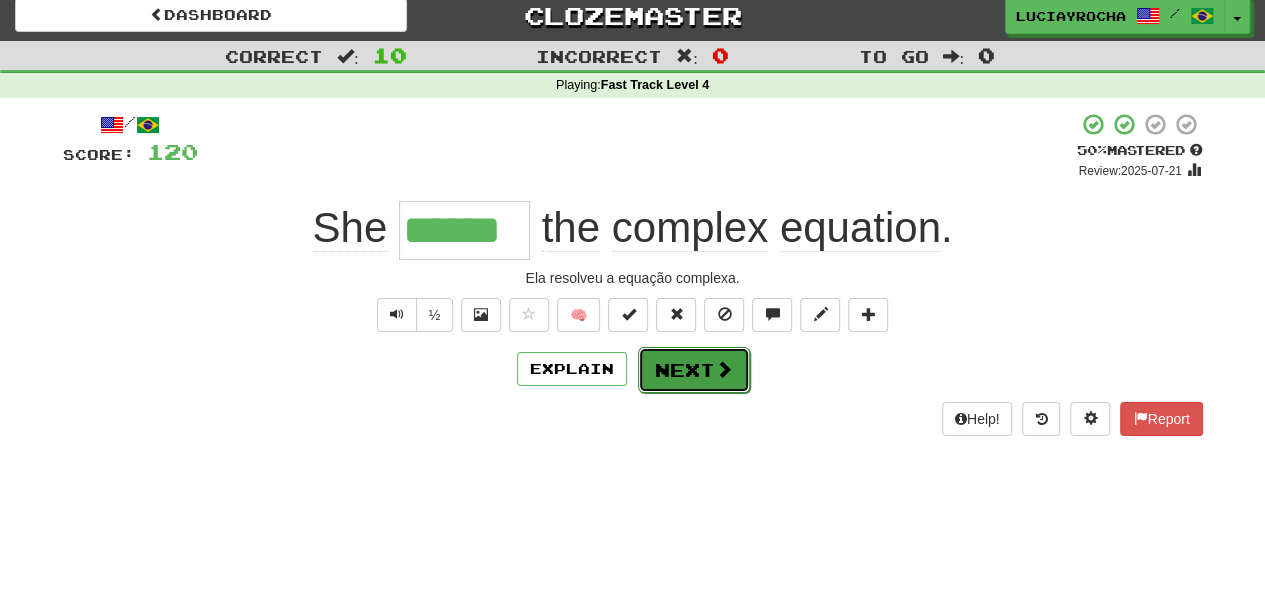 click on "Next" at bounding box center [694, 370] 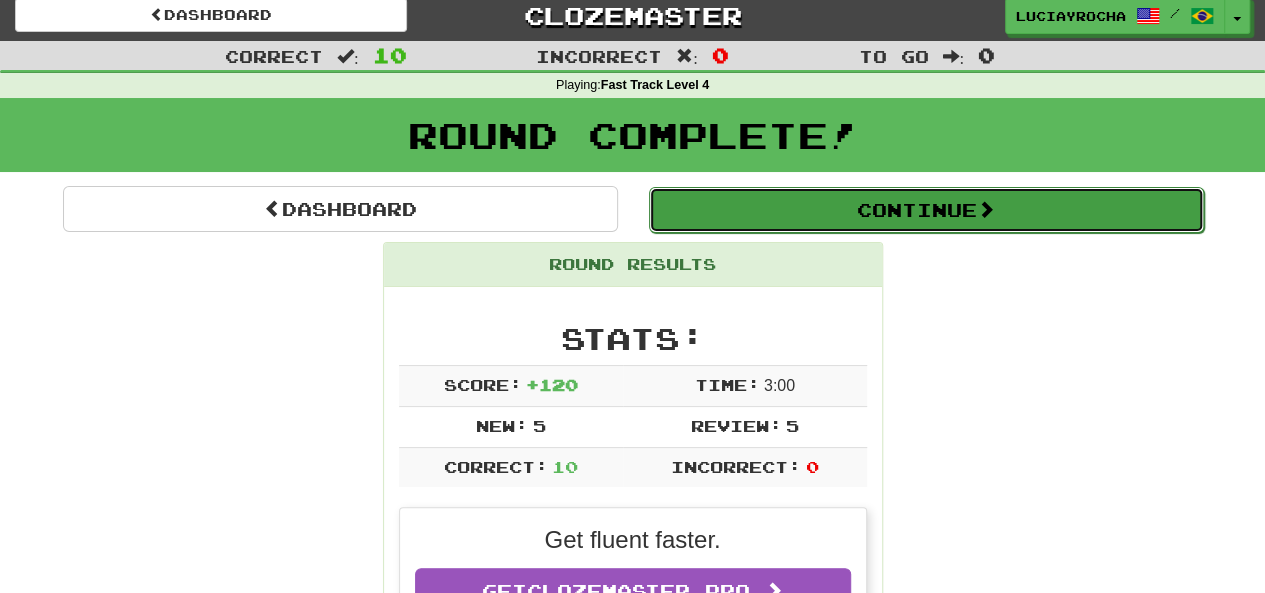 click on "Continue" at bounding box center (926, 210) 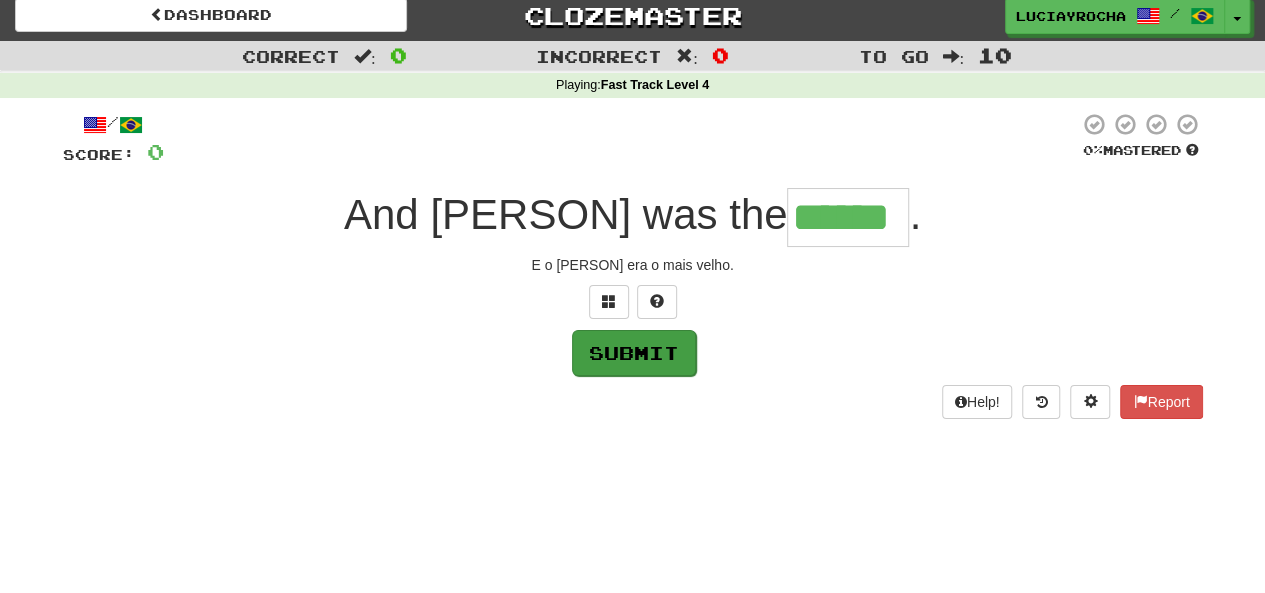 type on "******" 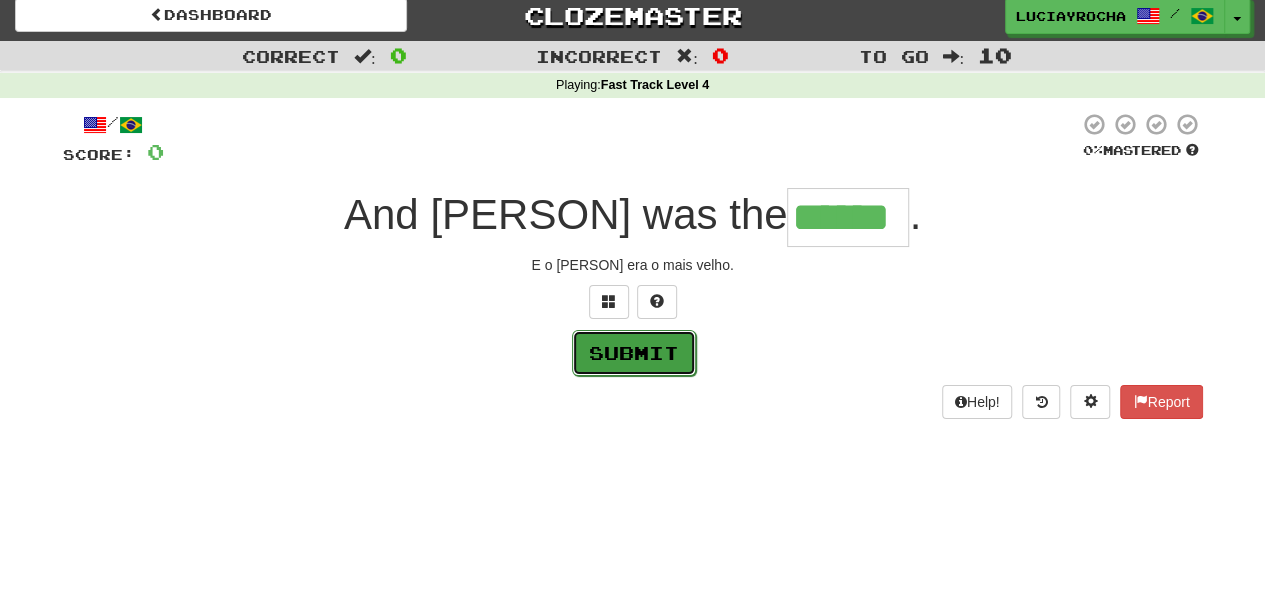 click on "Submit" at bounding box center [634, 353] 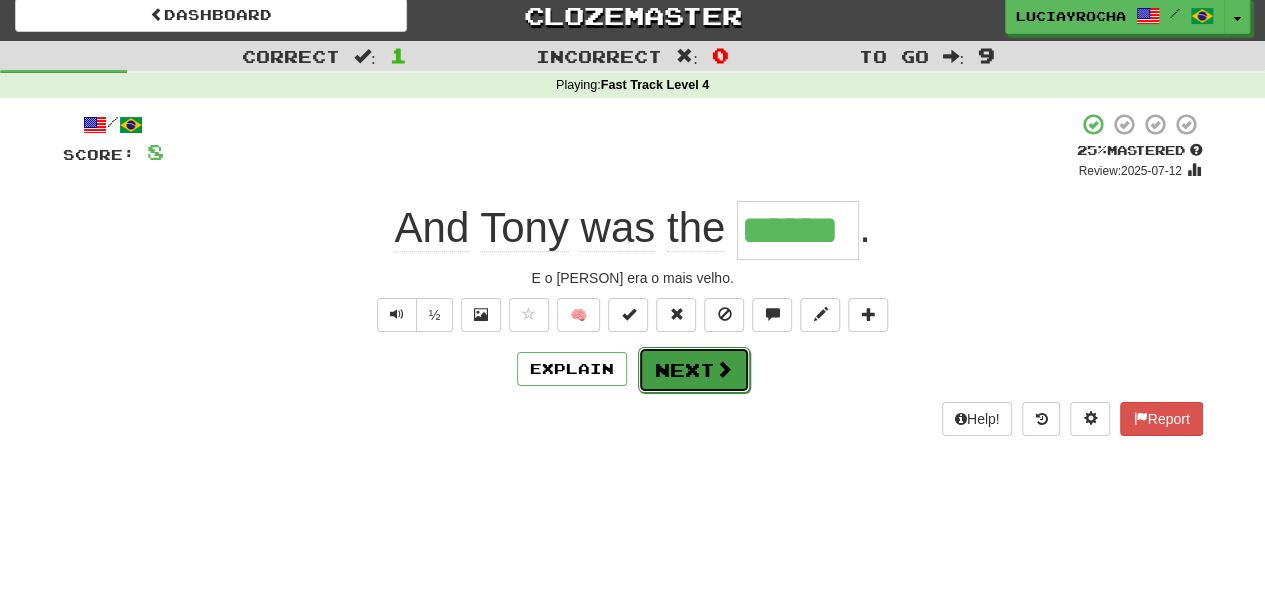 click on "Next" at bounding box center [694, 370] 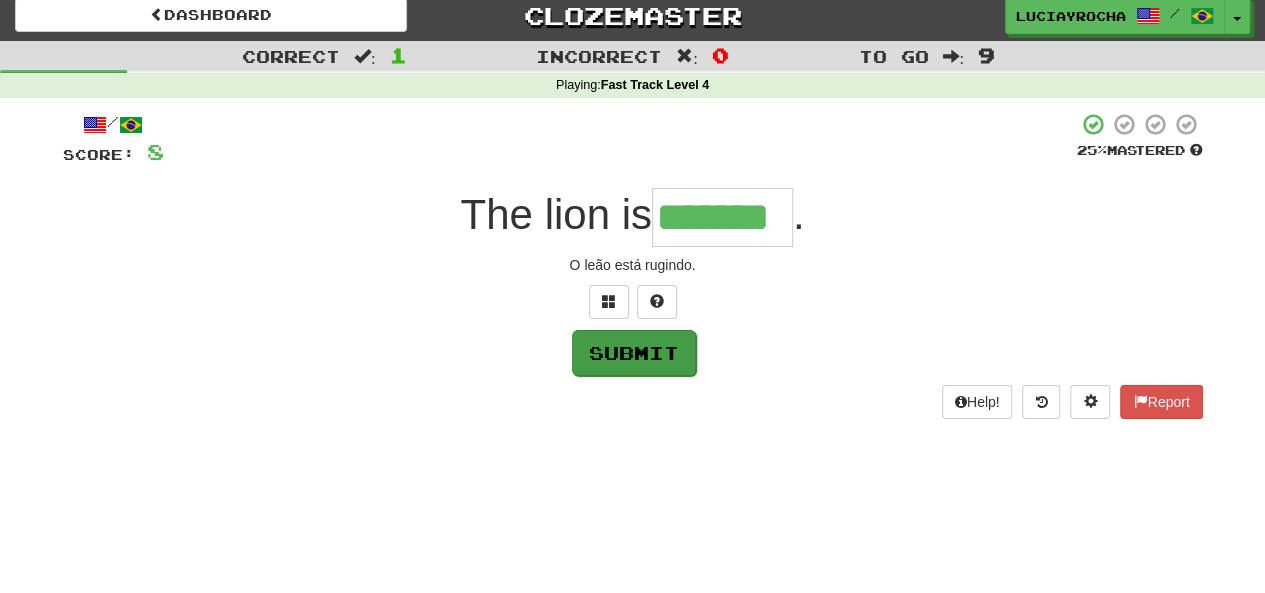 type on "*******" 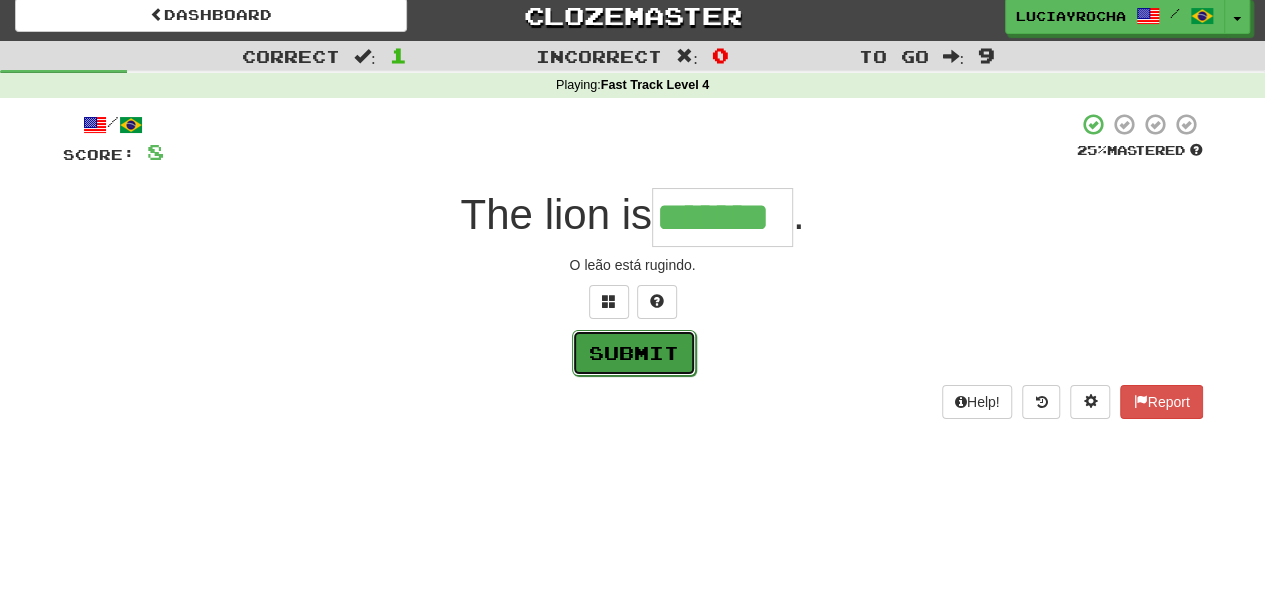 click on "Submit" at bounding box center (634, 353) 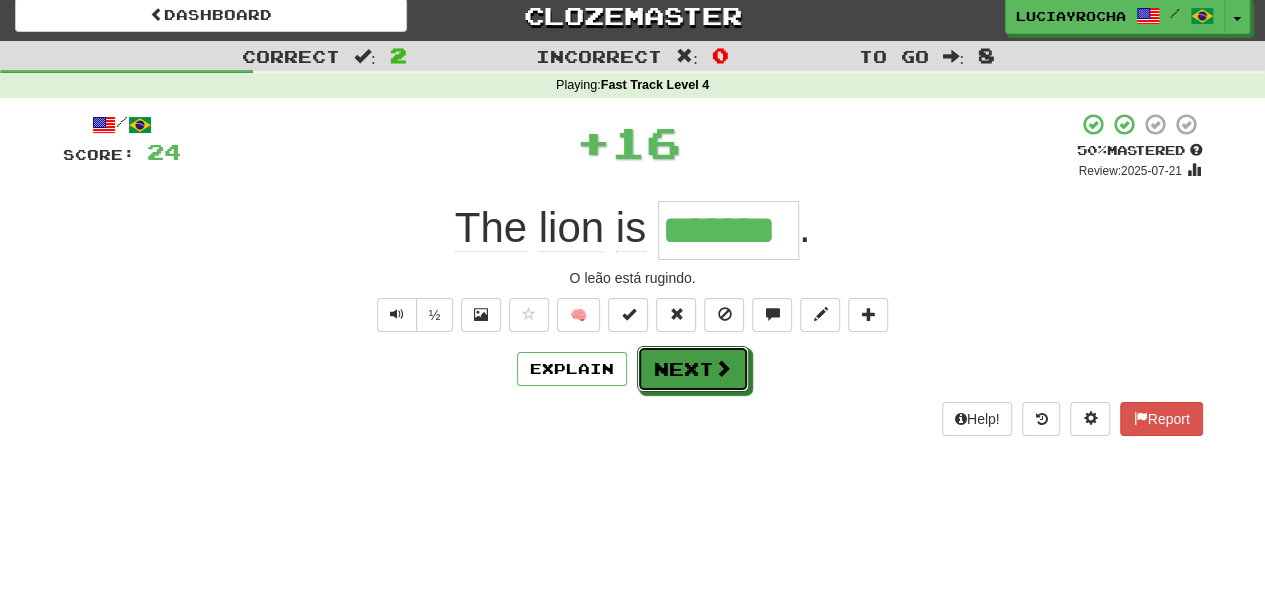 click on "Next" at bounding box center (693, 369) 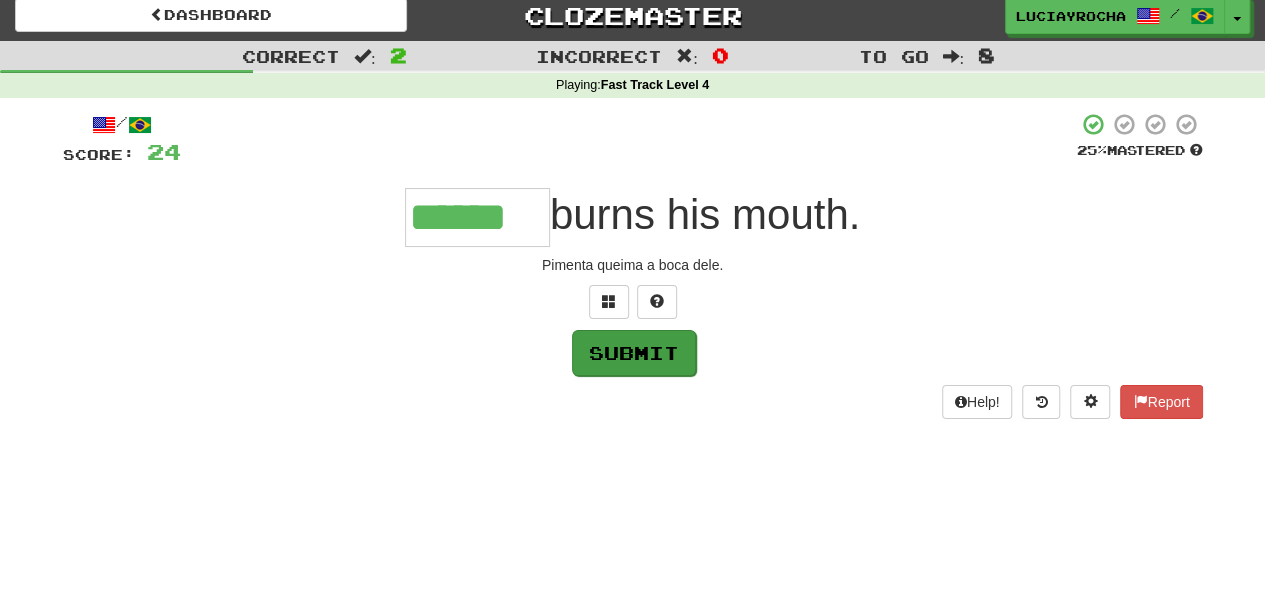type on "******" 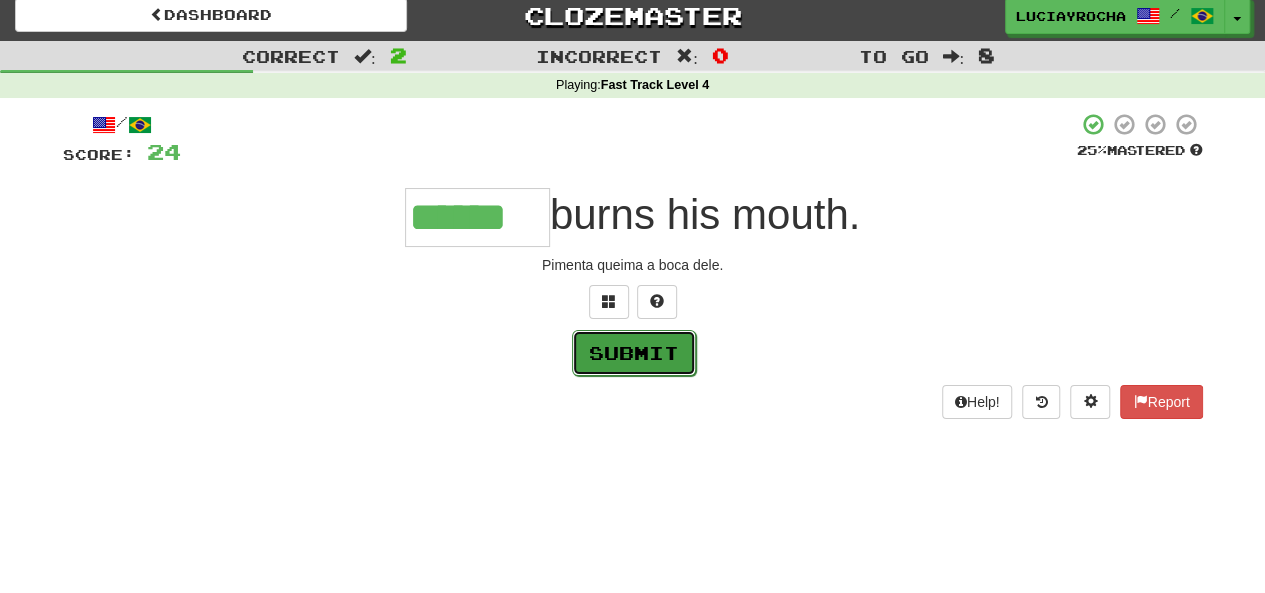 click on "Submit" at bounding box center [634, 353] 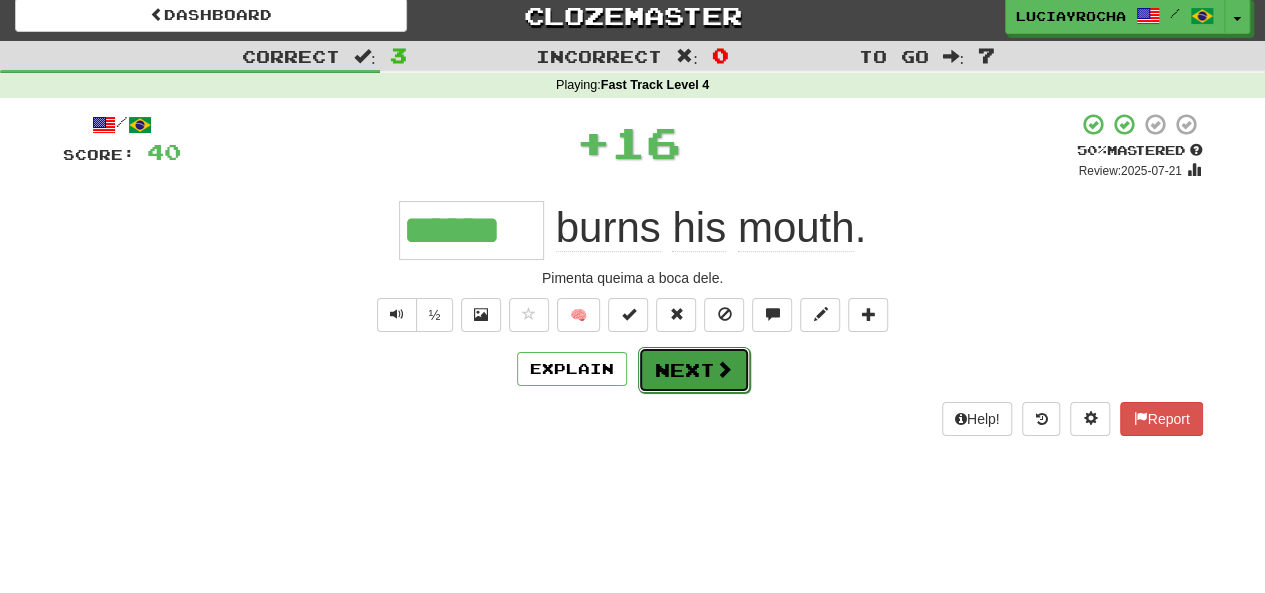 click on "Next" at bounding box center (694, 370) 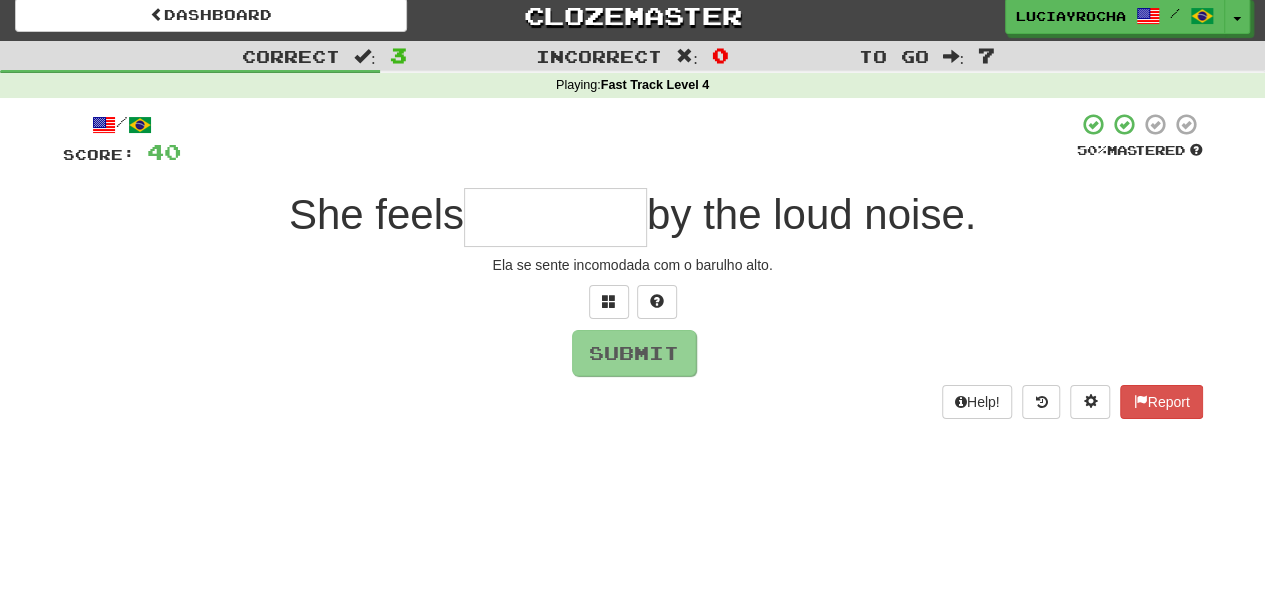 type on "*" 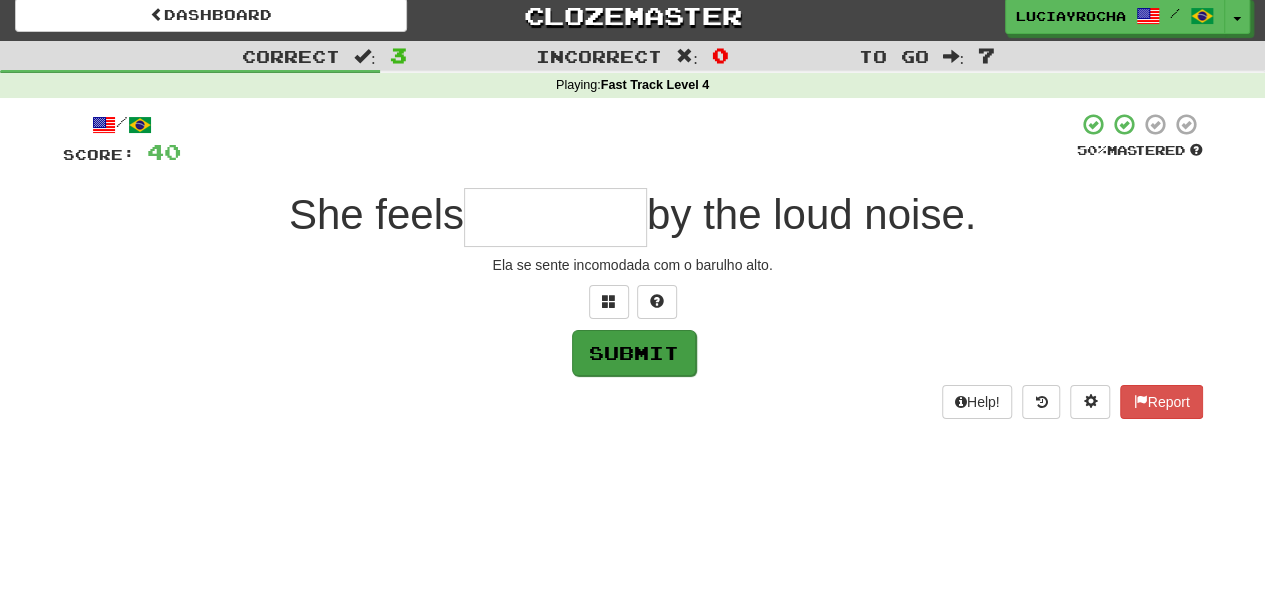 type on "*" 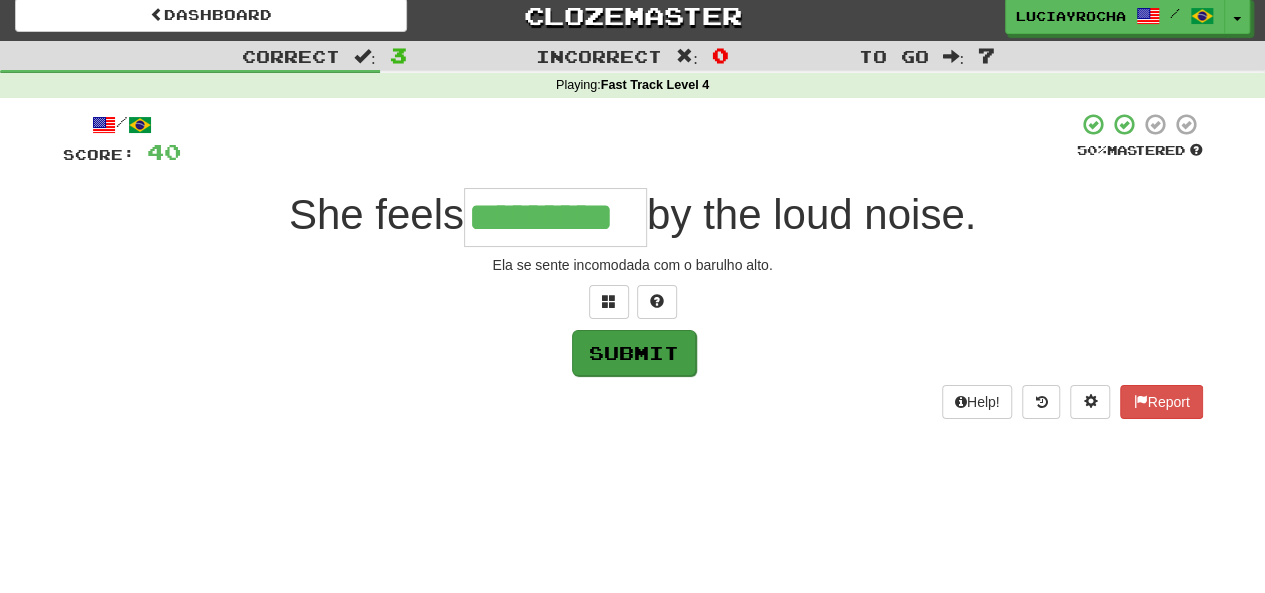 type on "*********" 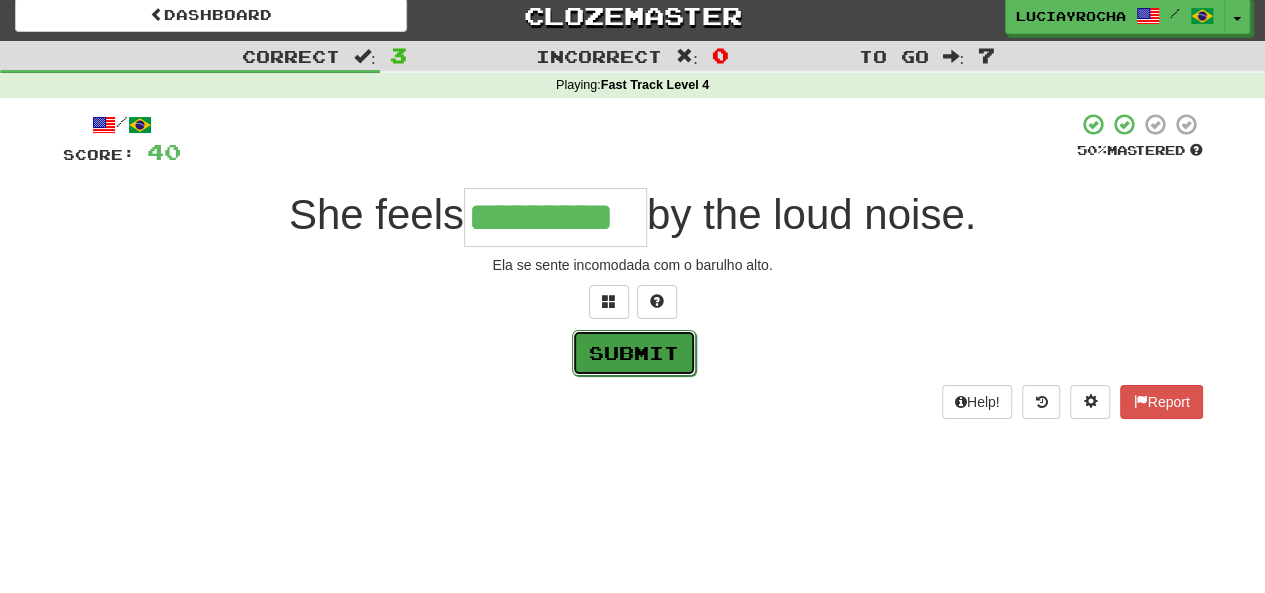click on "Submit" at bounding box center [634, 353] 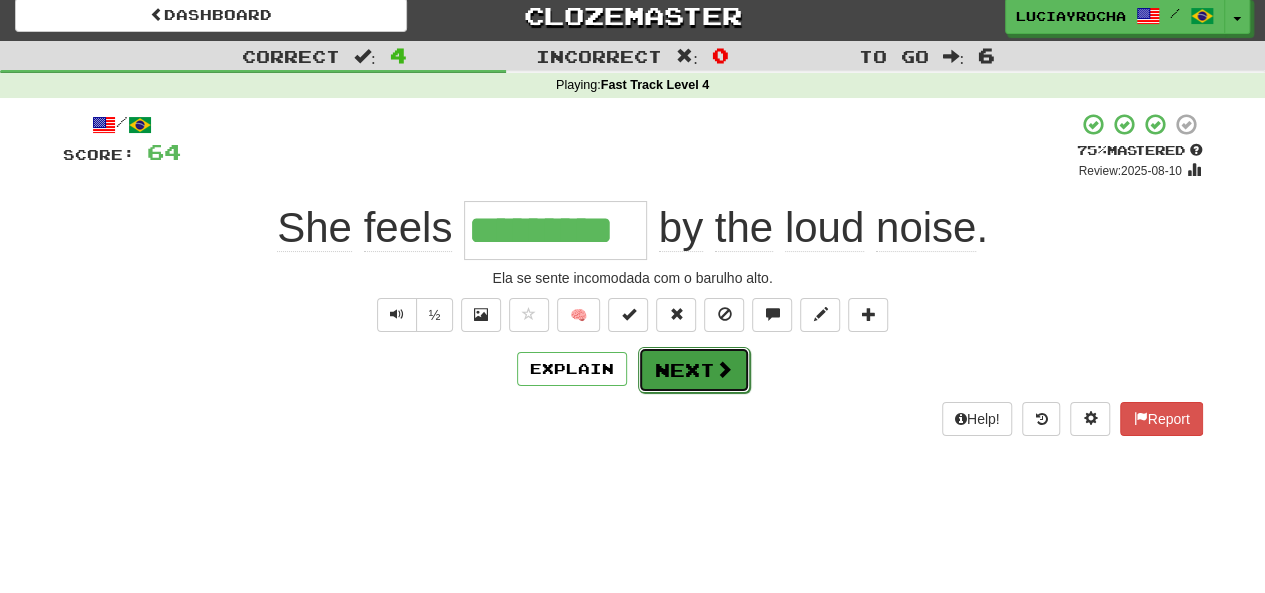 click on "Next" at bounding box center [694, 370] 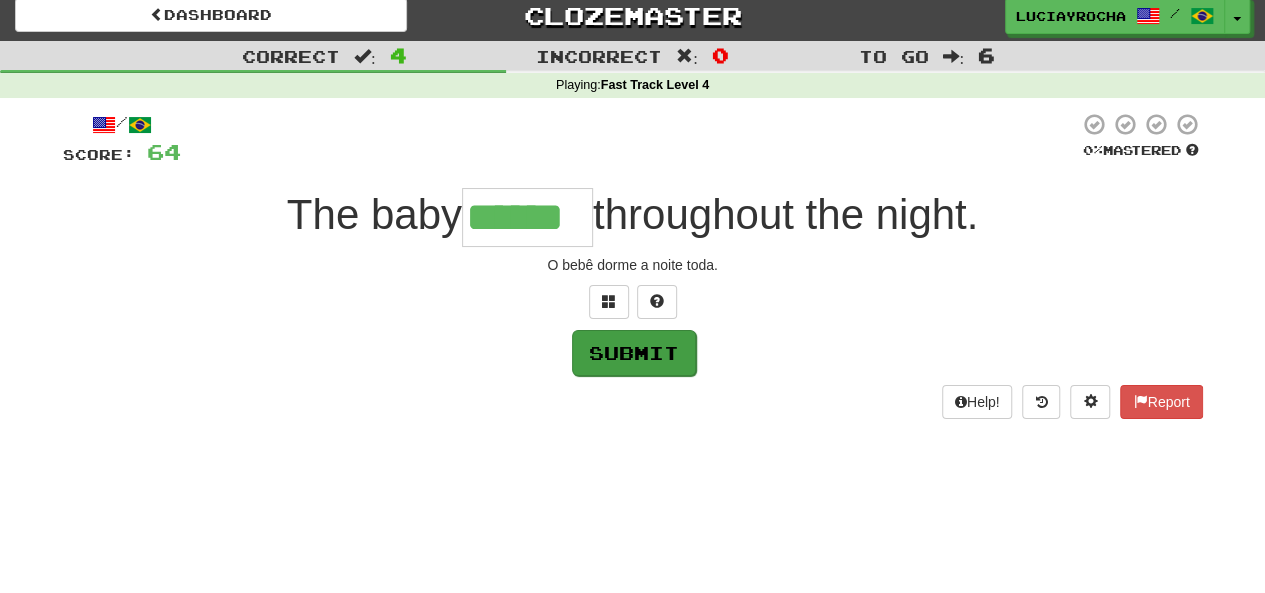 type on "******" 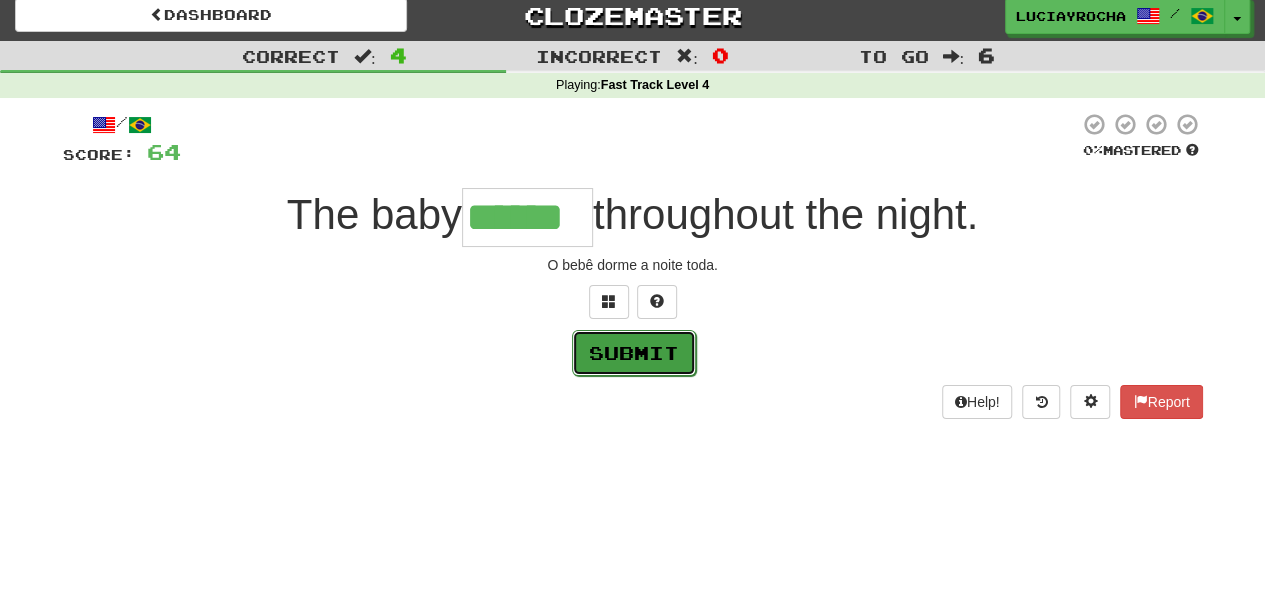 click on "Submit" at bounding box center (634, 353) 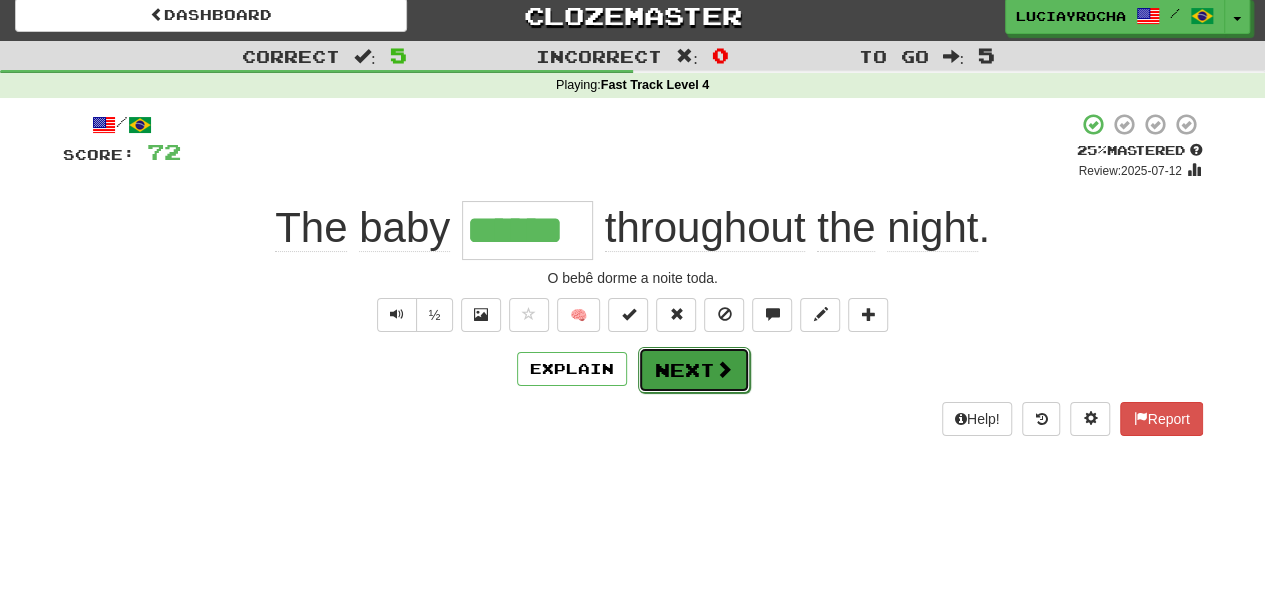 click on "Next" at bounding box center (694, 370) 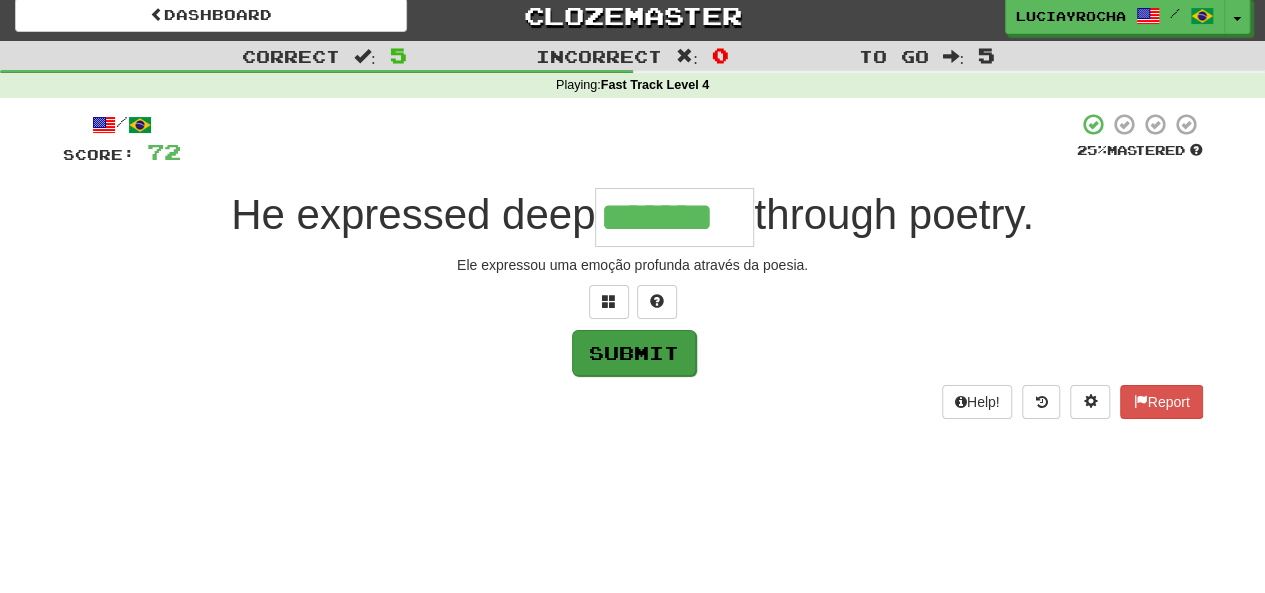 type on "*******" 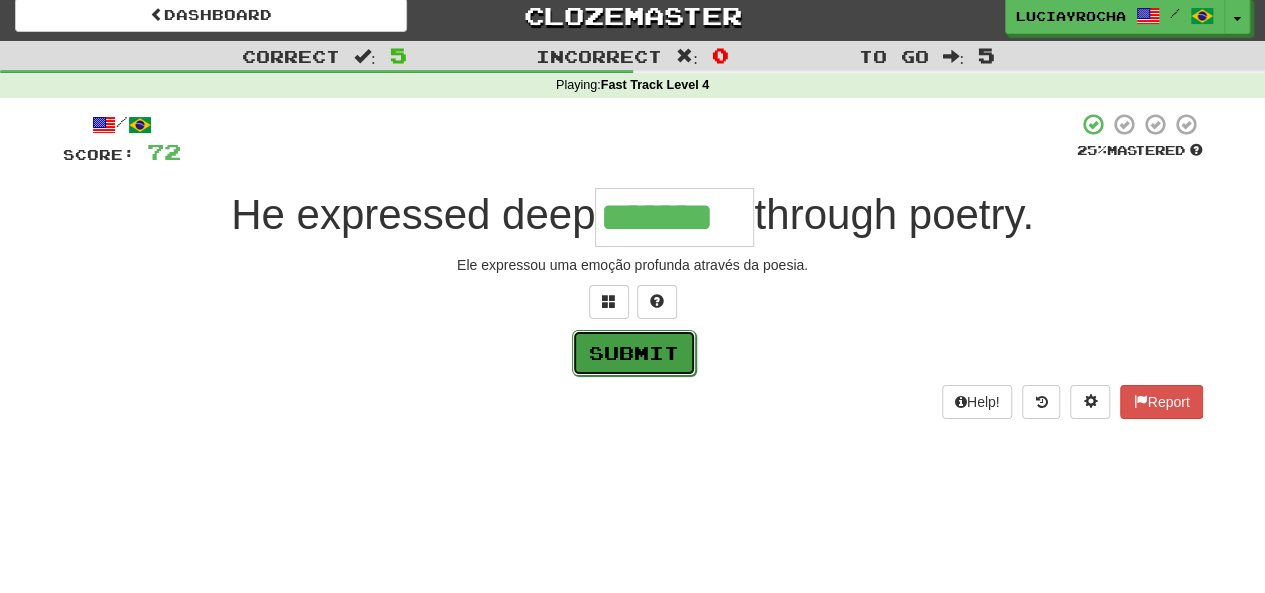 click on "Submit" at bounding box center (634, 353) 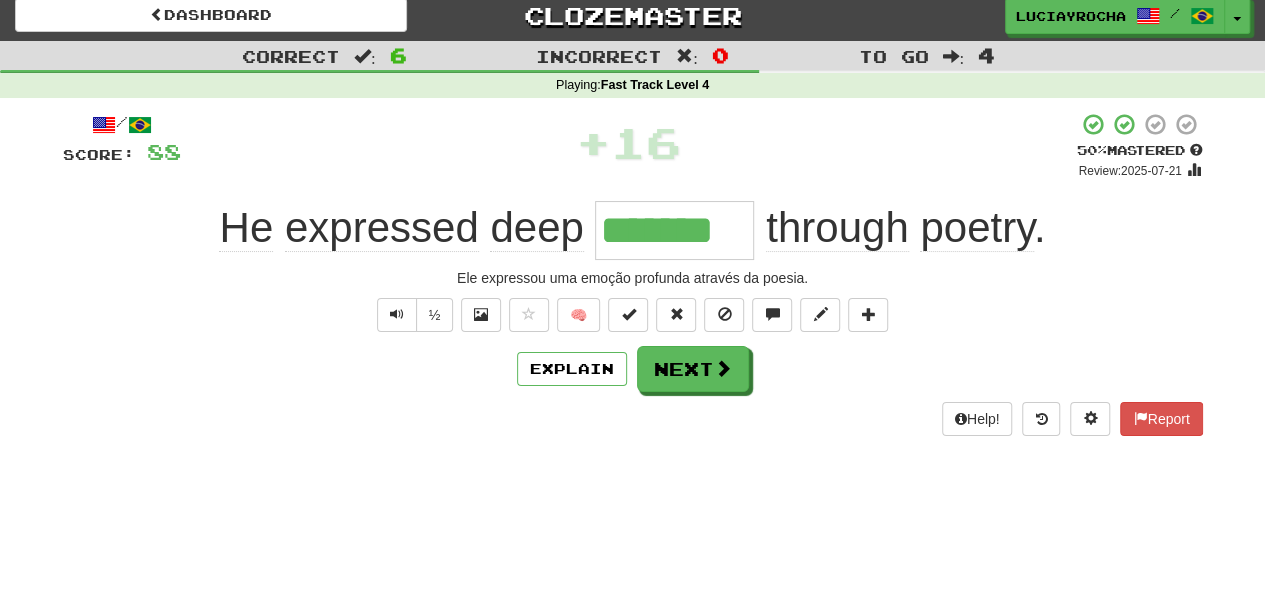 click on "/  Score:   88 + 16 50 %  Mastered Review:  2025-07-21 He   expressed   deep   *******   through   poetry . Ele expressou uma emoção profunda através da poesia. ½ 🧠 Explain Next  Help!  Report" at bounding box center [633, 274] 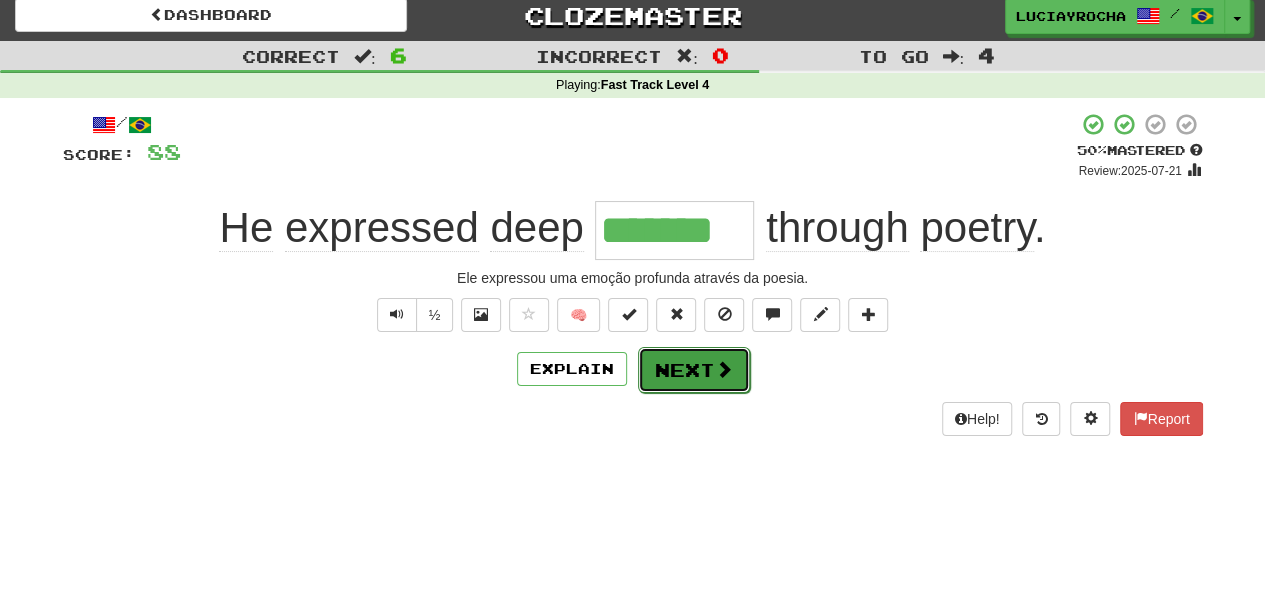 click on "Next" at bounding box center (694, 370) 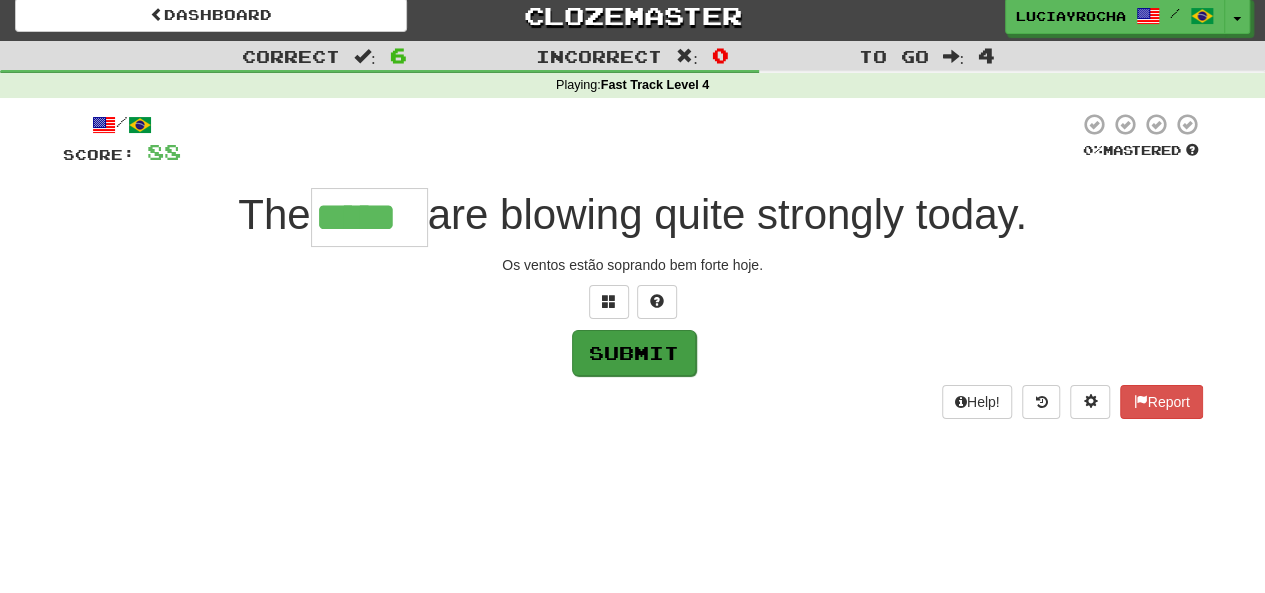 type on "*****" 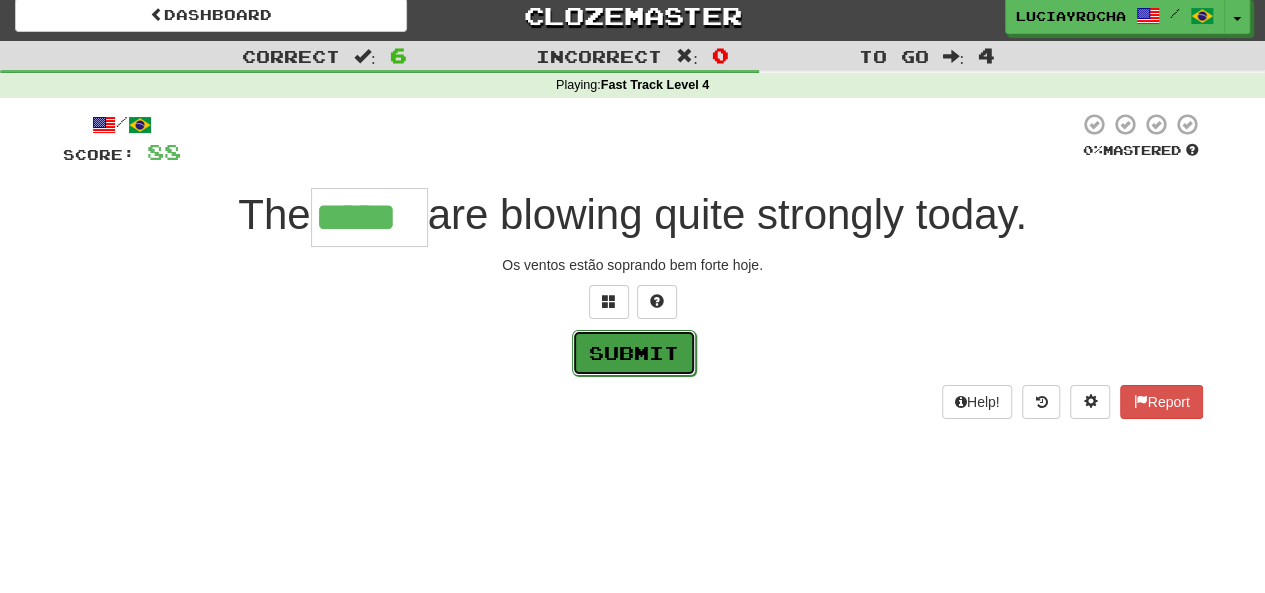 click on "Submit" at bounding box center (634, 353) 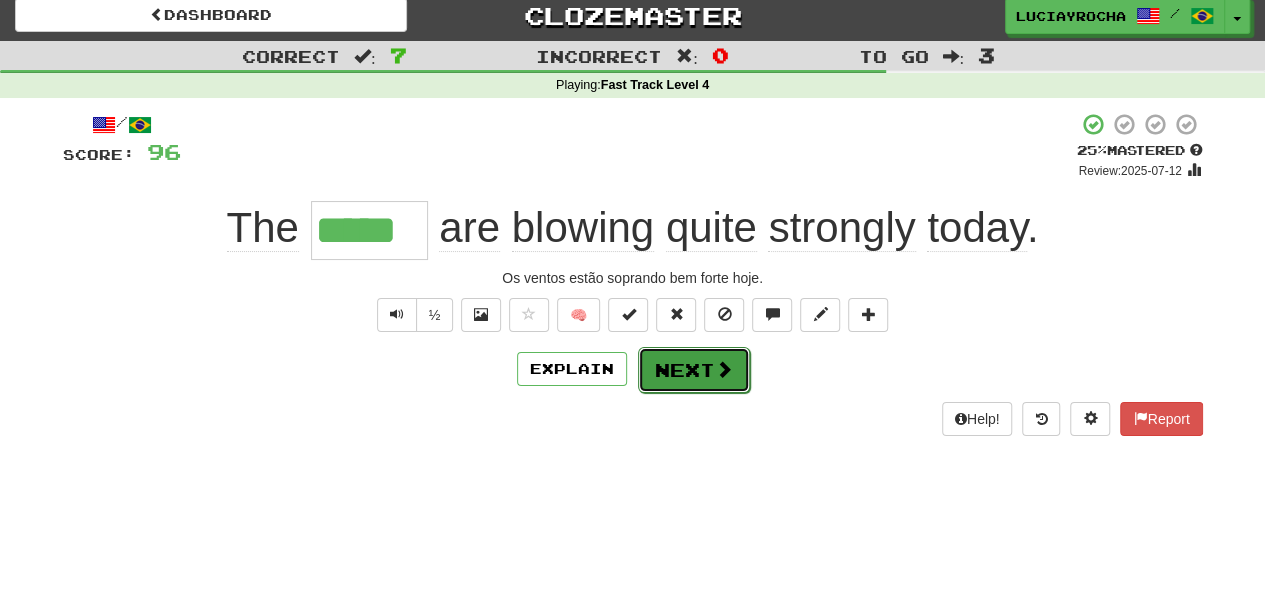 click on "Next" at bounding box center (694, 370) 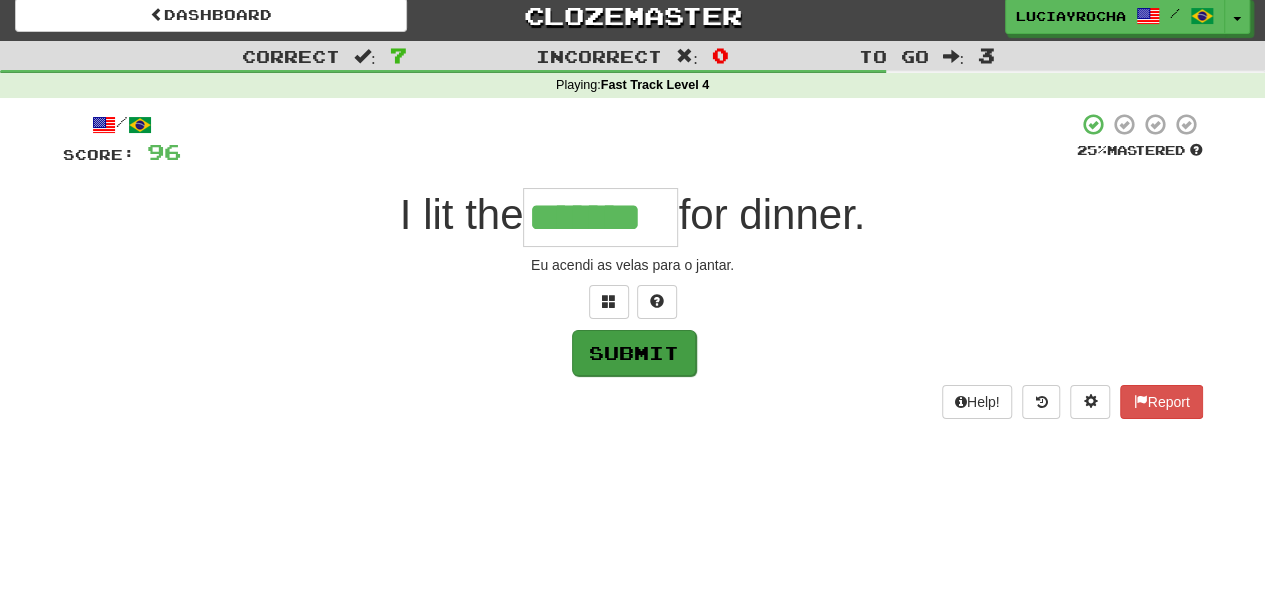type on "*******" 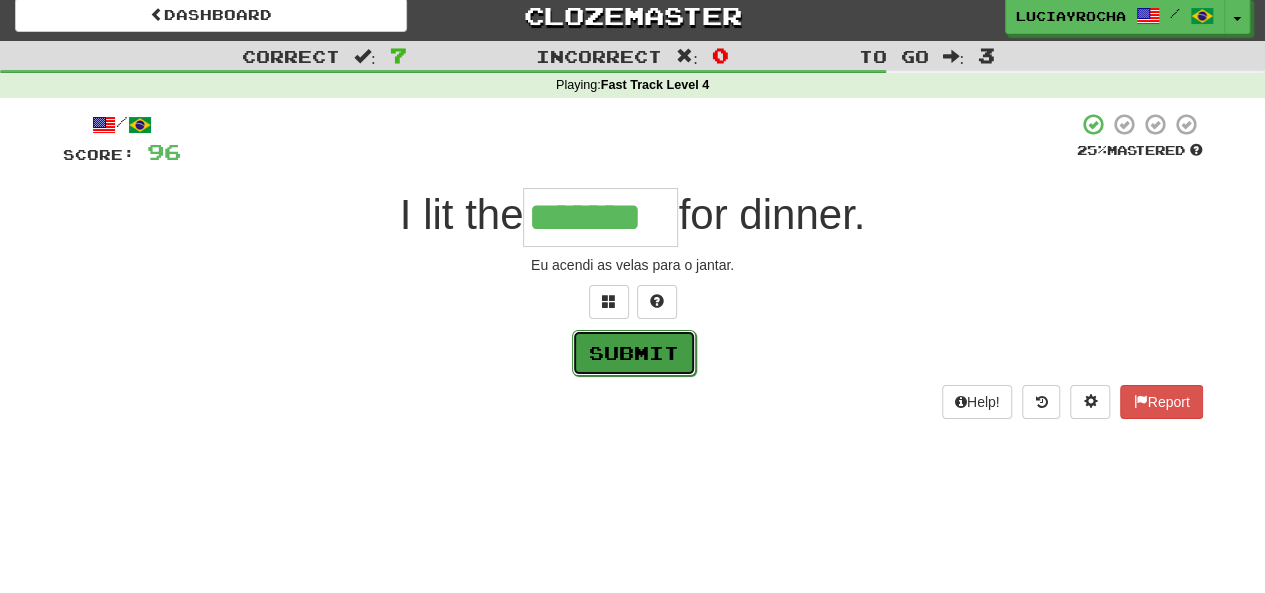 click on "Submit" at bounding box center (634, 353) 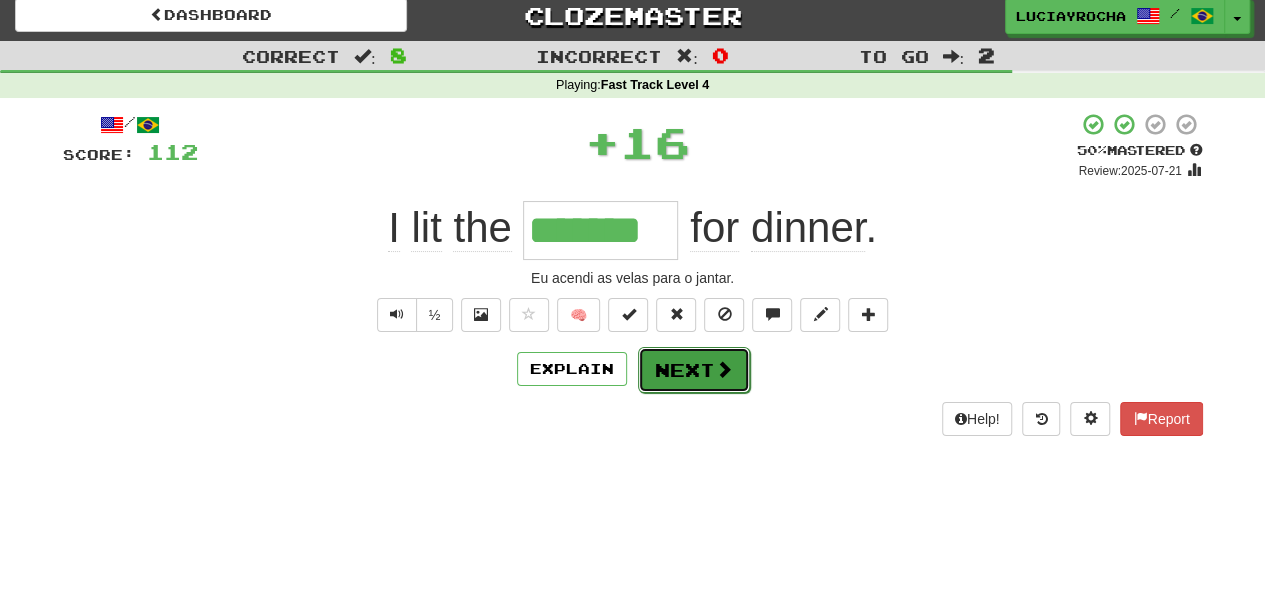click on "Next" at bounding box center (694, 370) 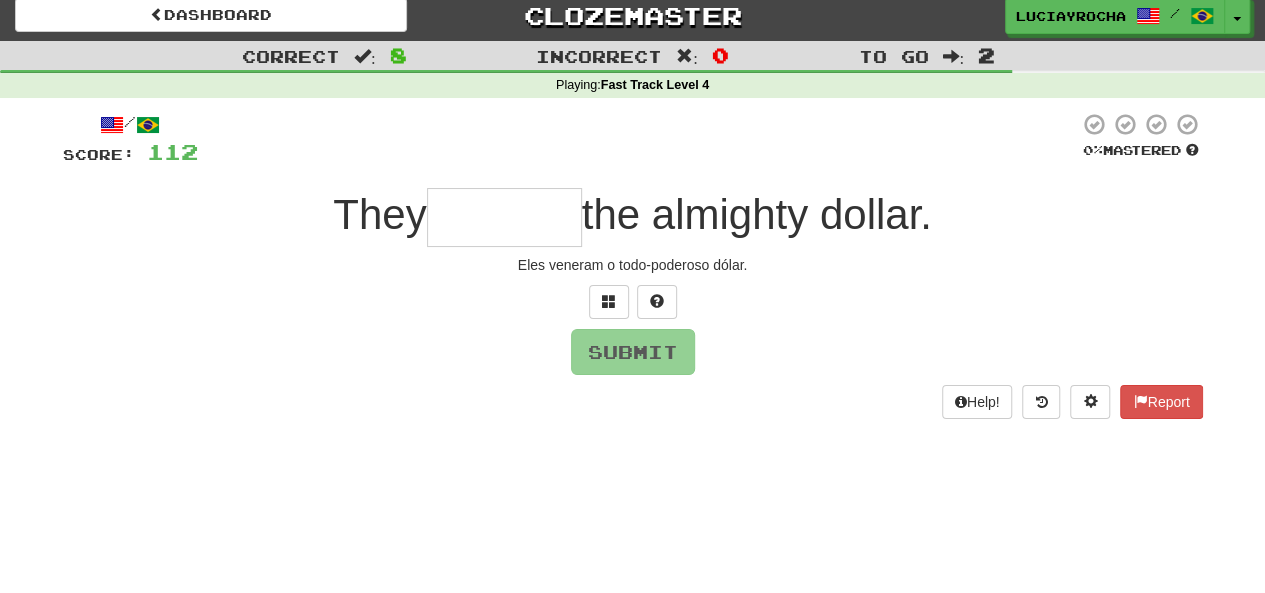 click on "/  Score:   112 0 %  Mastered They   the almighty dollar. Eles veneram o todo-poderoso dólar. Submit  Help!  Report" at bounding box center [633, 265] 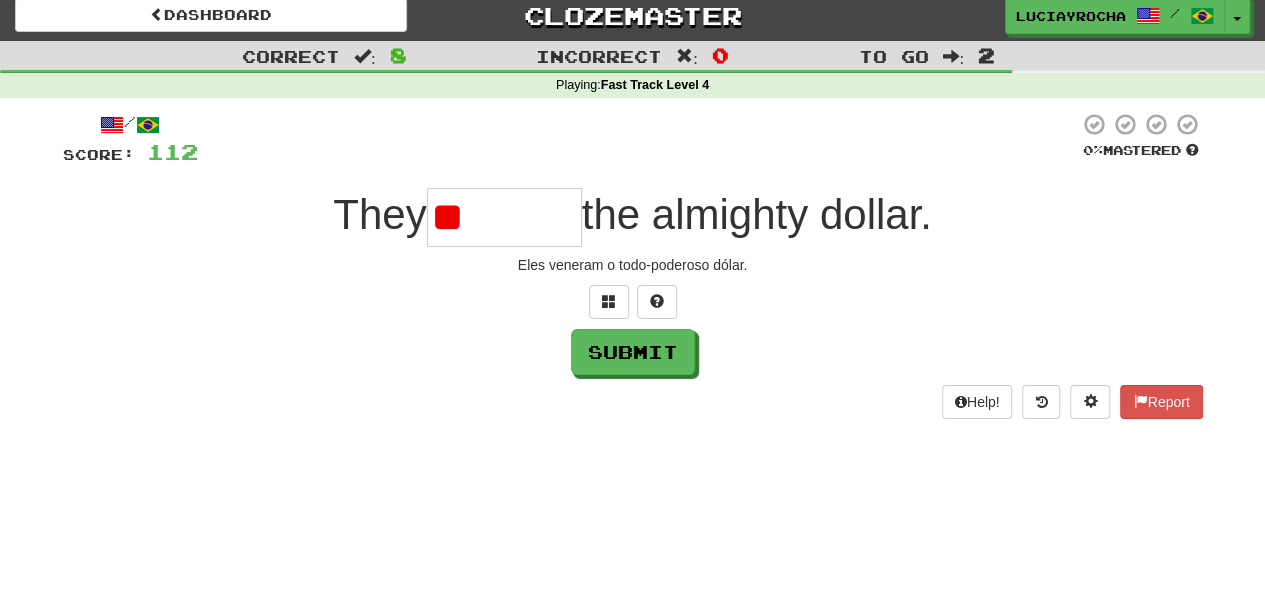 type on "*" 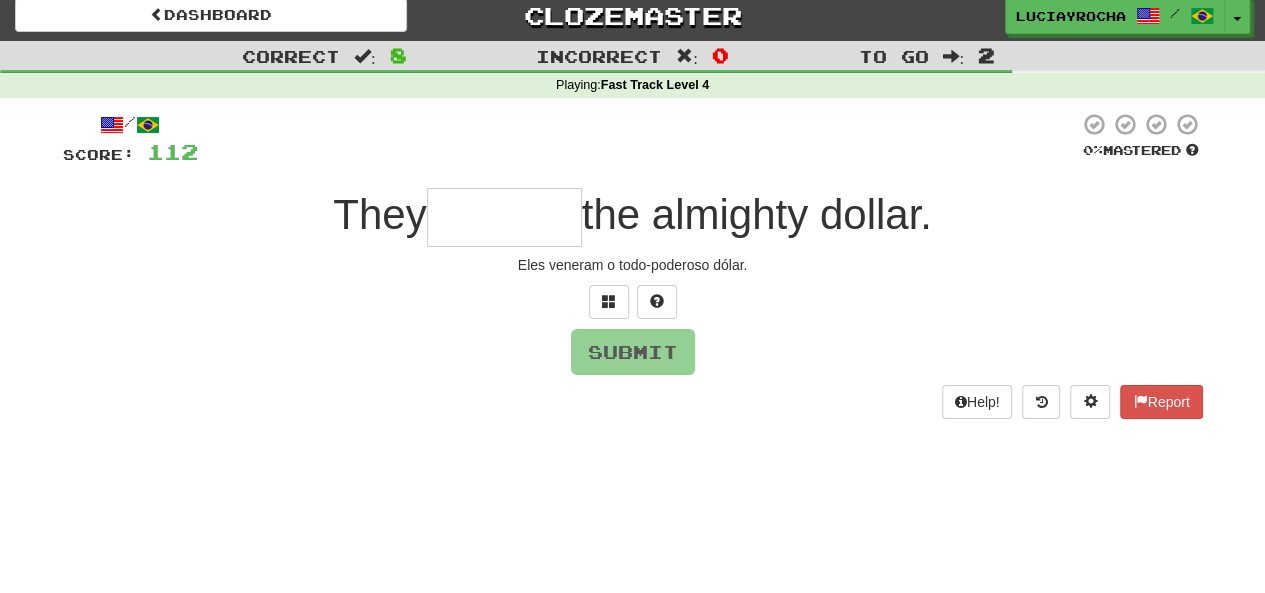 type on "*" 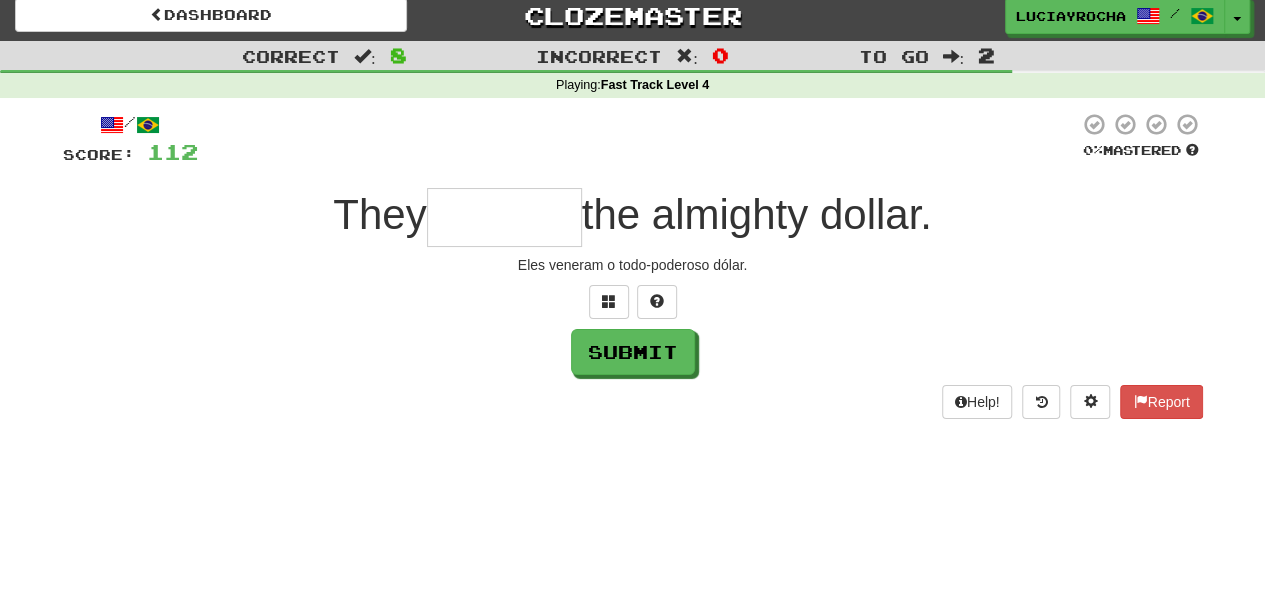 type on "*" 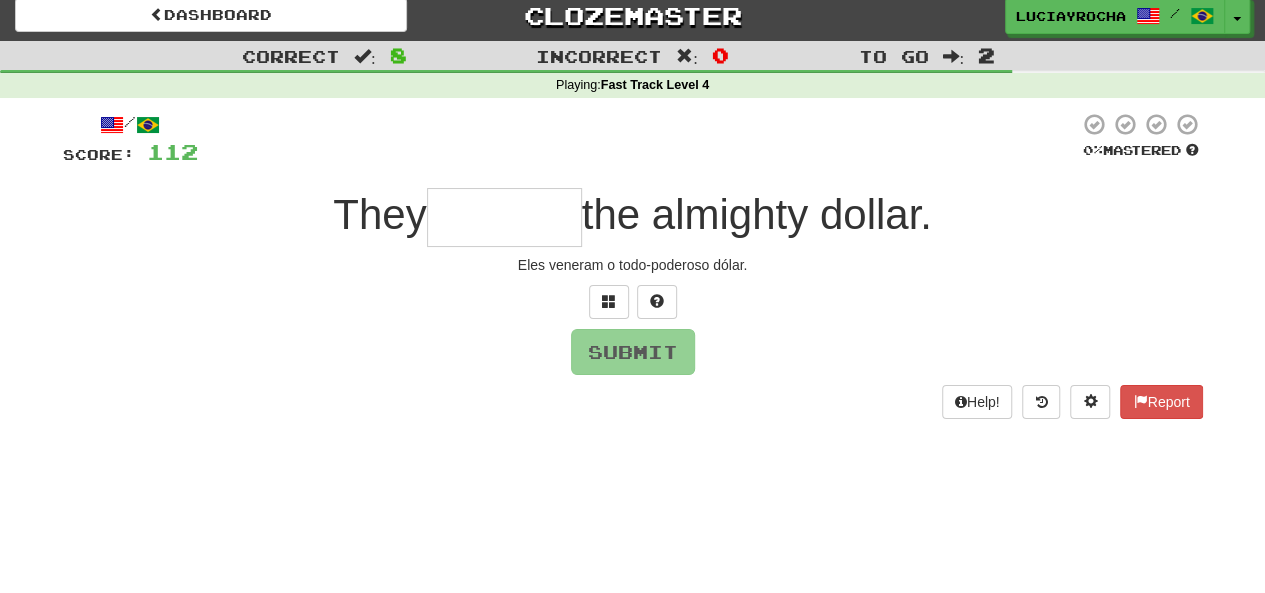 type on "*" 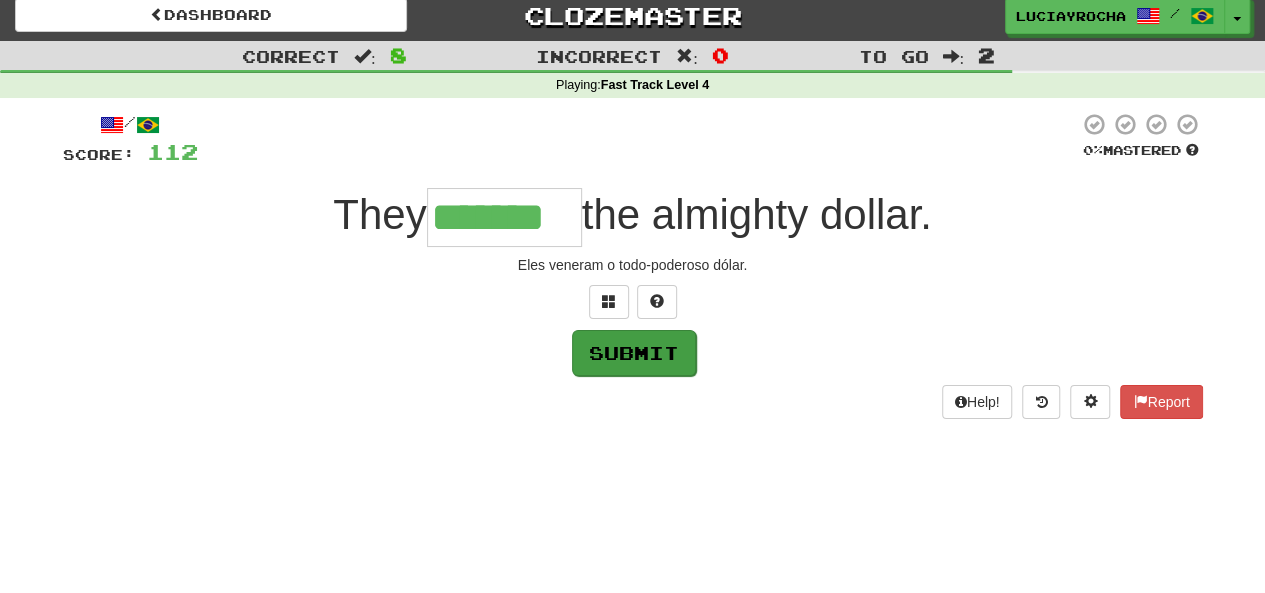 type on "*******" 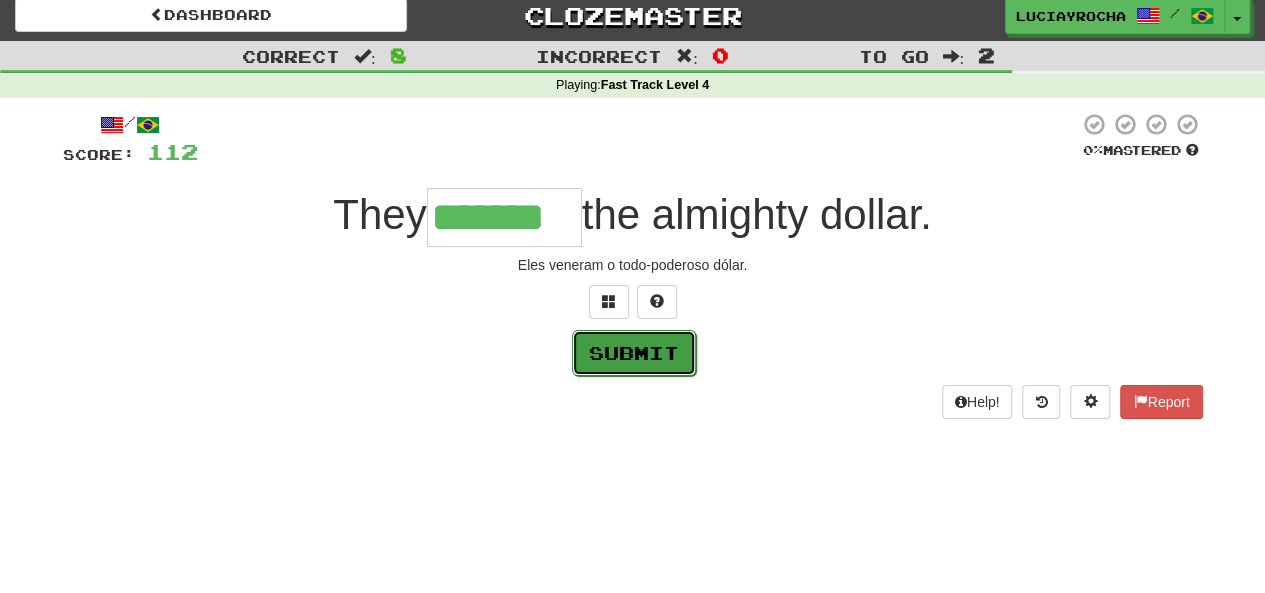 click on "Submit" at bounding box center (634, 353) 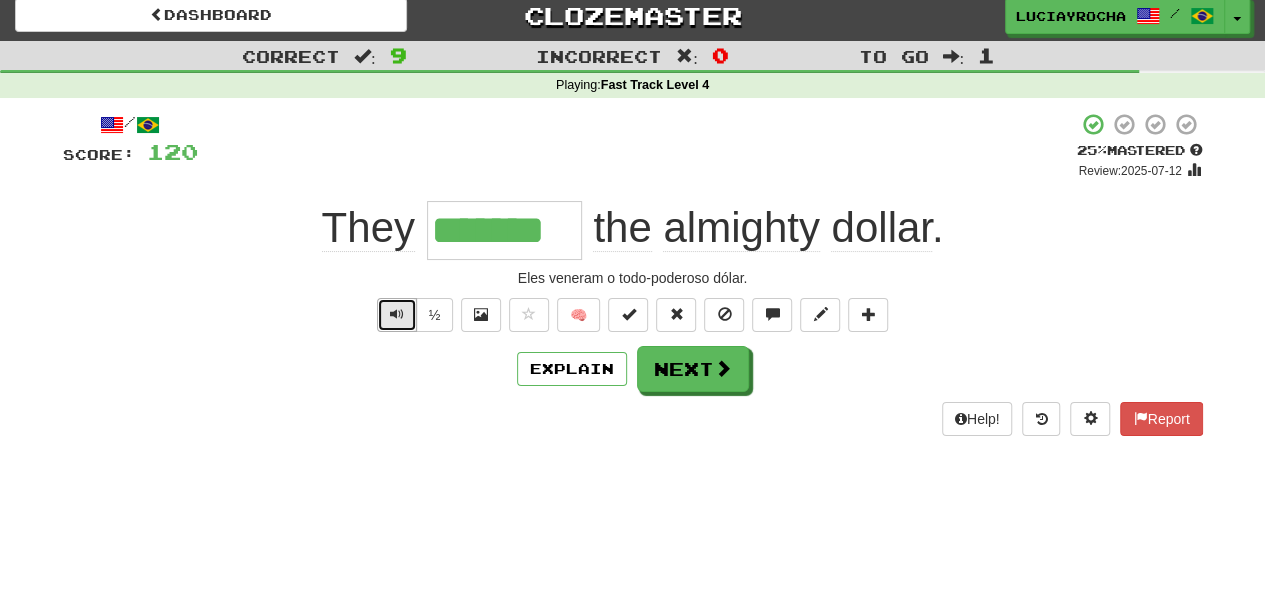 click at bounding box center (397, 314) 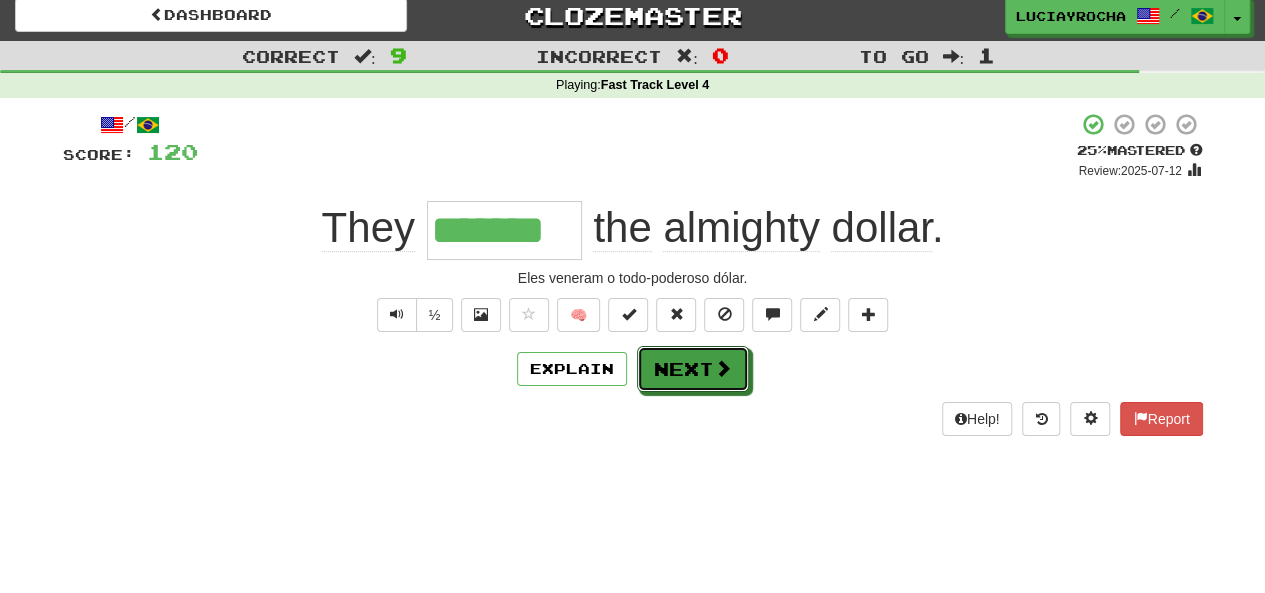 click on "Next" at bounding box center (693, 369) 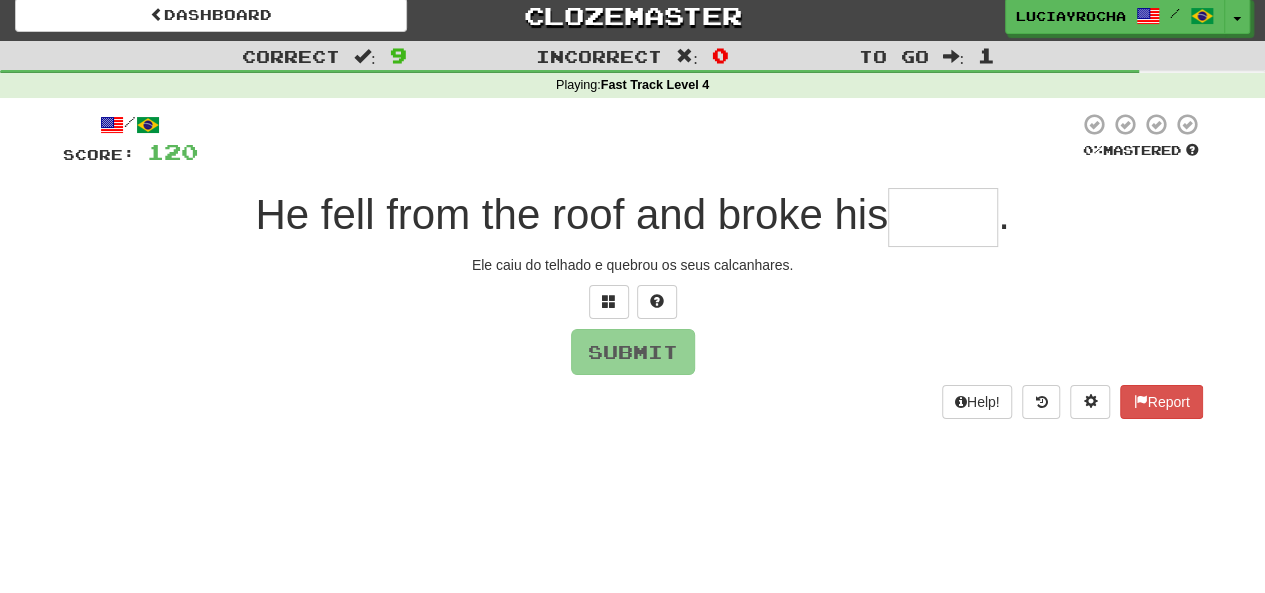 type on "*" 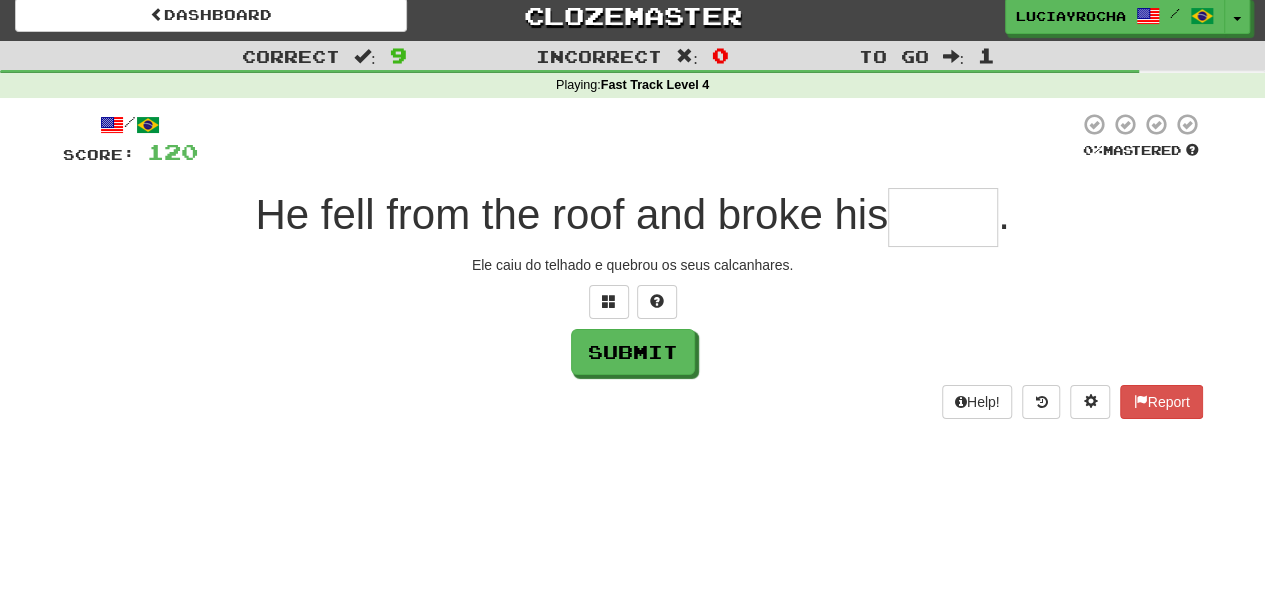 type on "*" 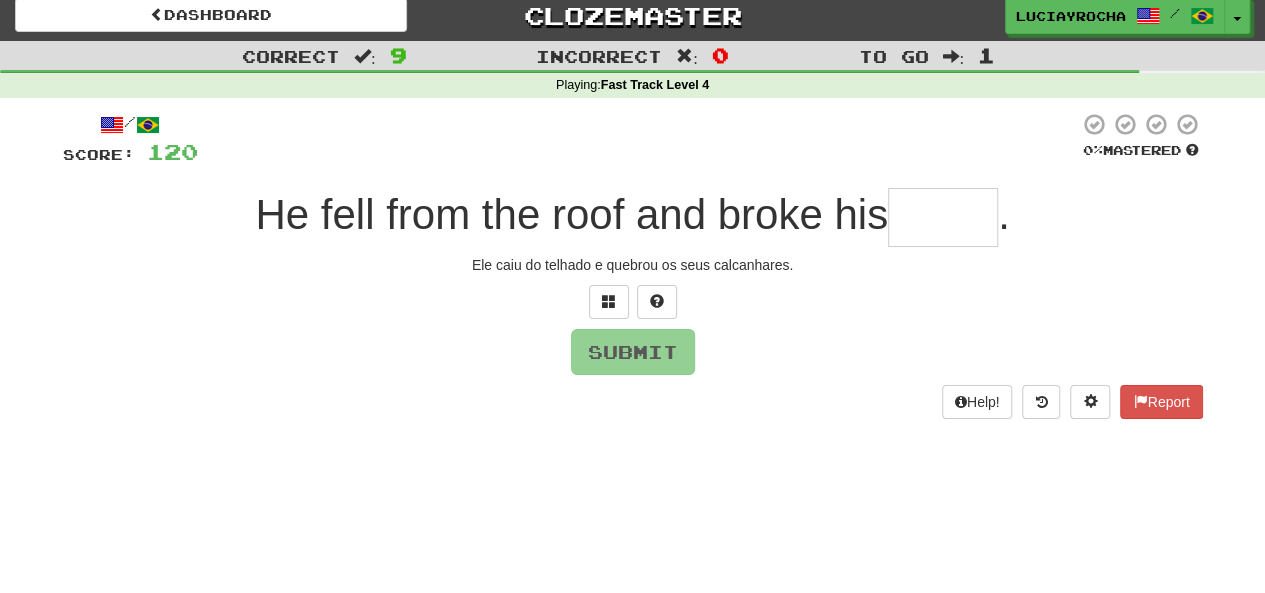type on "*" 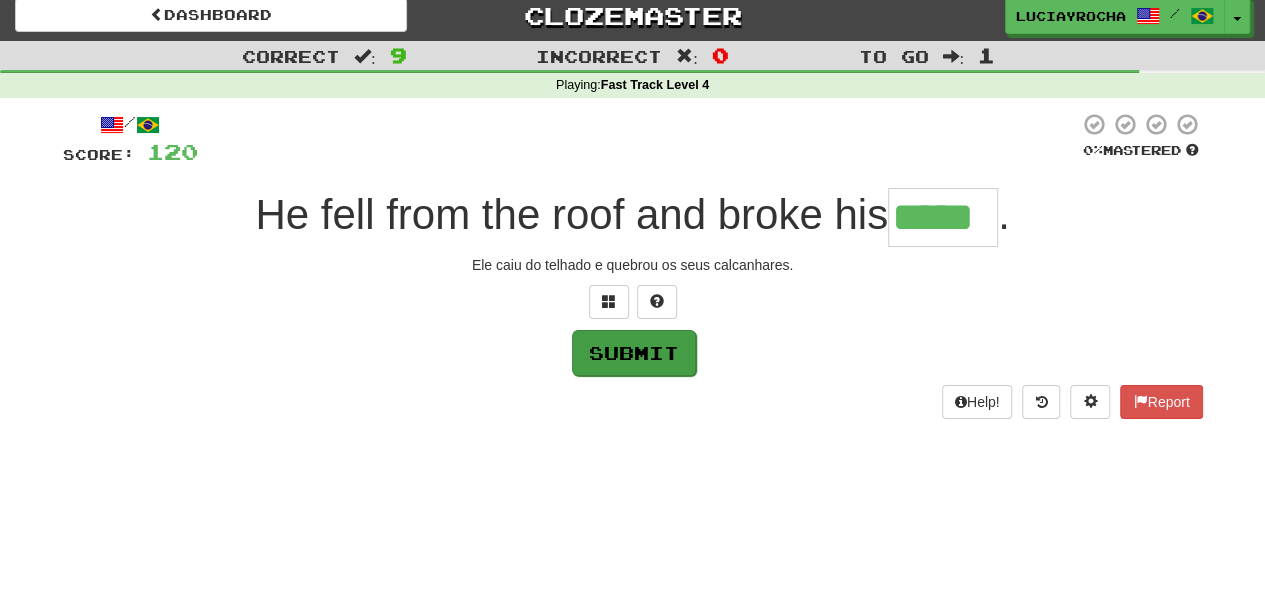 type on "*****" 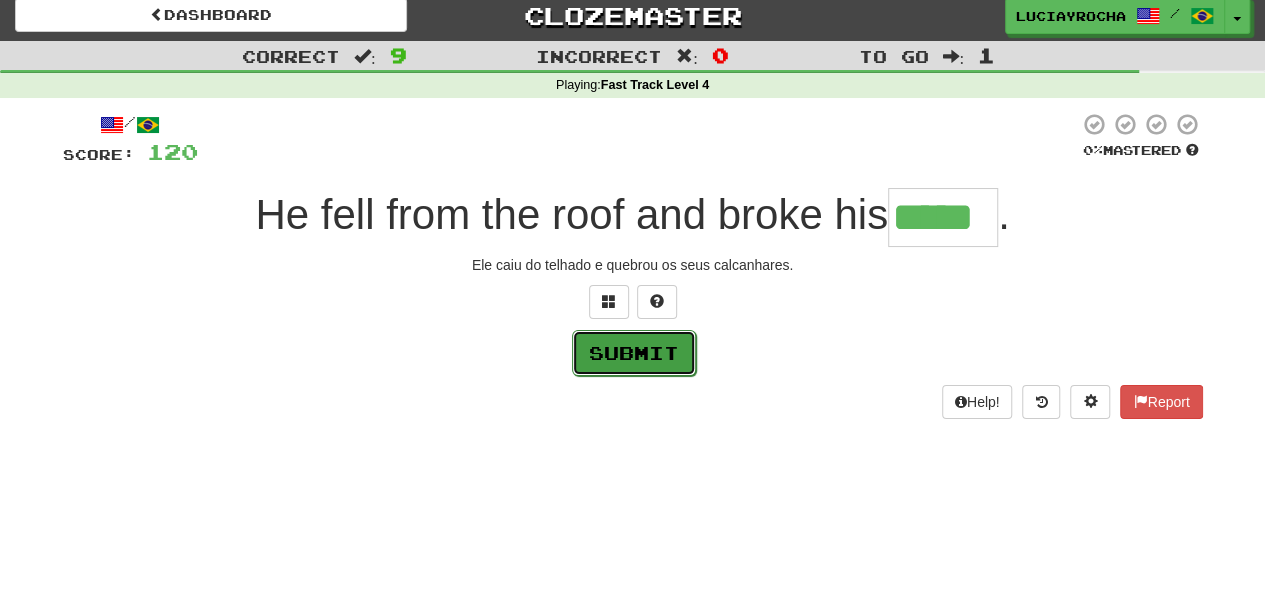click on "Submit" at bounding box center [634, 353] 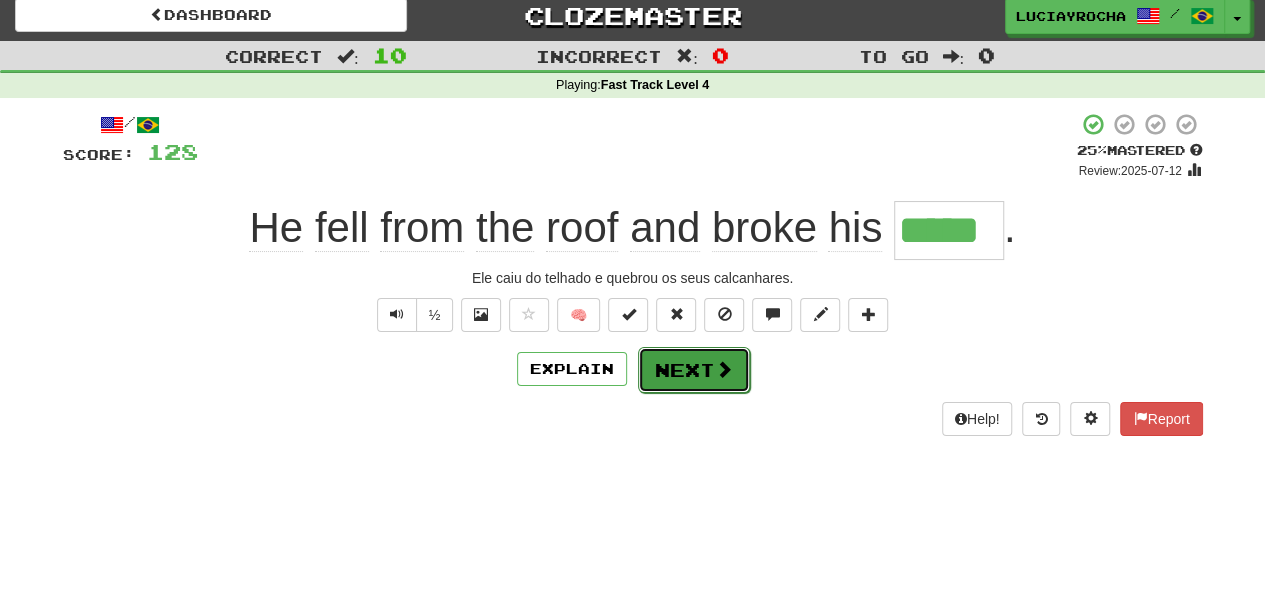 click on "Next" at bounding box center [694, 370] 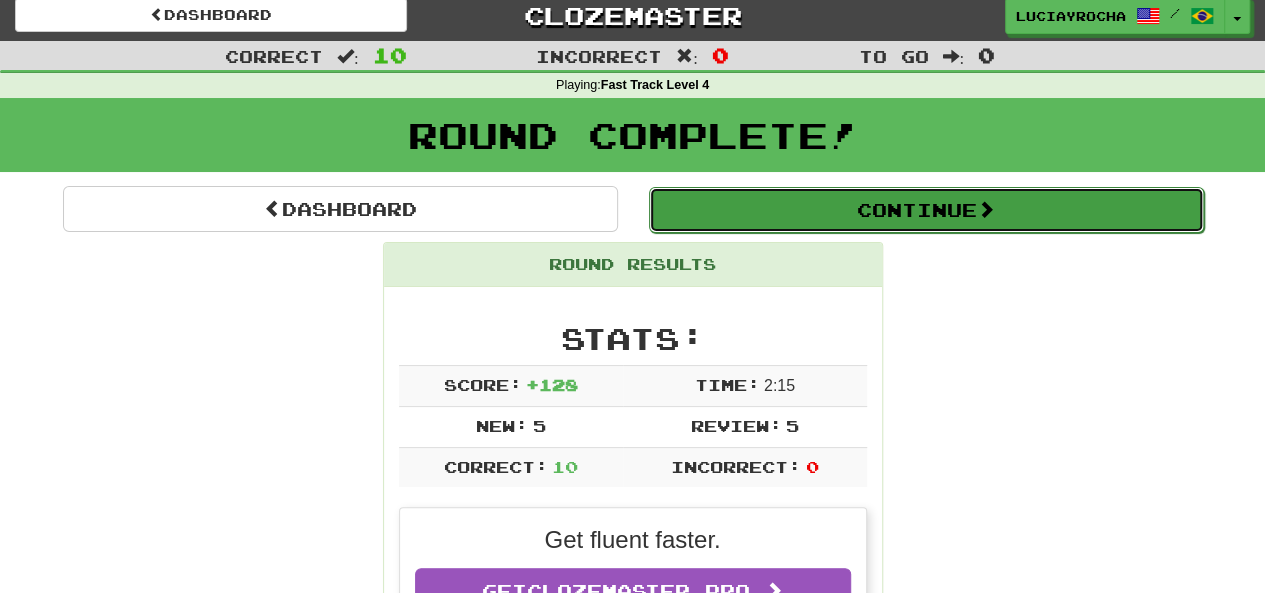 click on "Continue" at bounding box center (926, 210) 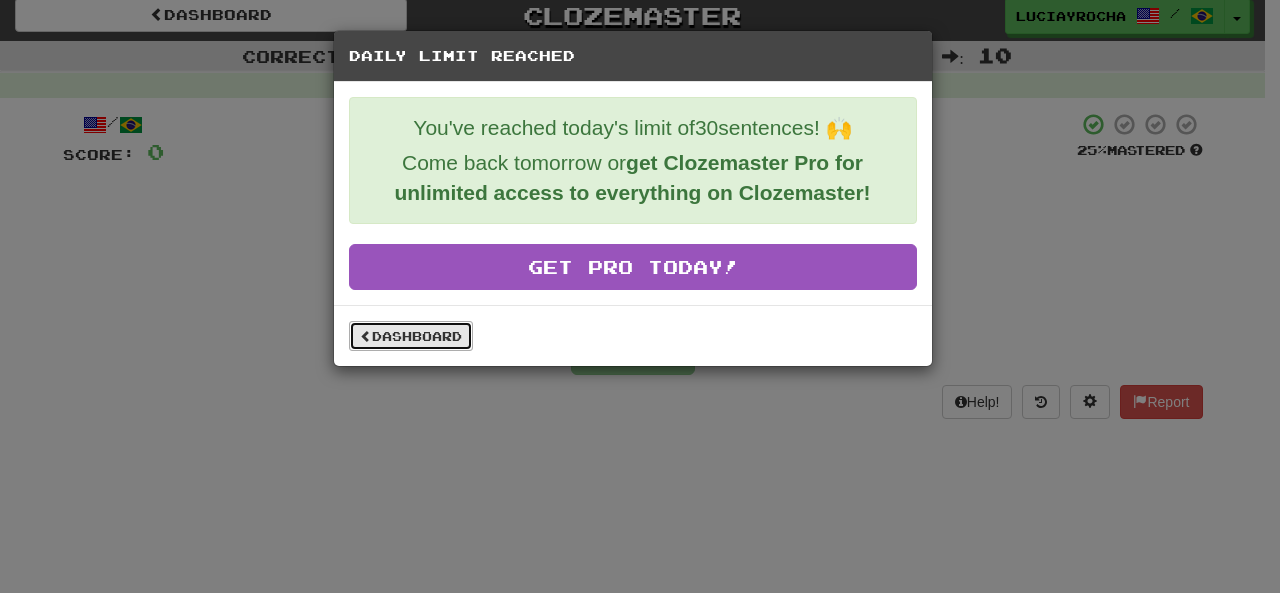 click on "Dashboard" at bounding box center [411, 336] 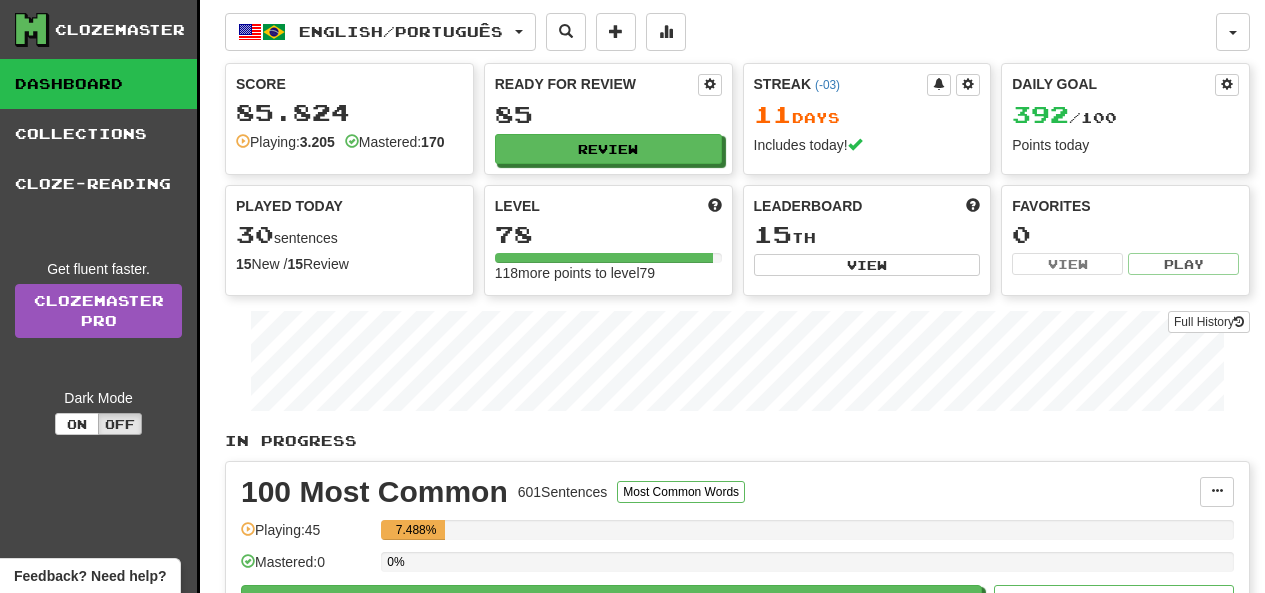 scroll, scrollTop: 0, scrollLeft: 0, axis: both 